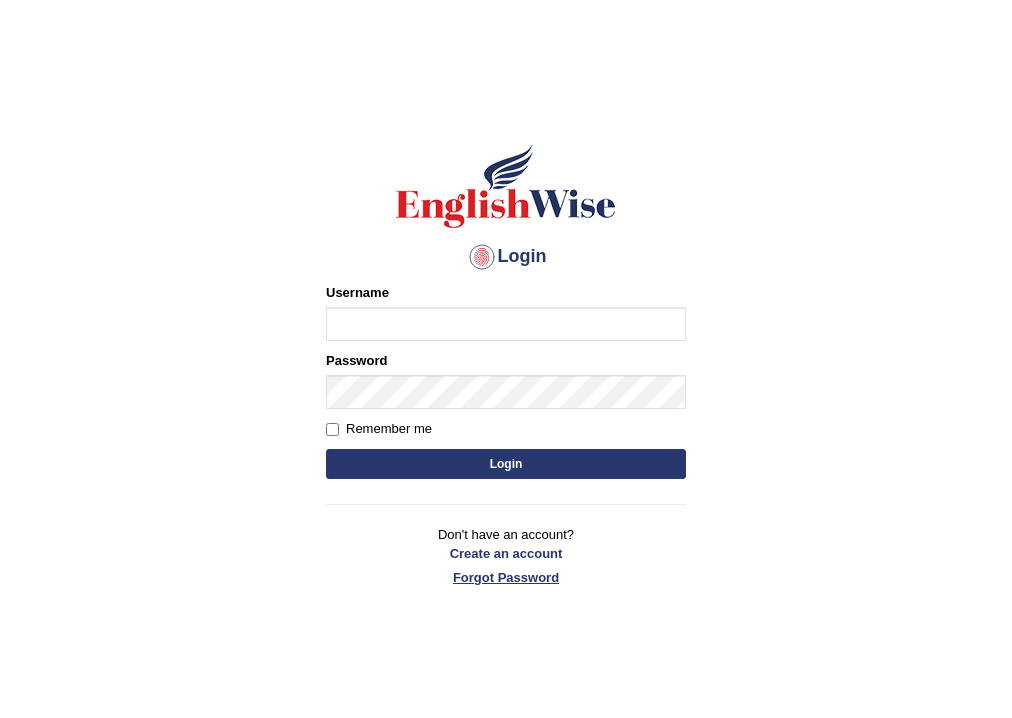scroll, scrollTop: 0, scrollLeft: 0, axis: both 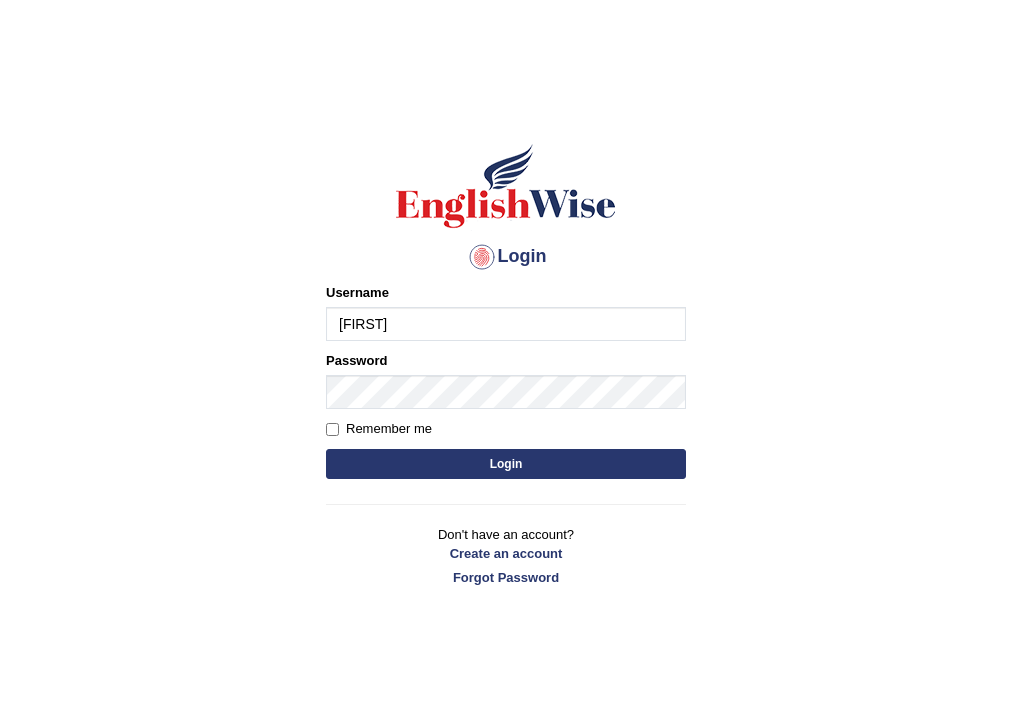 type on "[FIRST]_[CITY]" 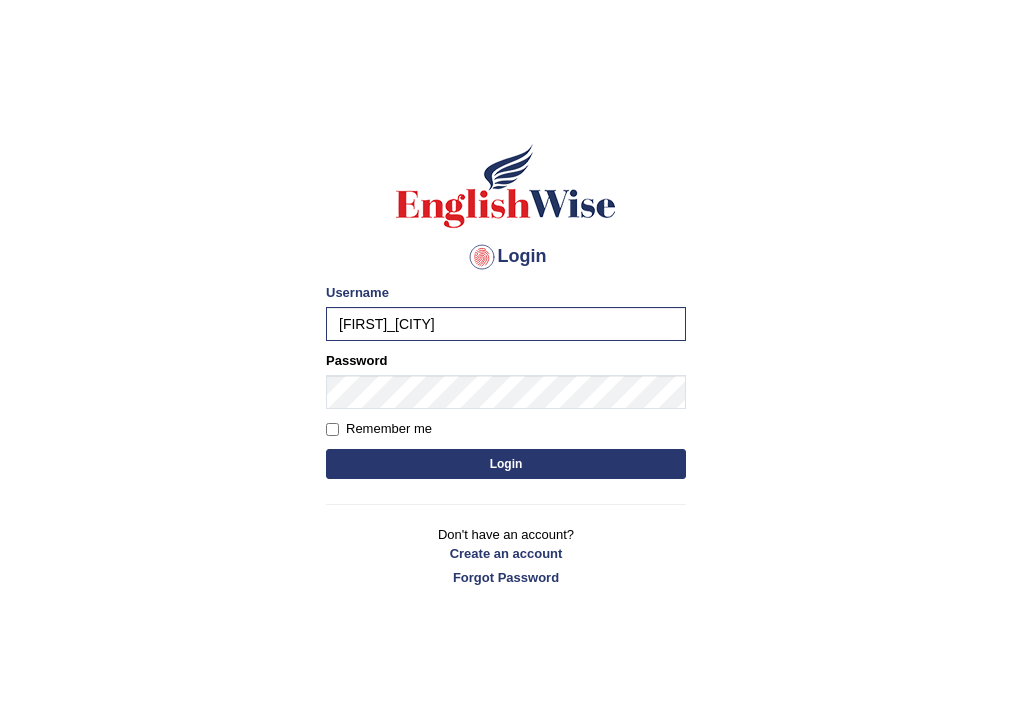 click on "Login" at bounding box center [506, 464] 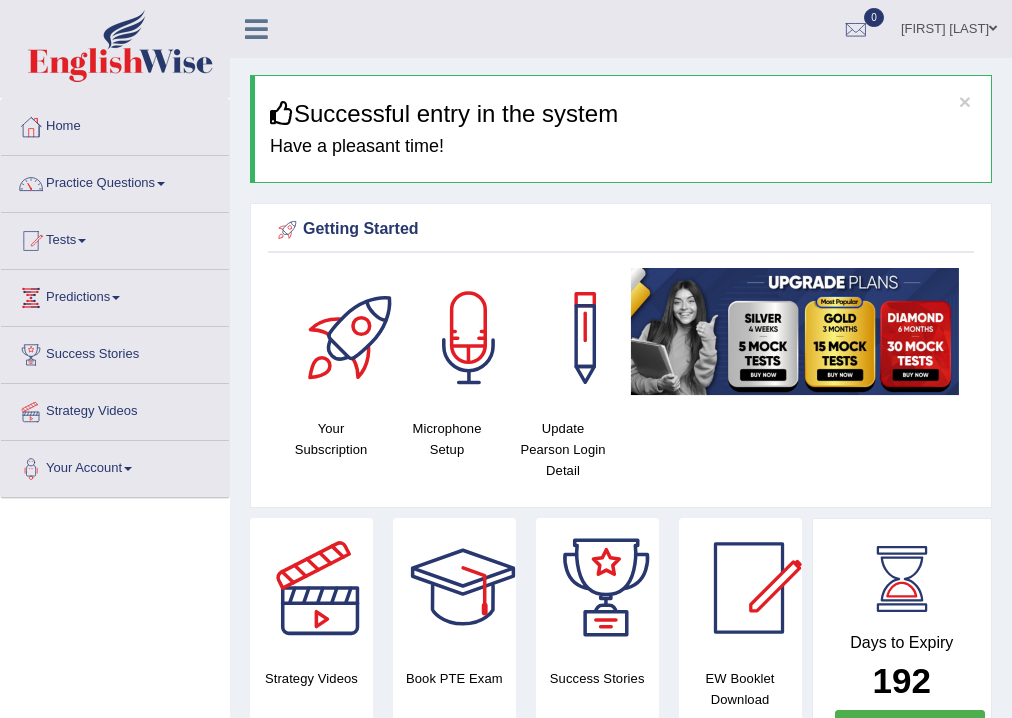 scroll, scrollTop: 0, scrollLeft: 0, axis: both 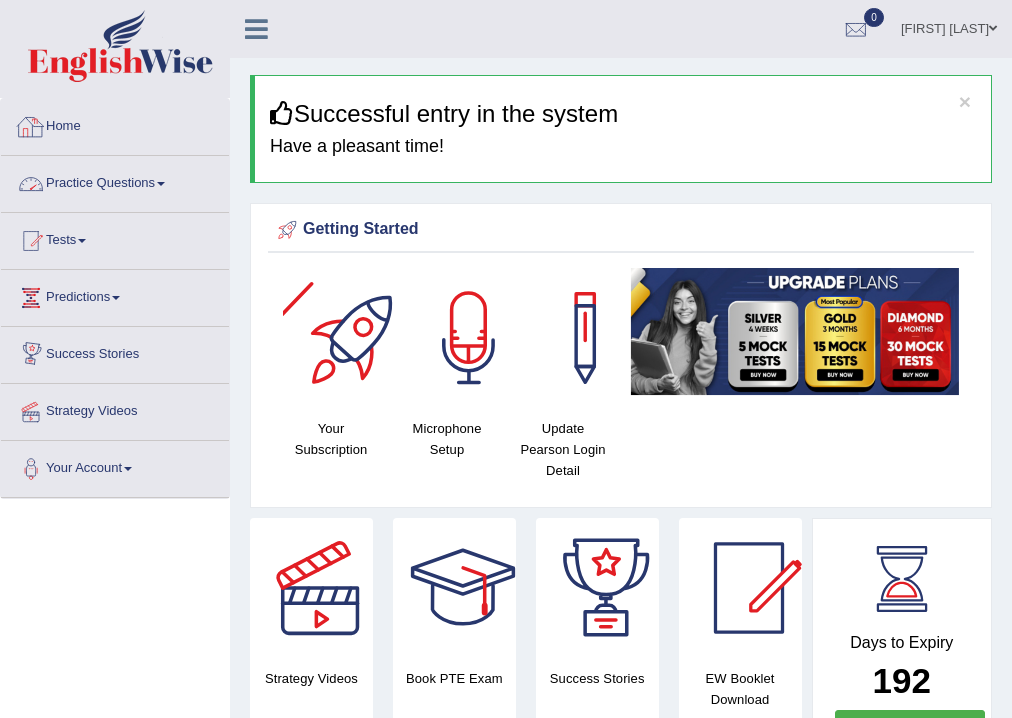 click at bounding box center (161, 184) 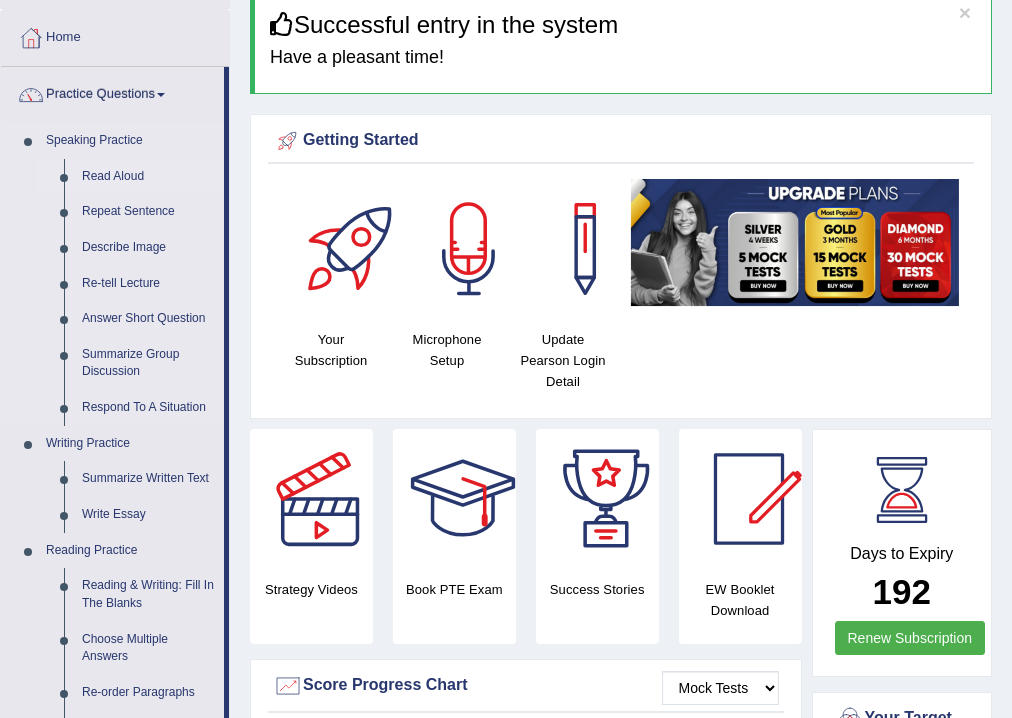 scroll, scrollTop: 80, scrollLeft: 0, axis: vertical 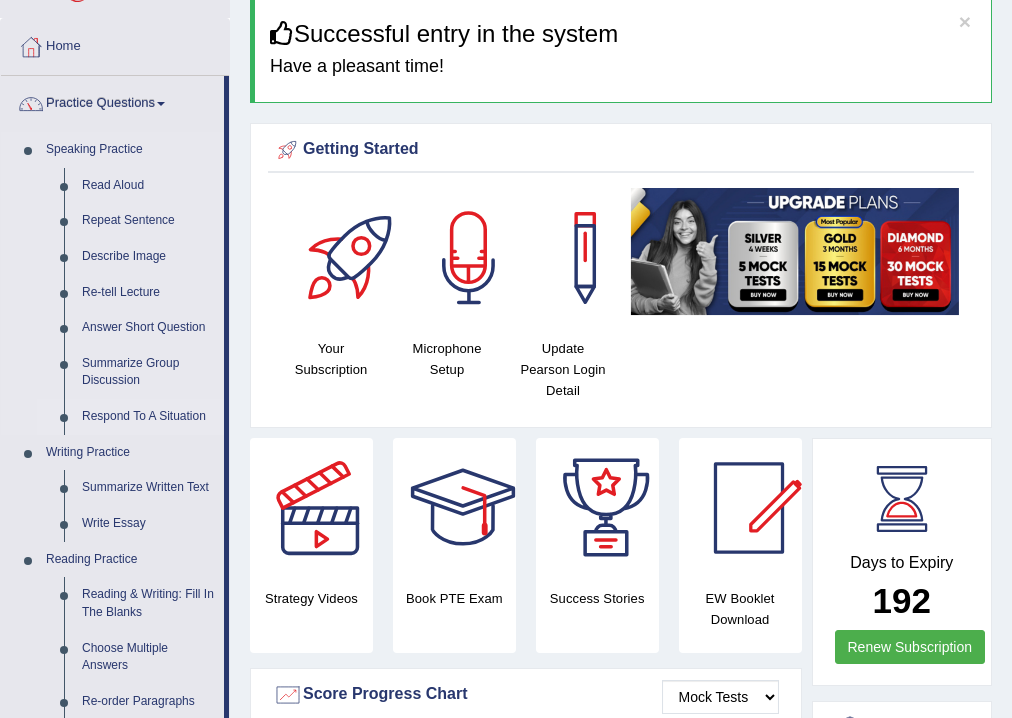 click on "Respond To A Situation" at bounding box center (148, 417) 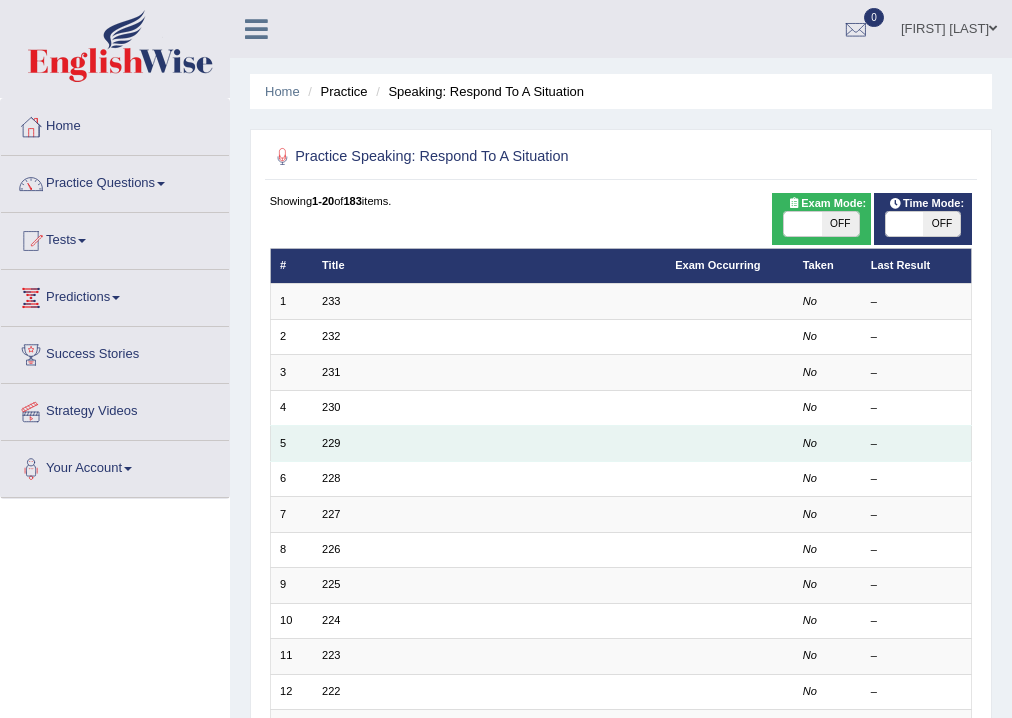 scroll, scrollTop: 0, scrollLeft: 0, axis: both 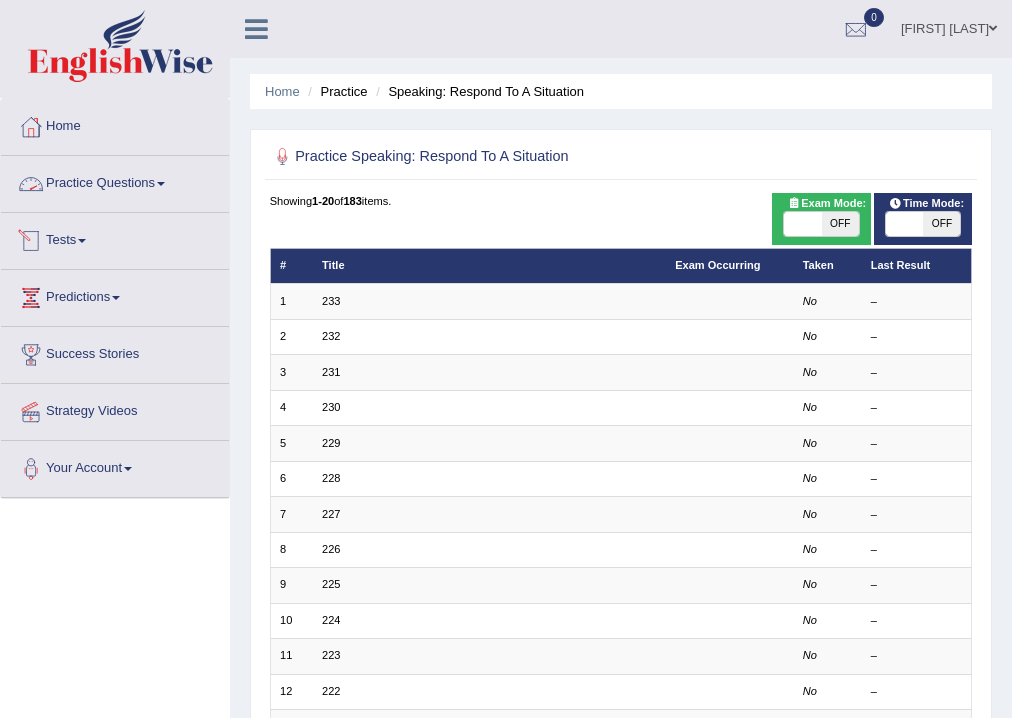 click on "Practice Questions" at bounding box center (115, 181) 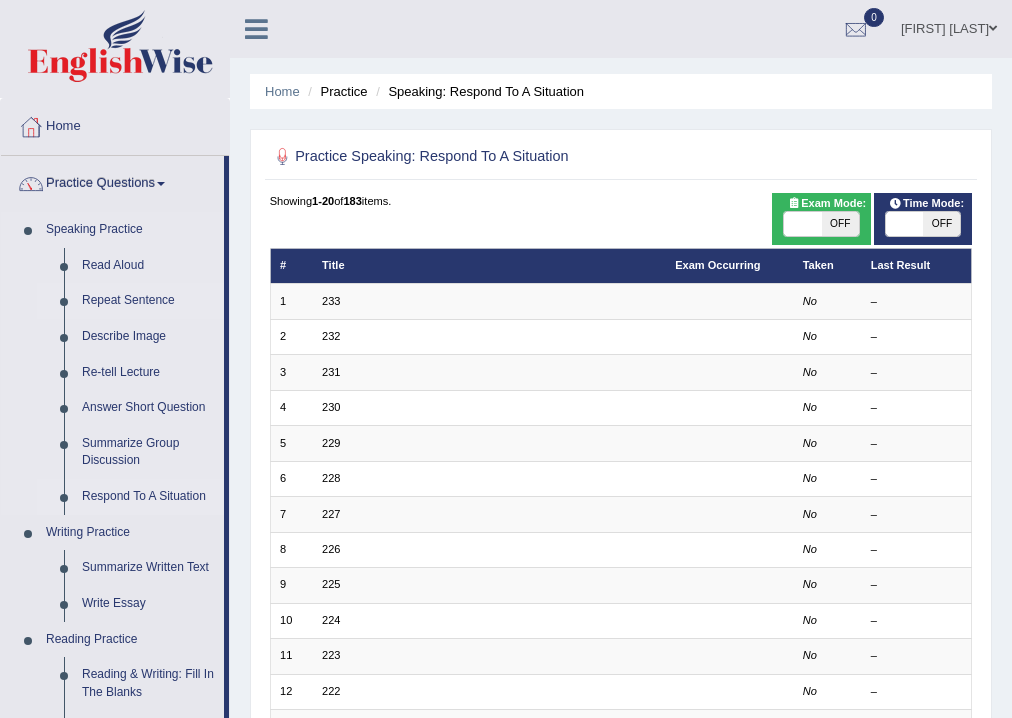 click on "Repeat Sentence" at bounding box center (148, 301) 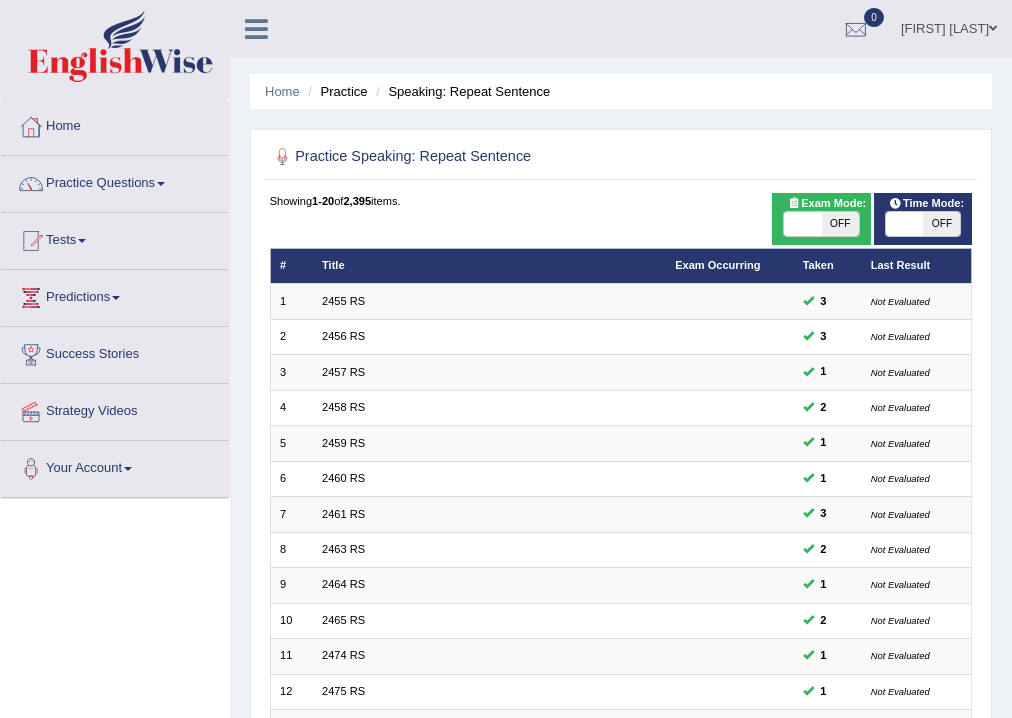 scroll, scrollTop: 0, scrollLeft: 0, axis: both 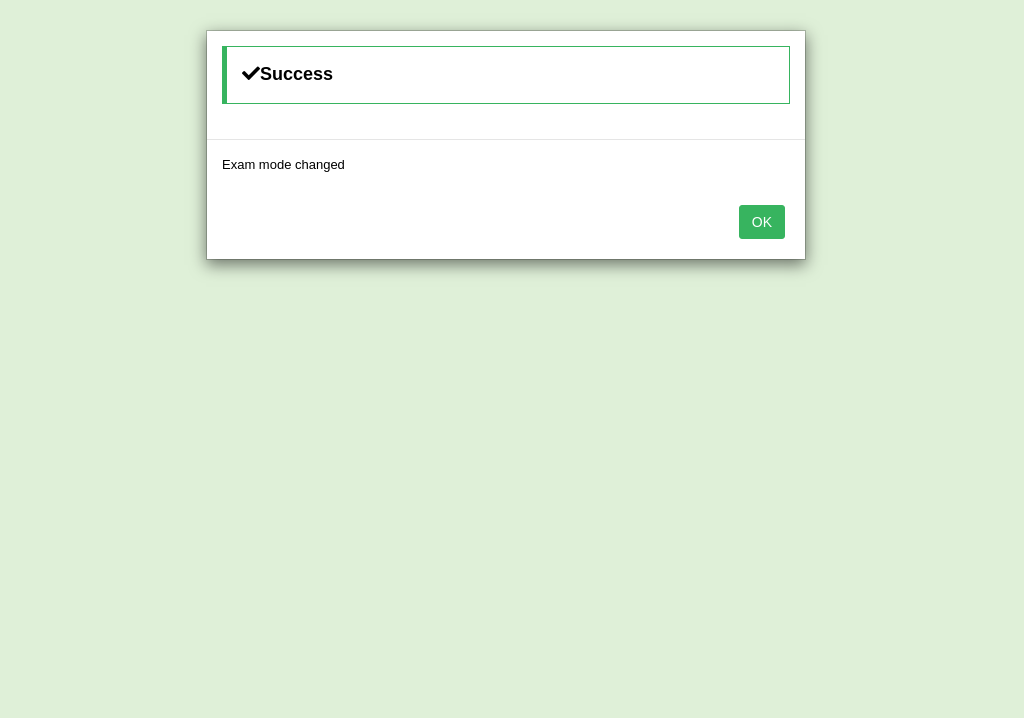 click on "OK" at bounding box center [762, 222] 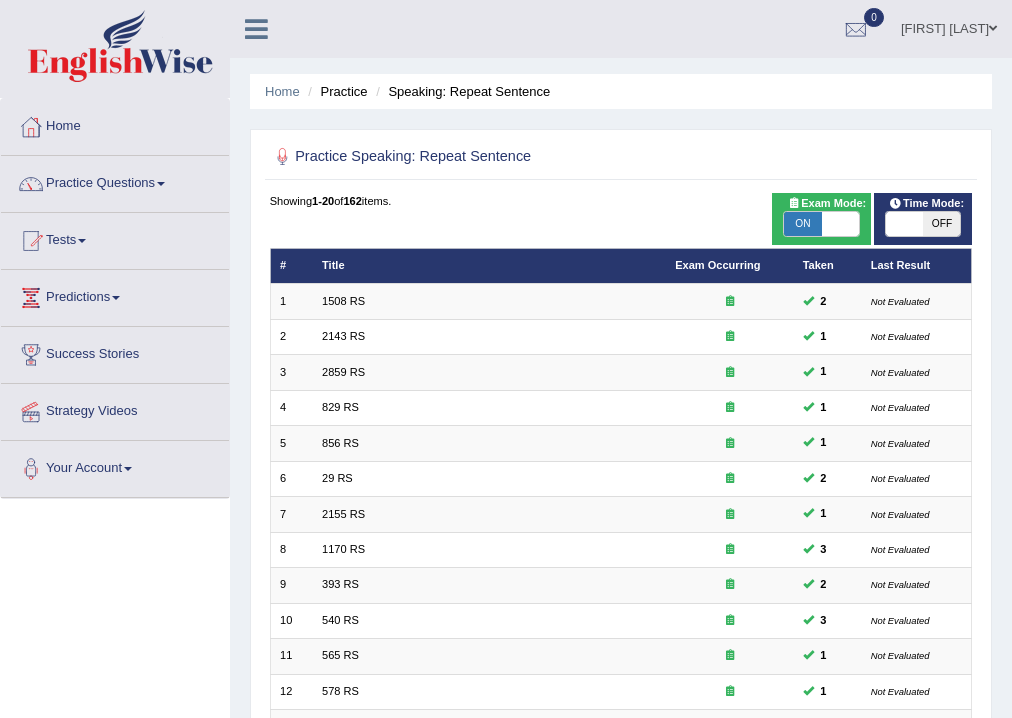scroll, scrollTop: 0, scrollLeft: 0, axis: both 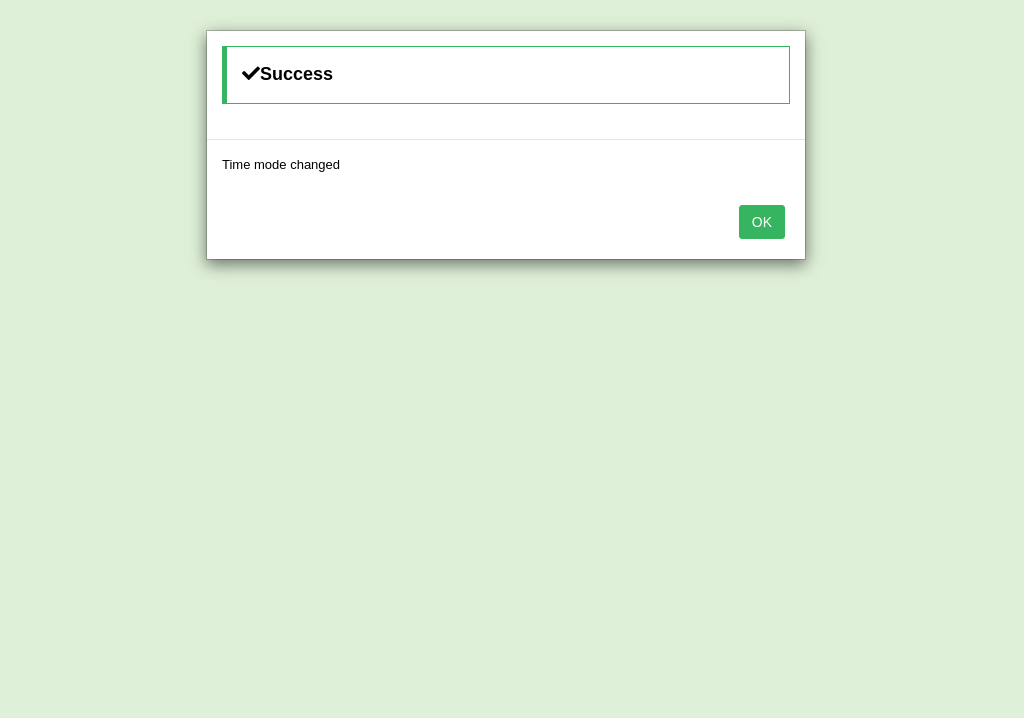 click on "OK" at bounding box center (762, 222) 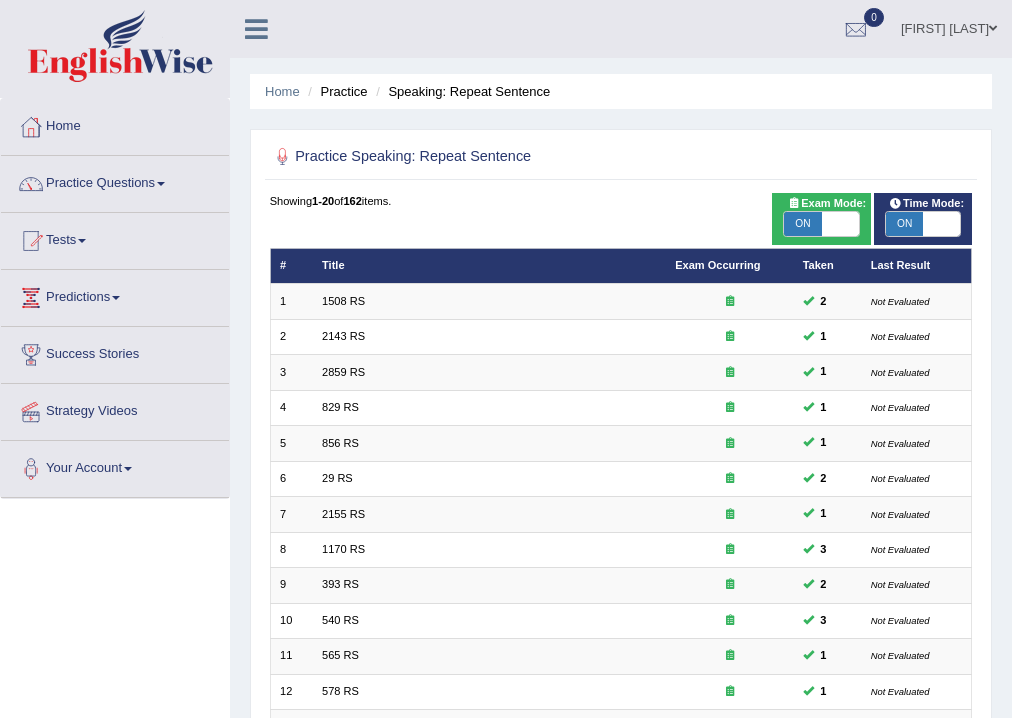 scroll, scrollTop: 433, scrollLeft: 0, axis: vertical 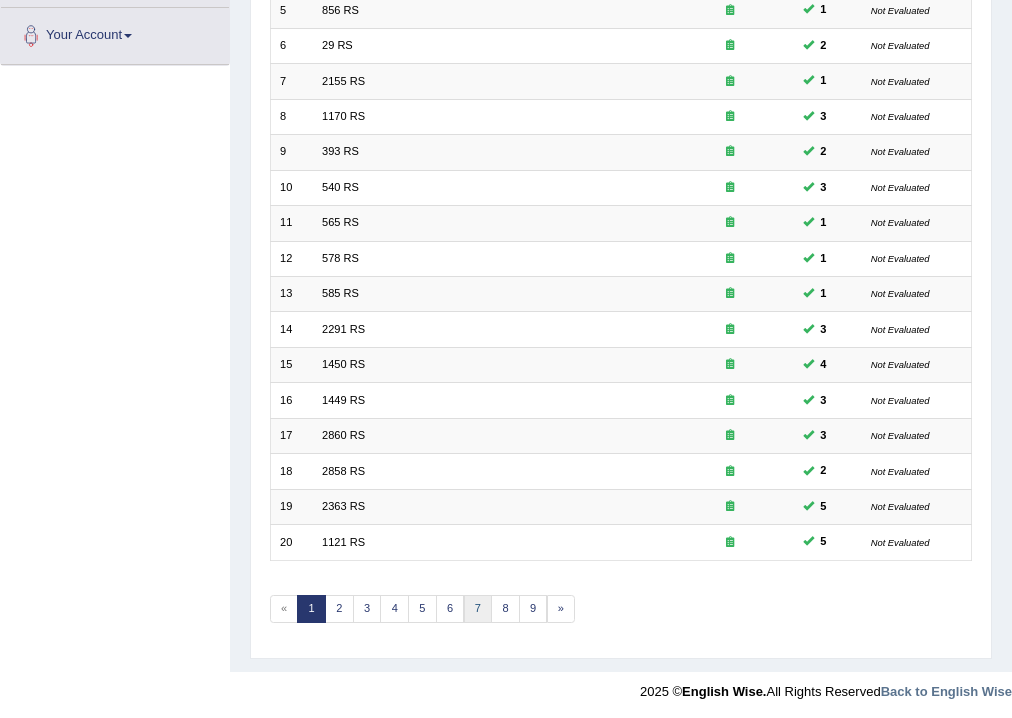 click on "7" at bounding box center [478, 609] 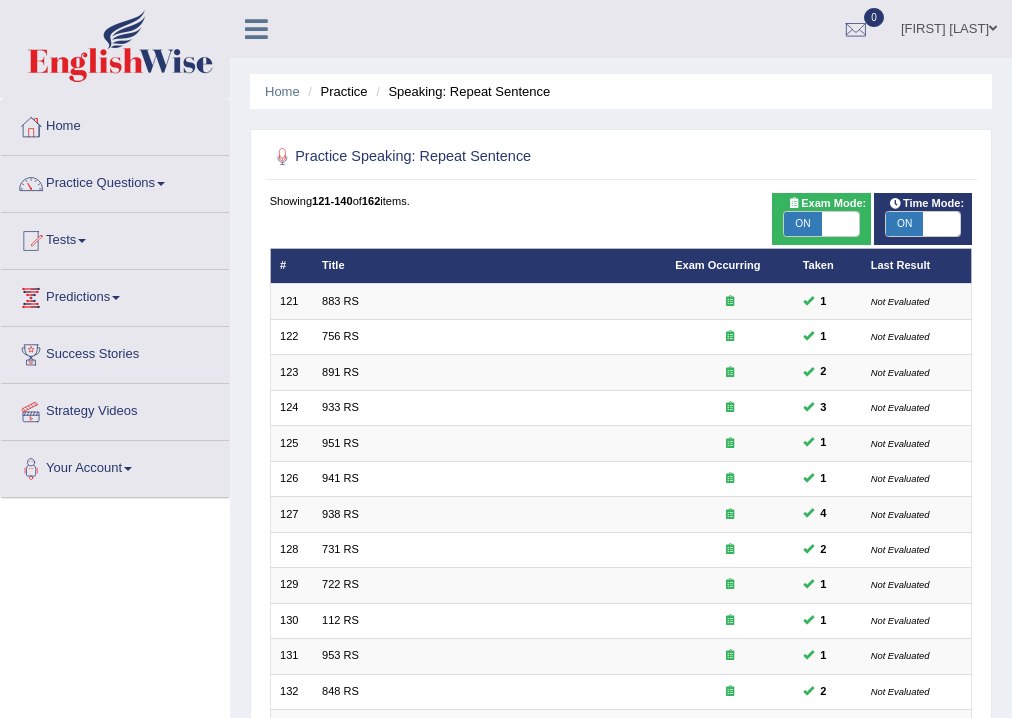 scroll, scrollTop: 0, scrollLeft: 0, axis: both 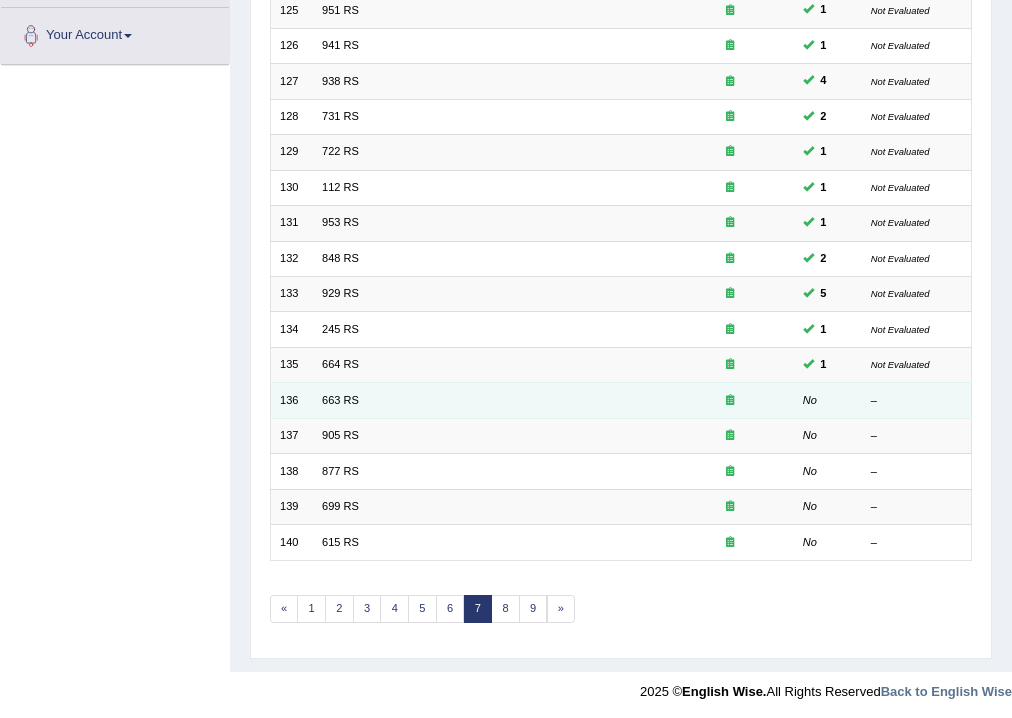 click on "136" at bounding box center (291, 400) 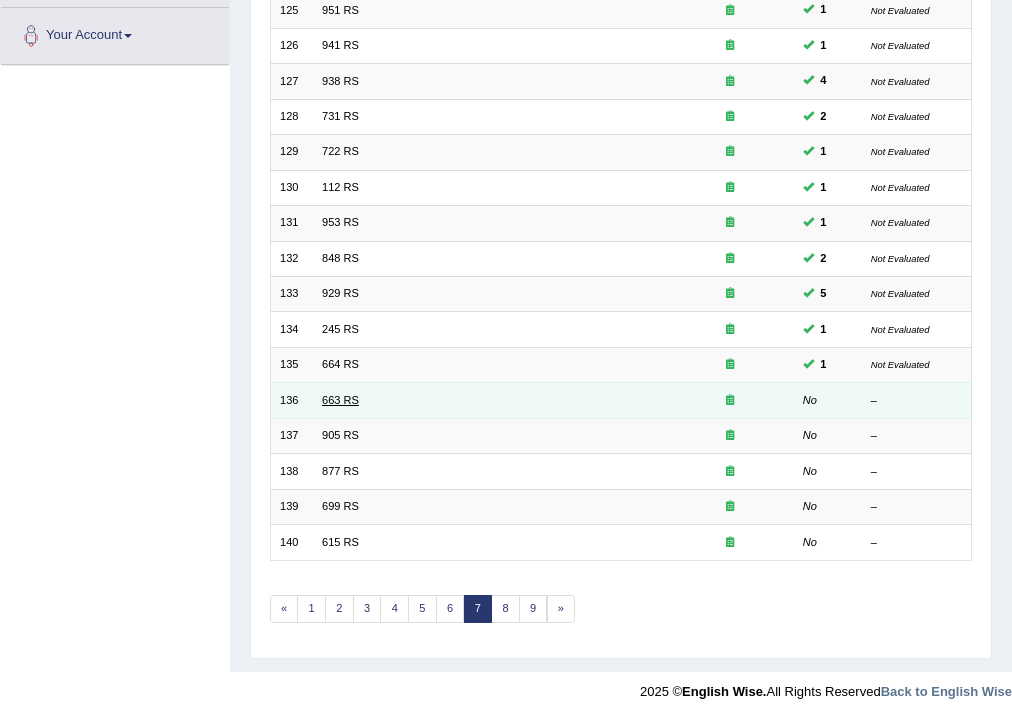 click on "663 RS" at bounding box center [340, 400] 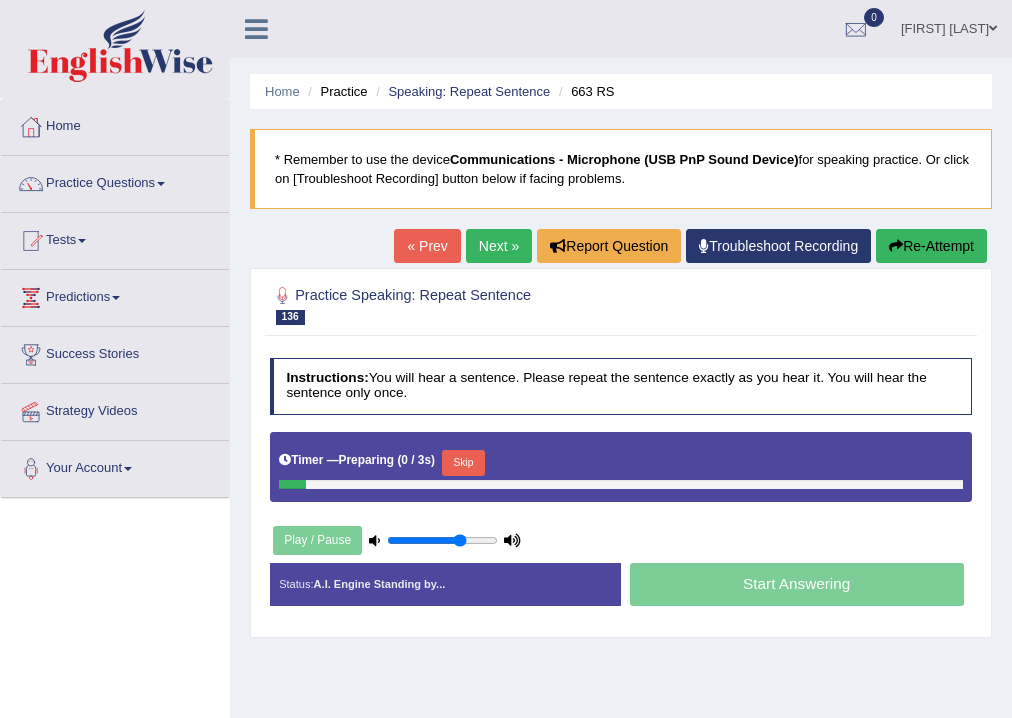 scroll, scrollTop: 0, scrollLeft: 0, axis: both 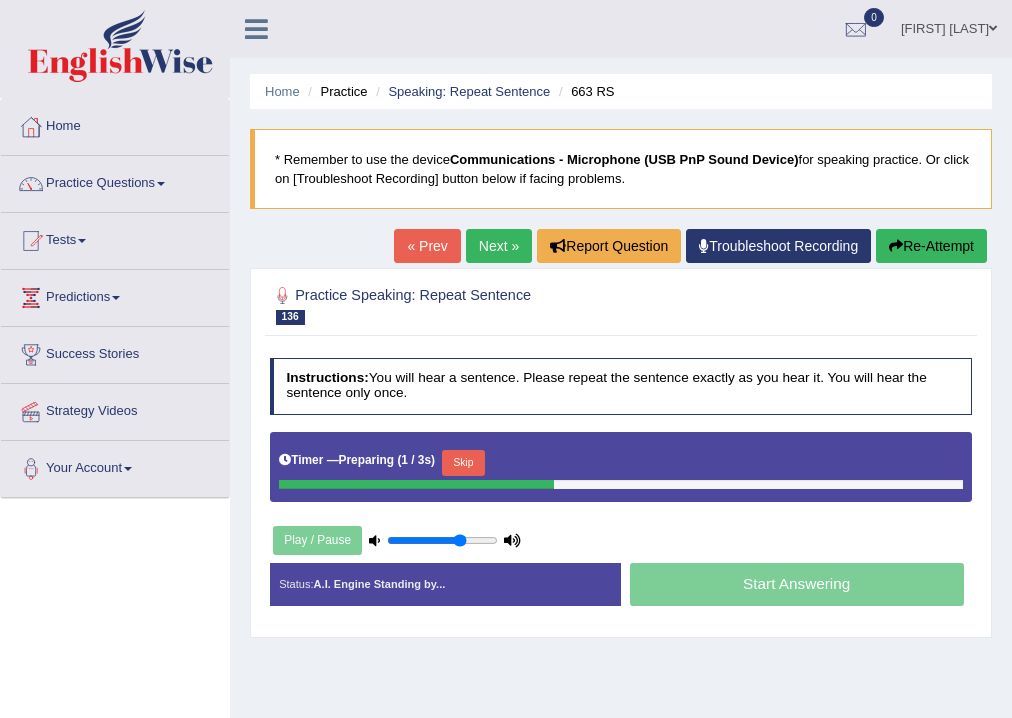 click on "Skip" at bounding box center [463, 463] 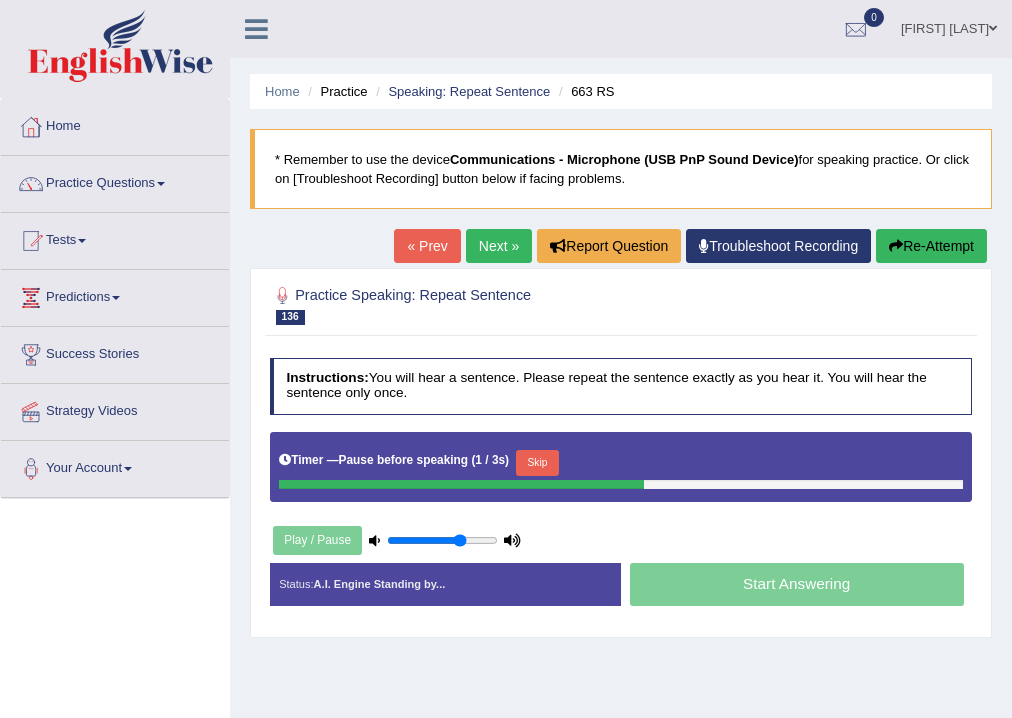 click on "Skip" at bounding box center (537, 463) 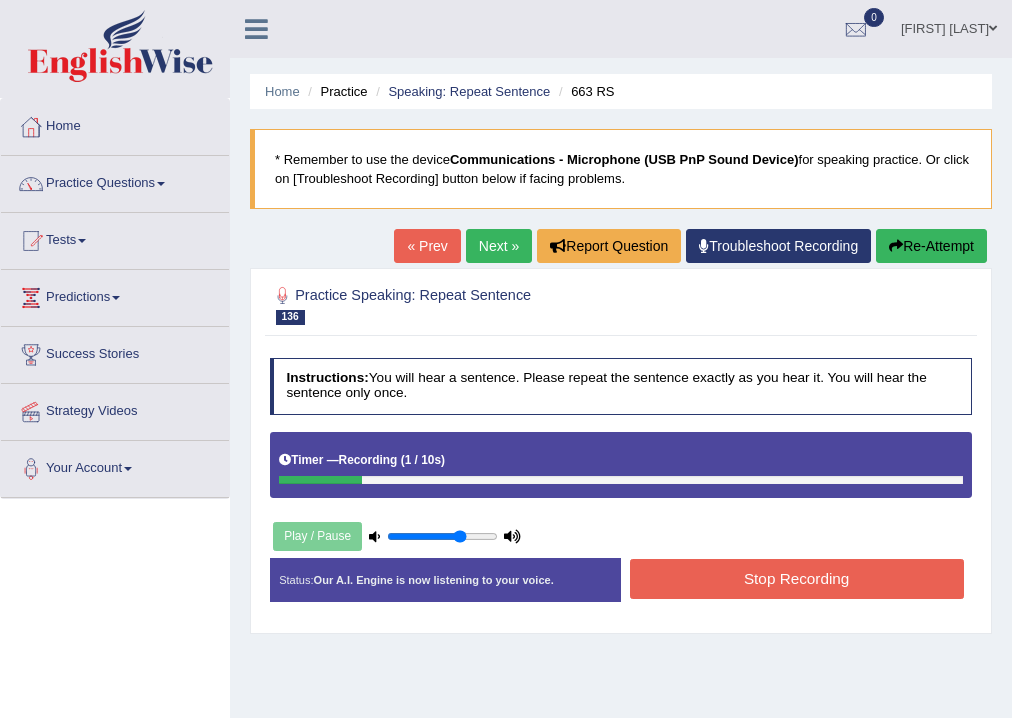 click on "Re-Attempt" at bounding box center (931, 246) 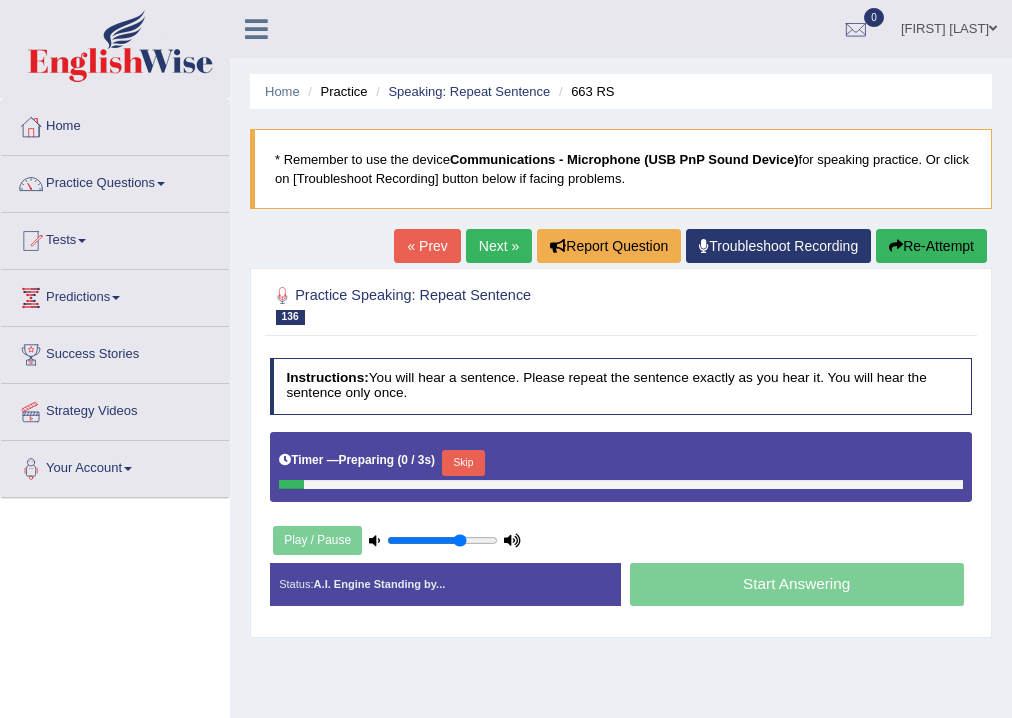 scroll, scrollTop: 0, scrollLeft: 0, axis: both 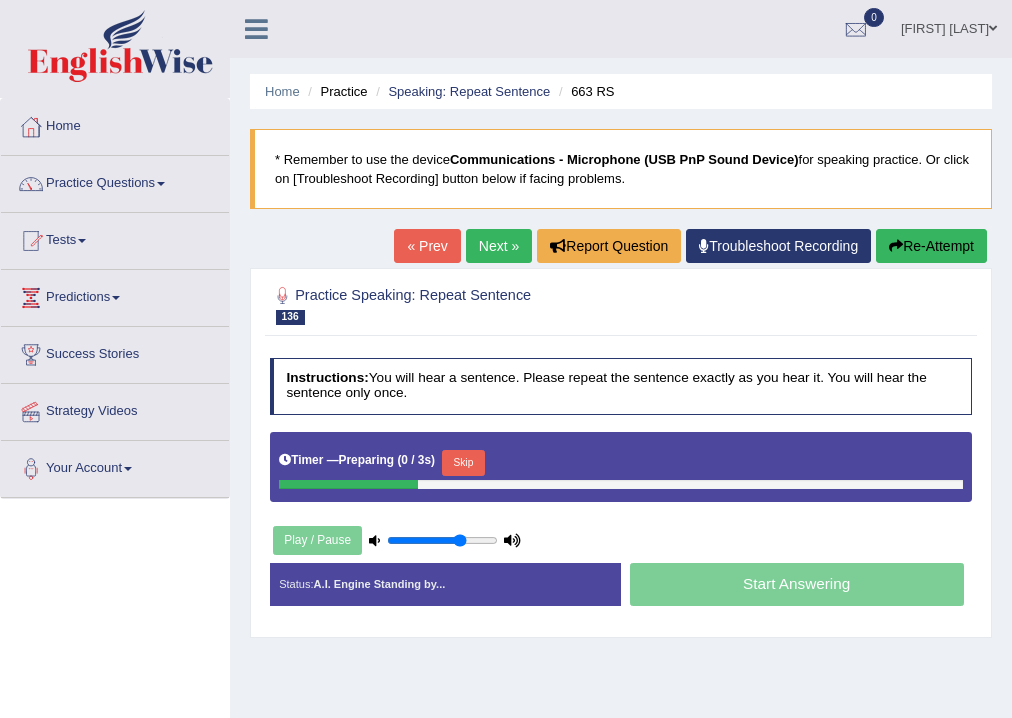 click on "Skip" at bounding box center [463, 463] 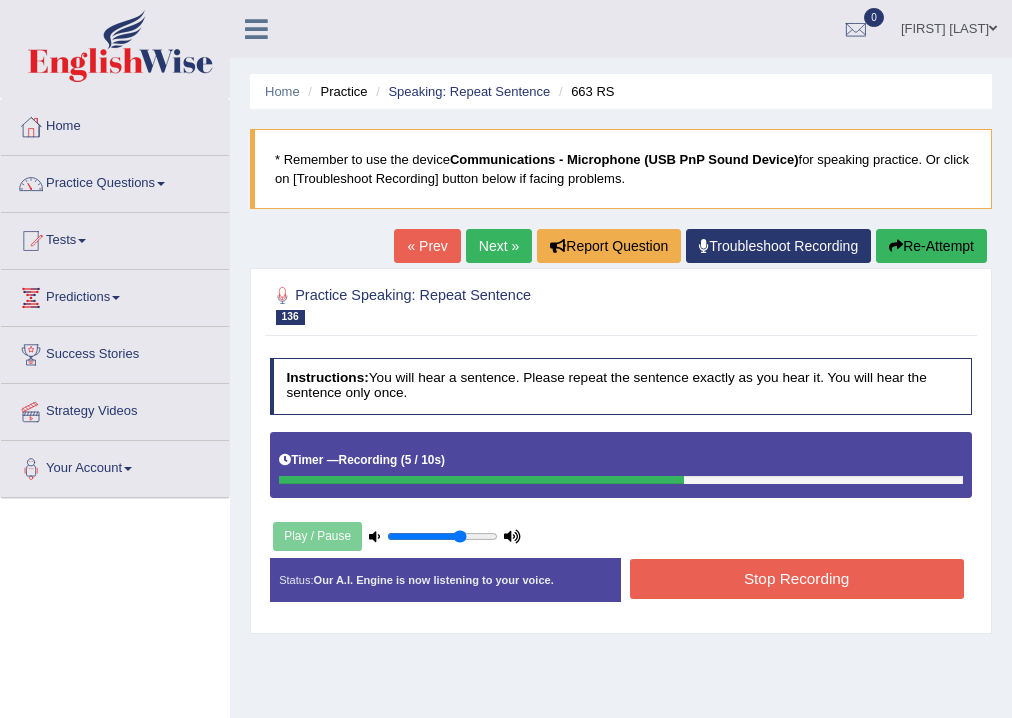click on "Stop Recording" at bounding box center (797, 578) 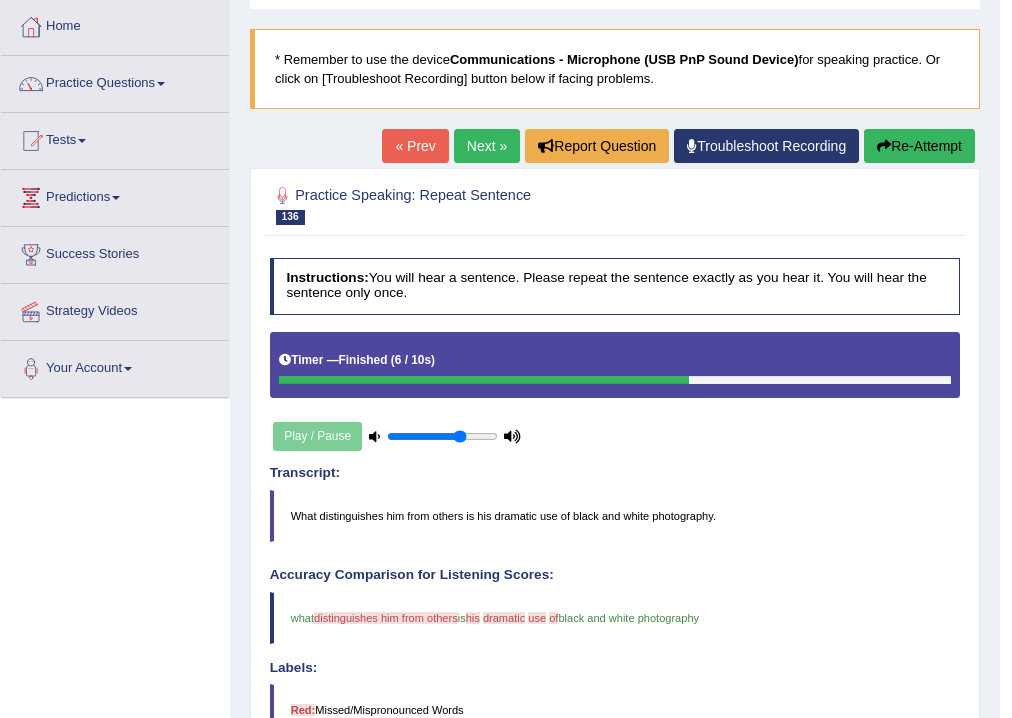 scroll, scrollTop: 0, scrollLeft: 0, axis: both 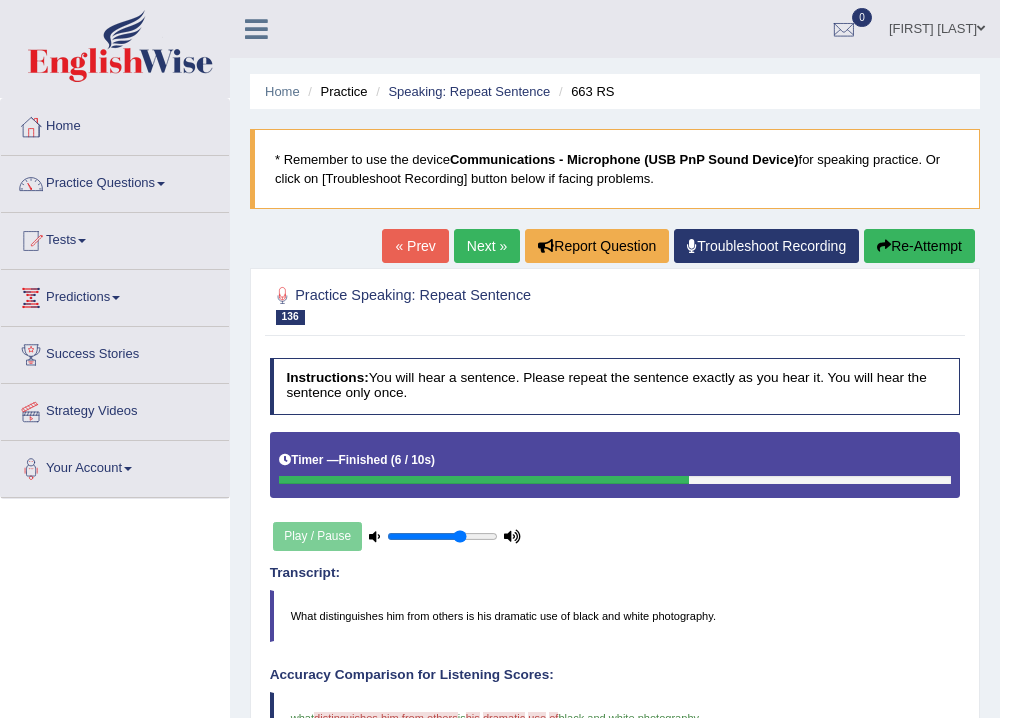click on "Re-Attempt" at bounding box center [919, 246] 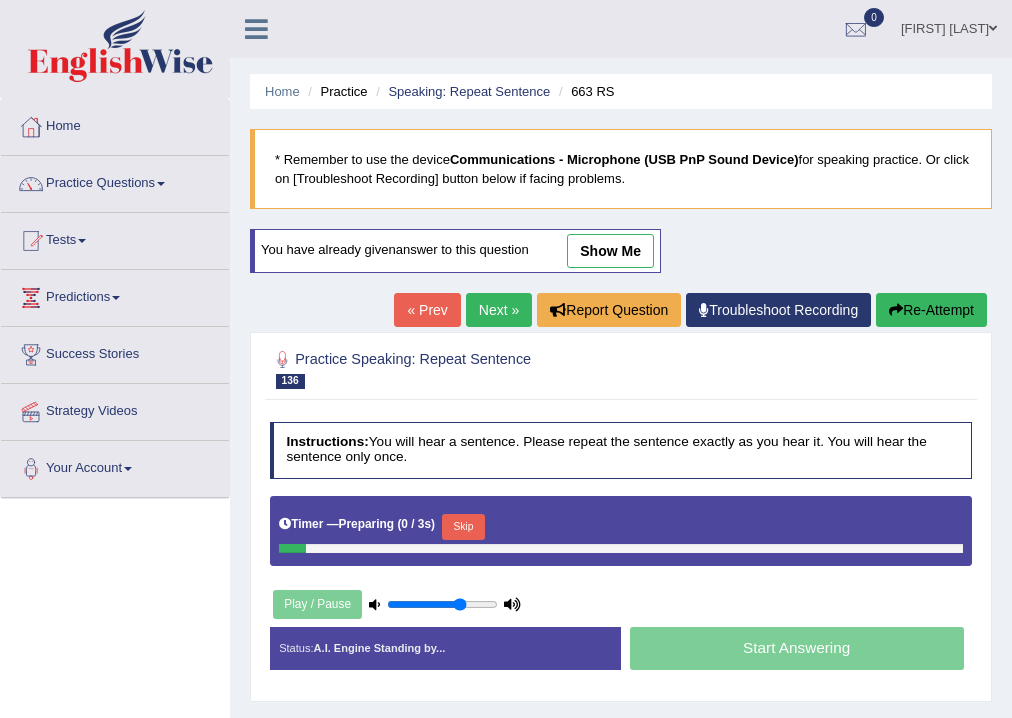 scroll, scrollTop: 0, scrollLeft: 0, axis: both 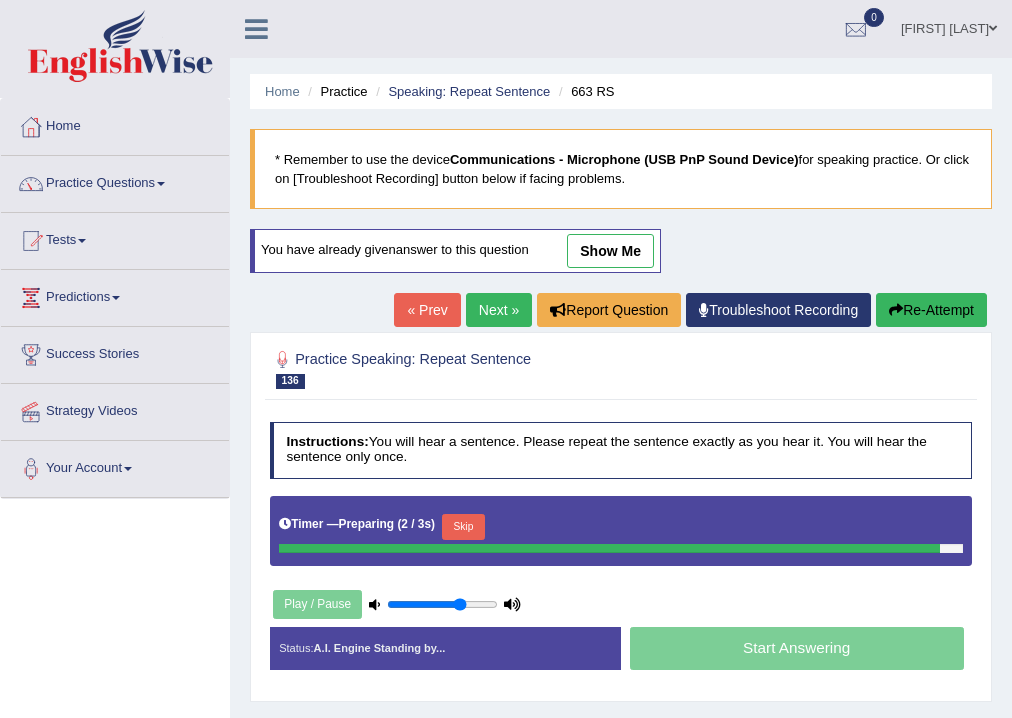 click on "Timer —  Preparing   ( 2 / 3s ) Skip" at bounding box center [621, 527] 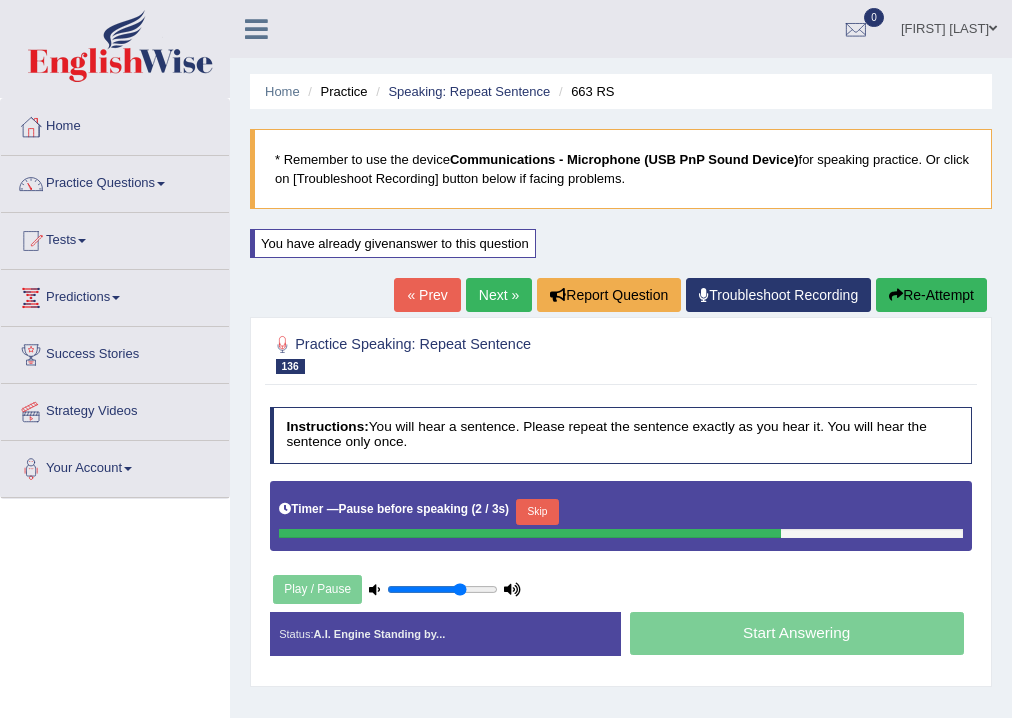click on "Skip" at bounding box center (537, 512) 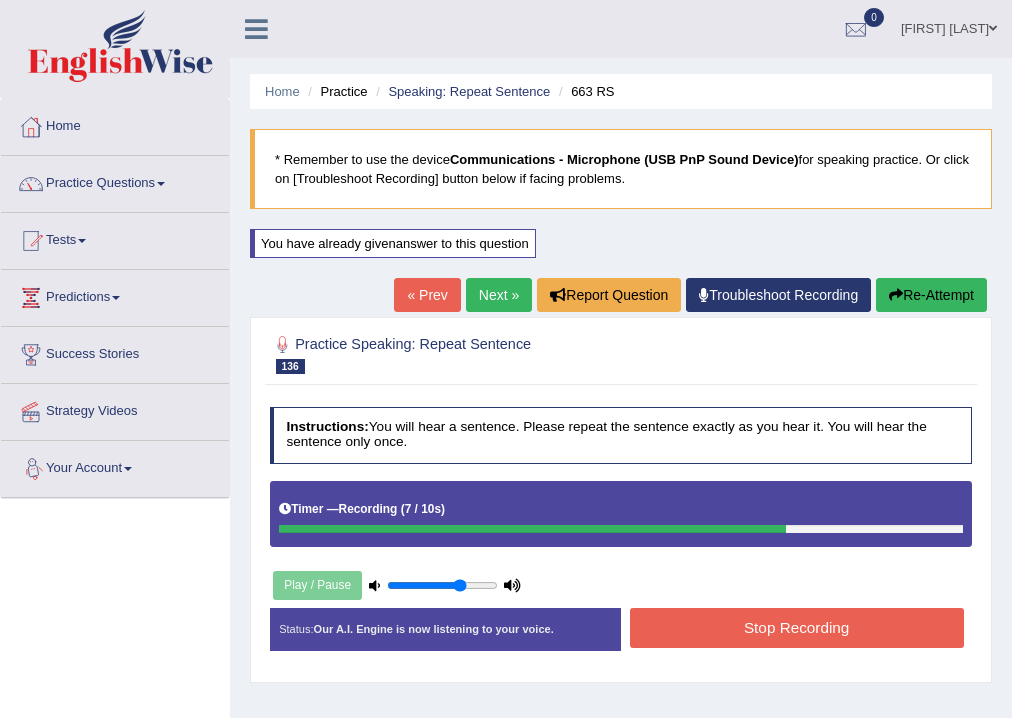 click on "Stop Recording" at bounding box center [797, 627] 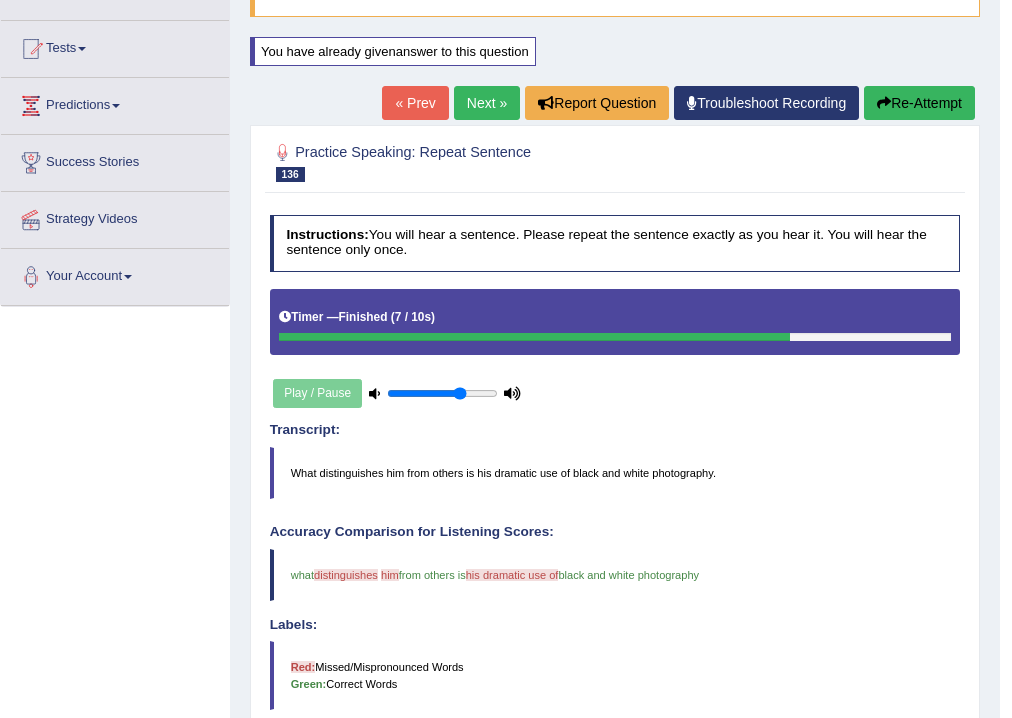 scroll, scrollTop: 0, scrollLeft: 0, axis: both 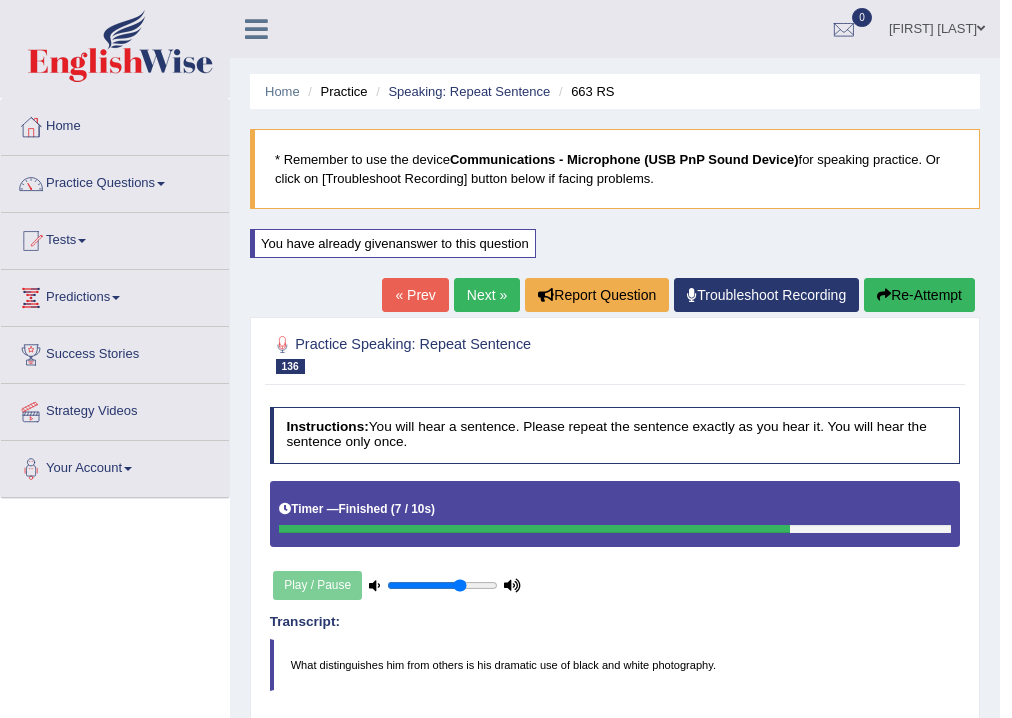 click on "Re-Attempt" at bounding box center (919, 295) 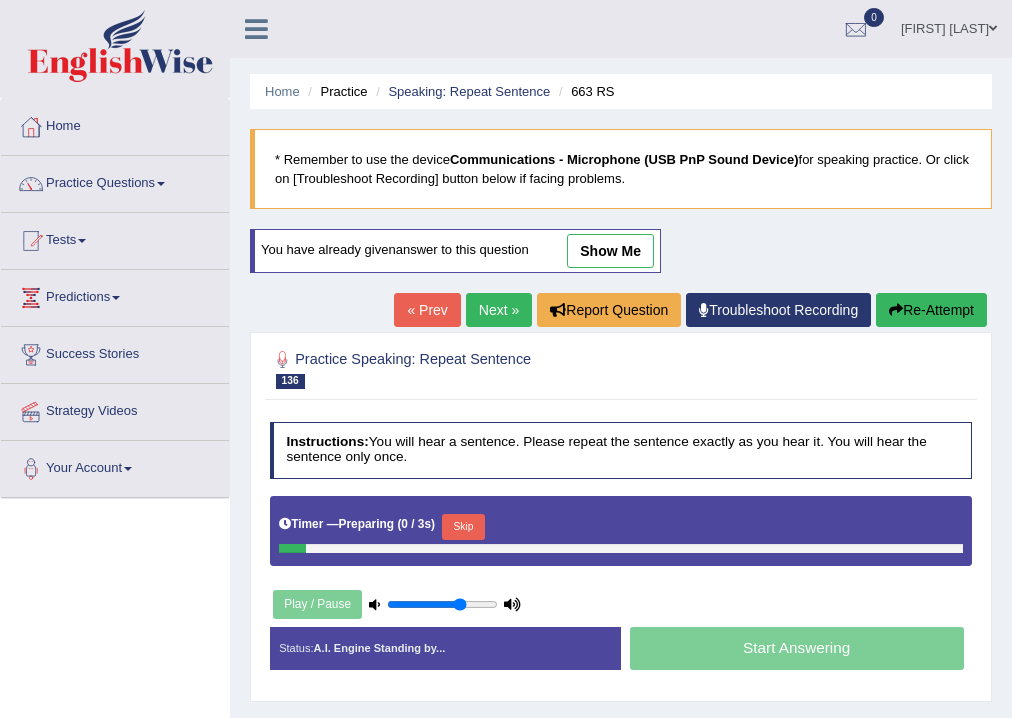 scroll, scrollTop: 0, scrollLeft: 0, axis: both 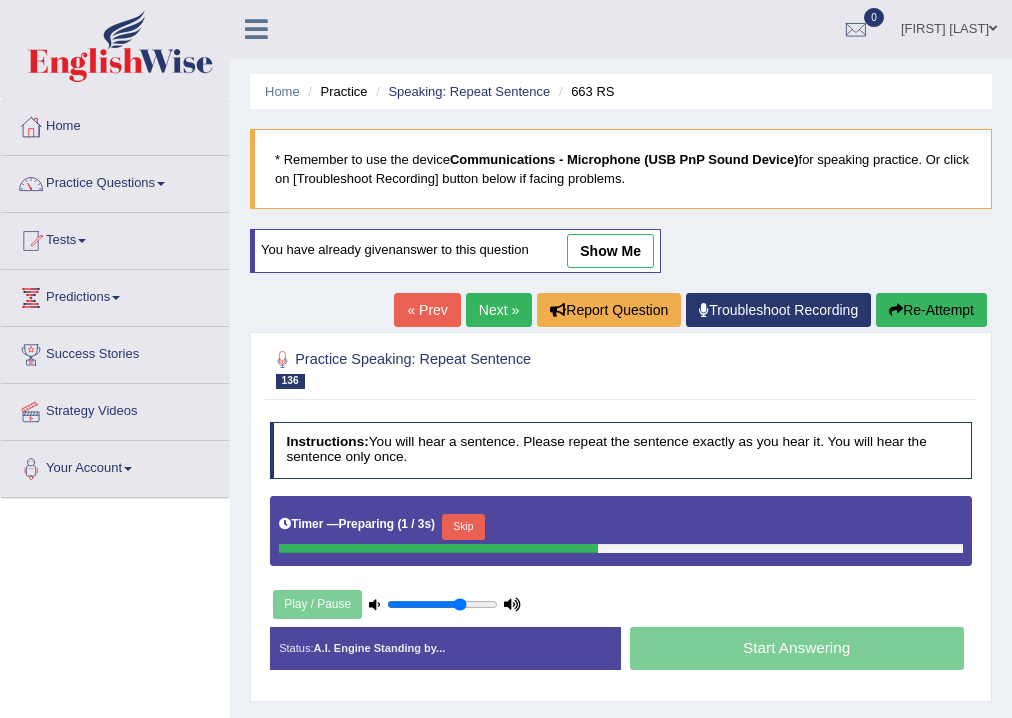 click on "Skip" at bounding box center [463, 527] 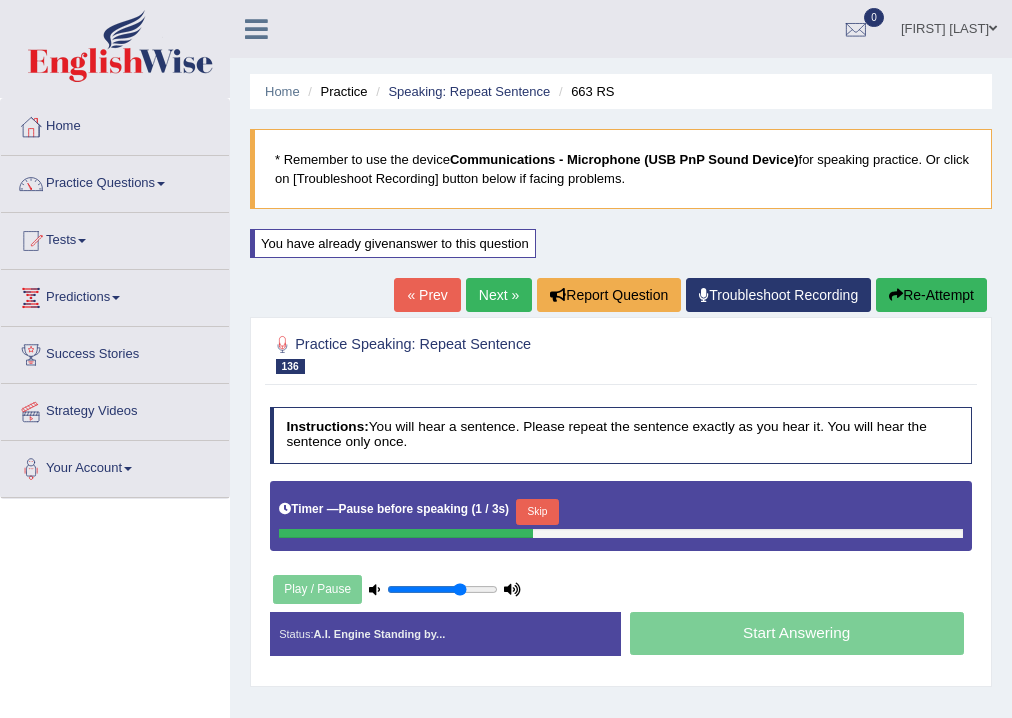 click on "Skip" at bounding box center (537, 512) 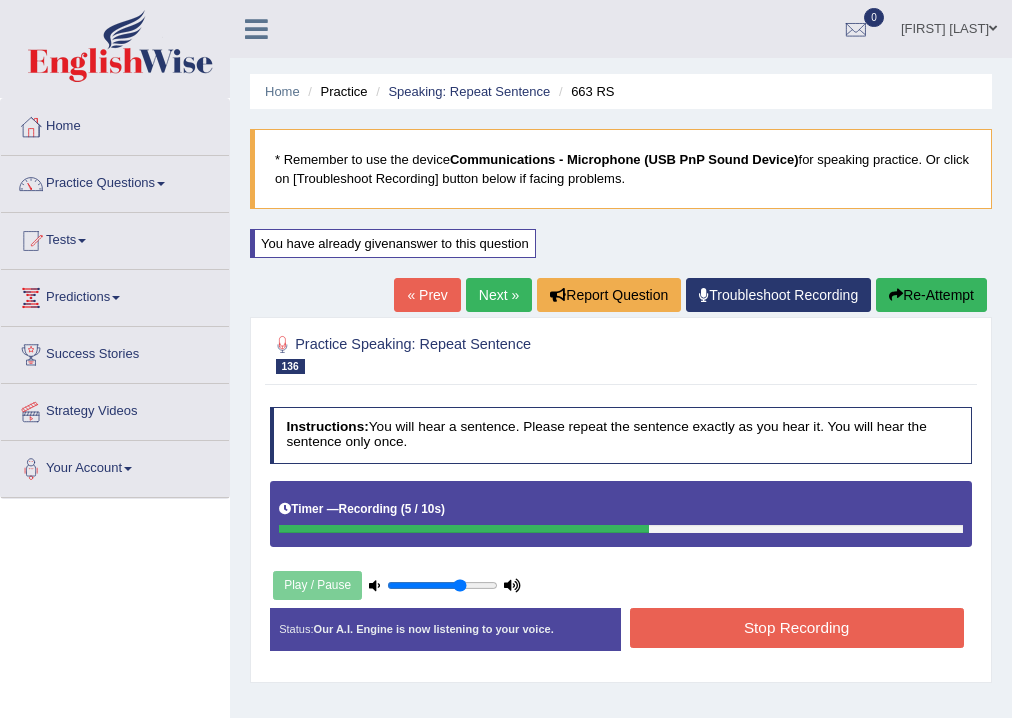 click on "Stop Recording" at bounding box center (797, 627) 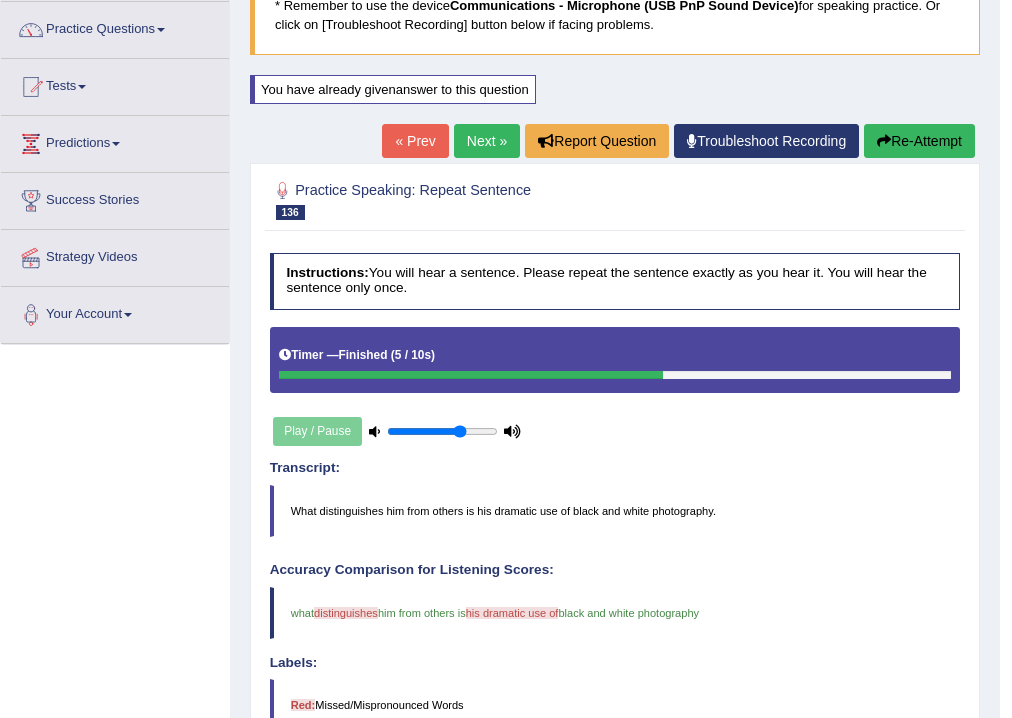 scroll, scrollTop: 68, scrollLeft: 0, axis: vertical 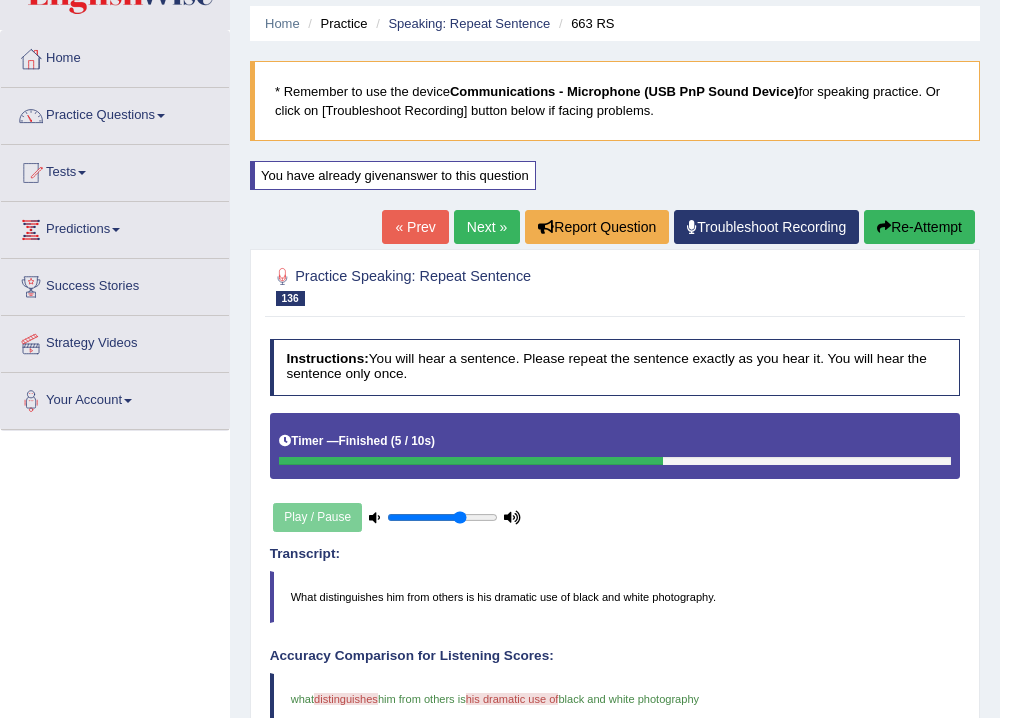 click on "Next »" at bounding box center (487, 227) 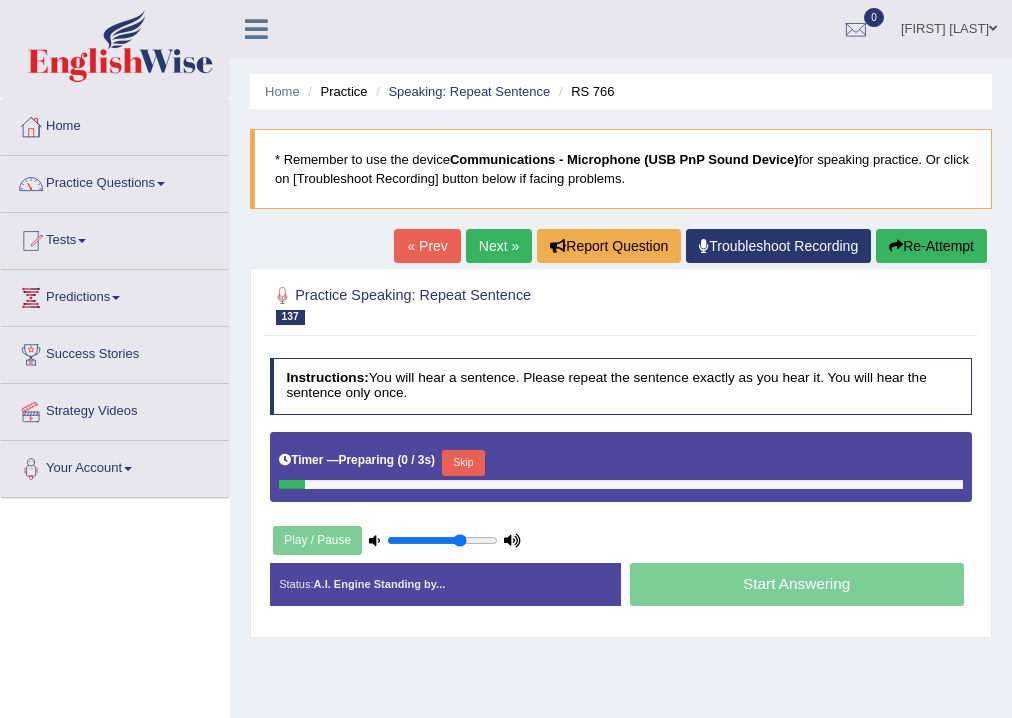 scroll, scrollTop: 0, scrollLeft: 0, axis: both 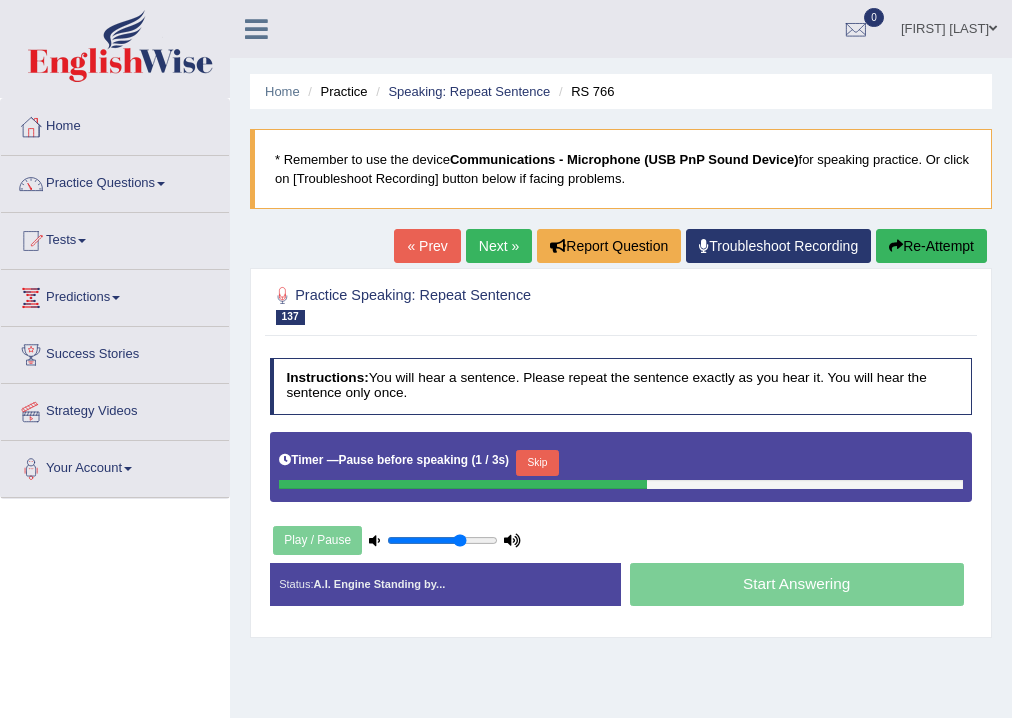 click on "Skip" at bounding box center (537, 463) 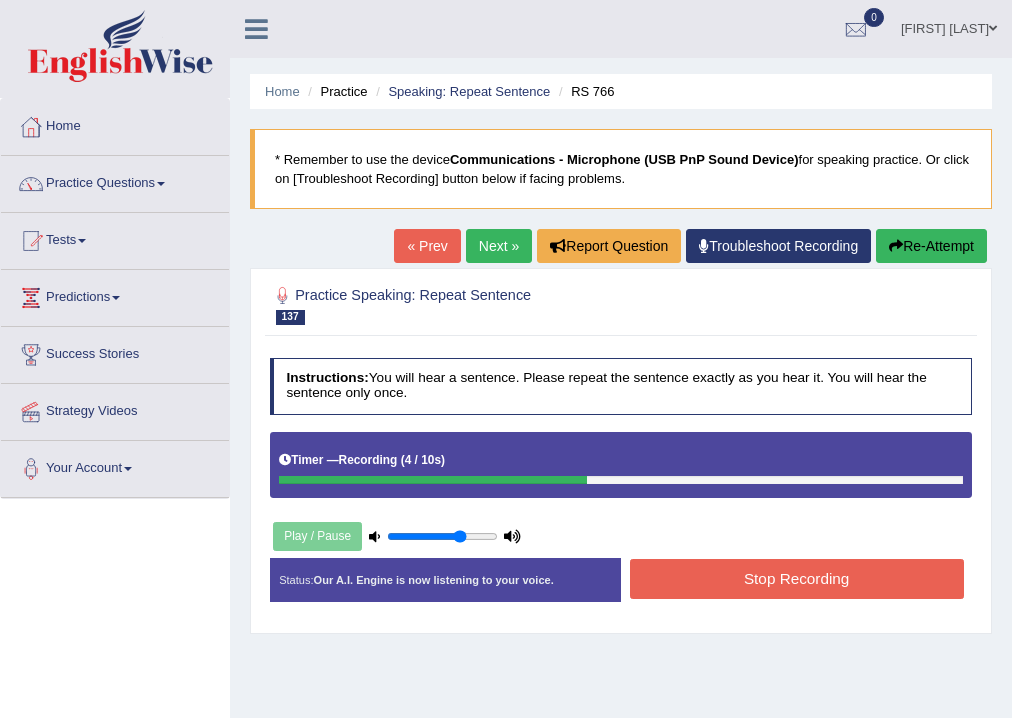 click on "Stop Recording" at bounding box center (797, 578) 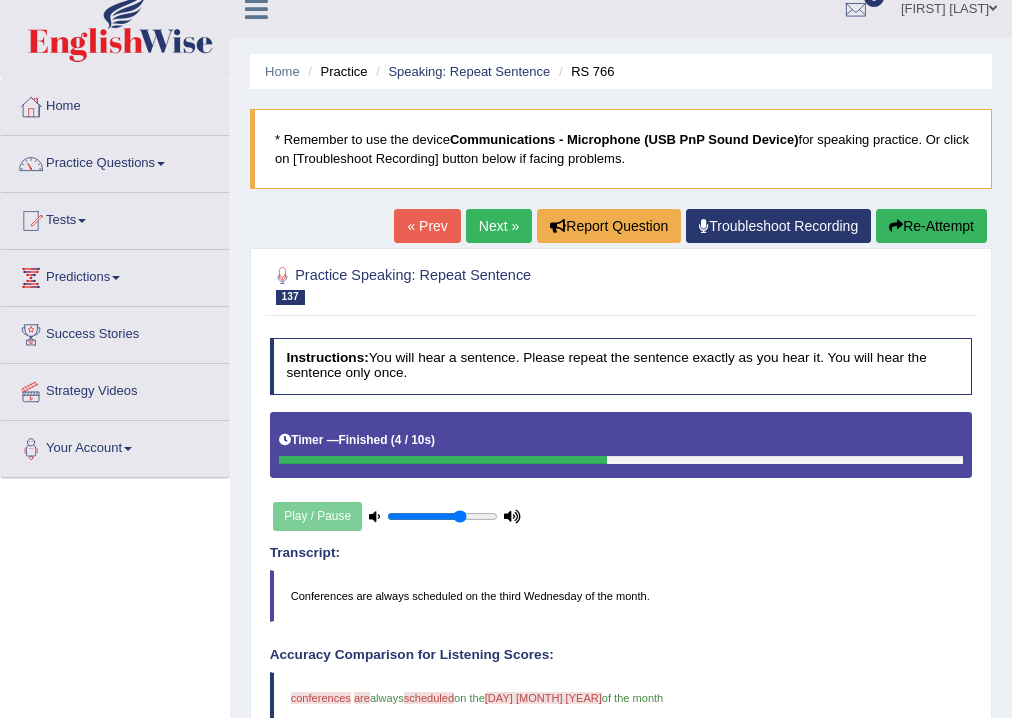 scroll, scrollTop: 80, scrollLeft: 0, axis: vertical 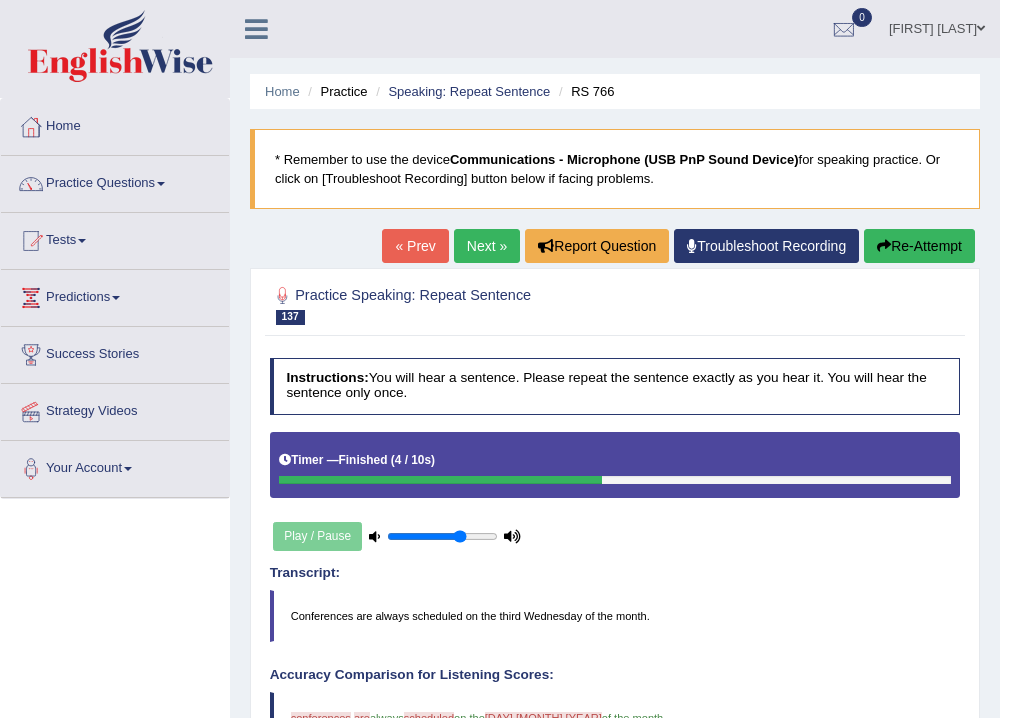 click on "Next »" at bounding box center (487, 246) 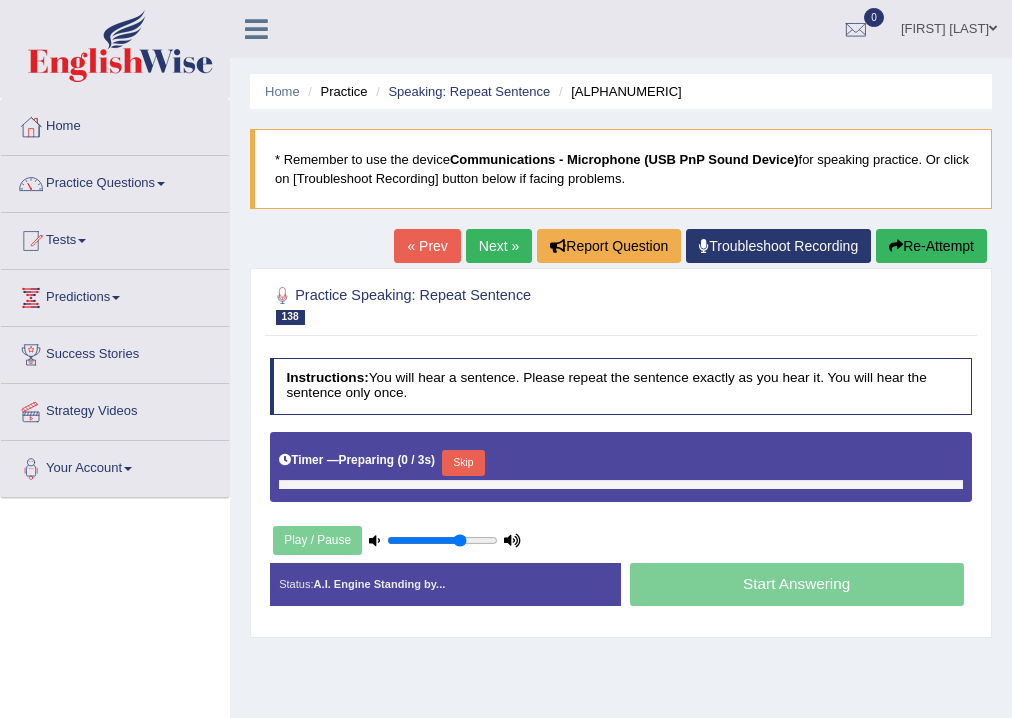 scroll, scrollTop: 0, scrollLeft: 0, axis: both 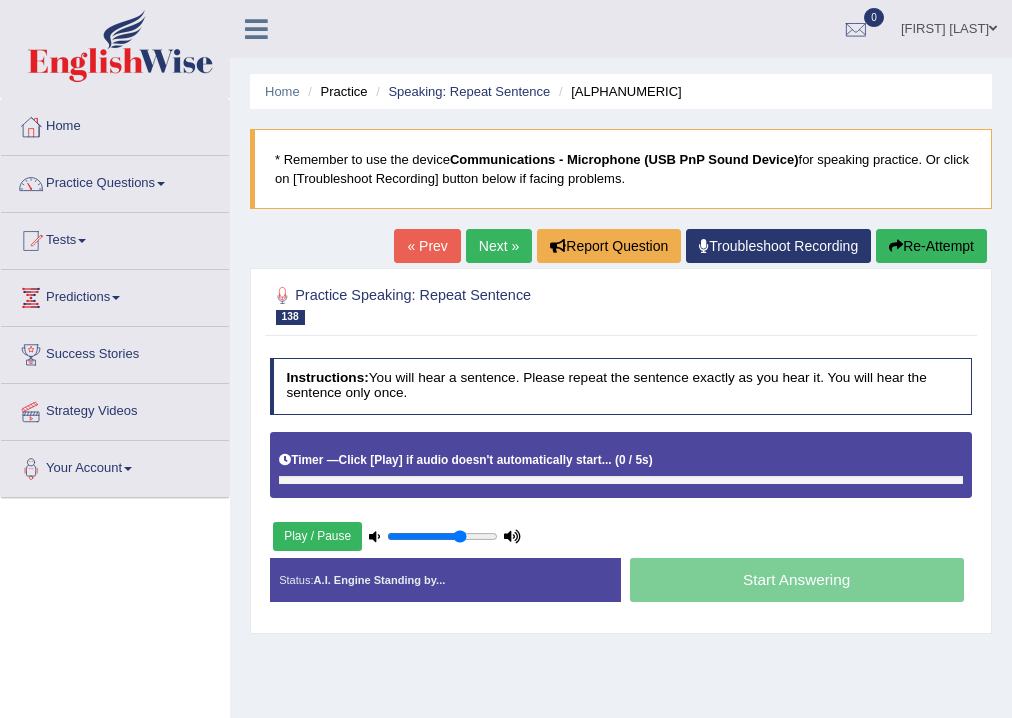 click on "Timer —  Click [Play] if audio doesn't automatically start...   ( 0 / 5s ) Skip" at bounding box center [621, 461] 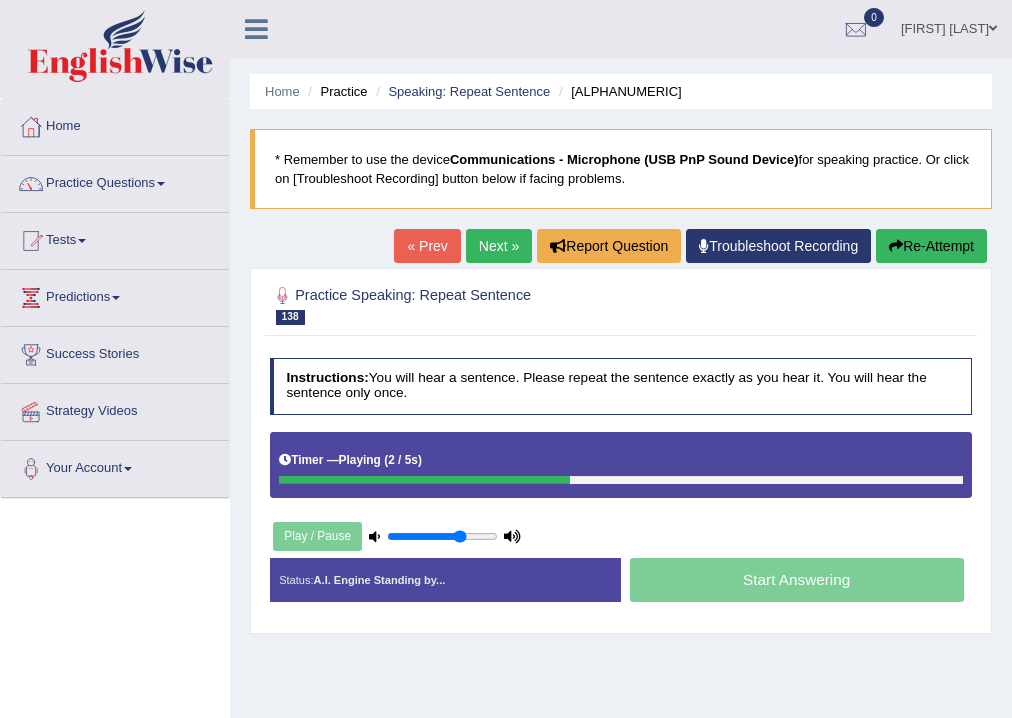 click on "Re-Attempt" at bounding box center [931, 246] 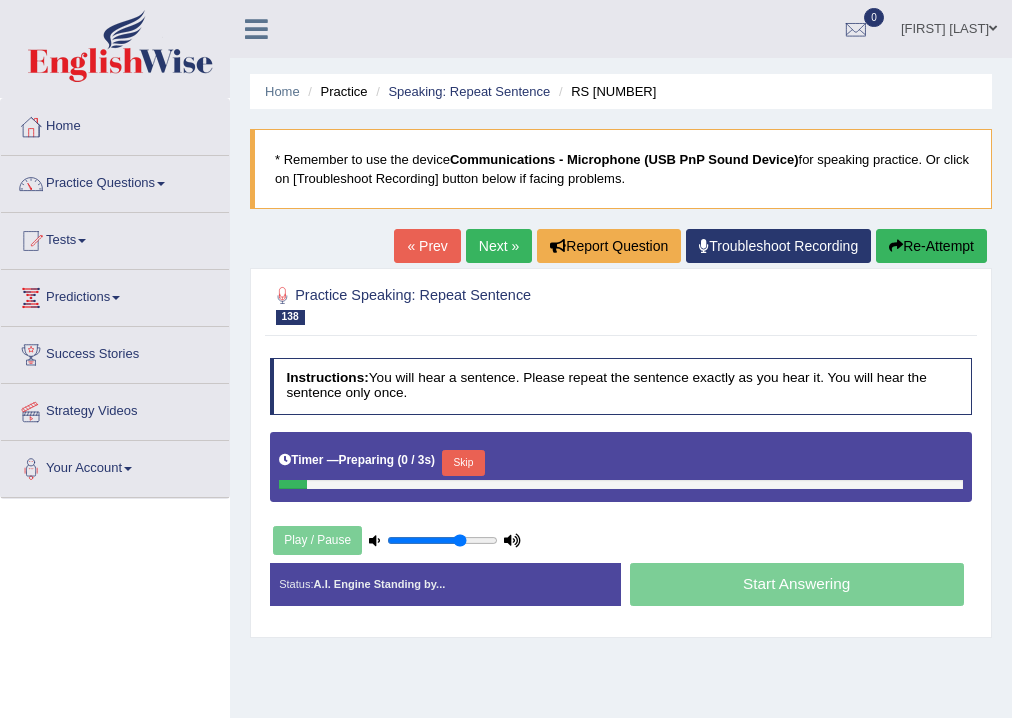 scroll, scrollTop: 0, scrollLeft: 0, axis: both 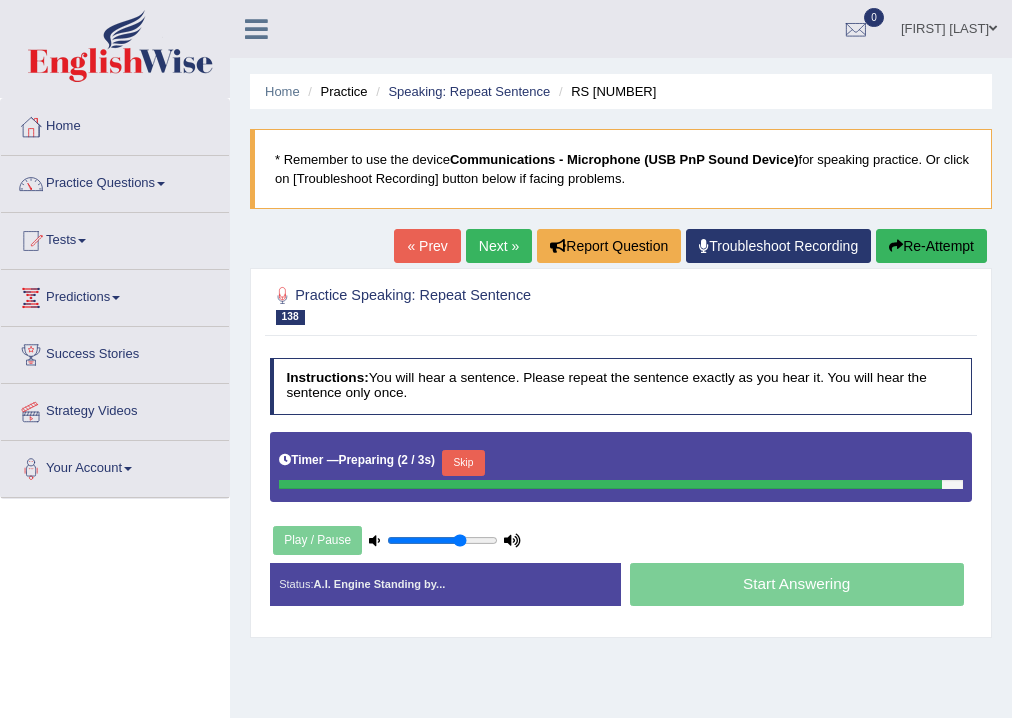 click on "Re-Attempt" at bounding box center (931, 246) 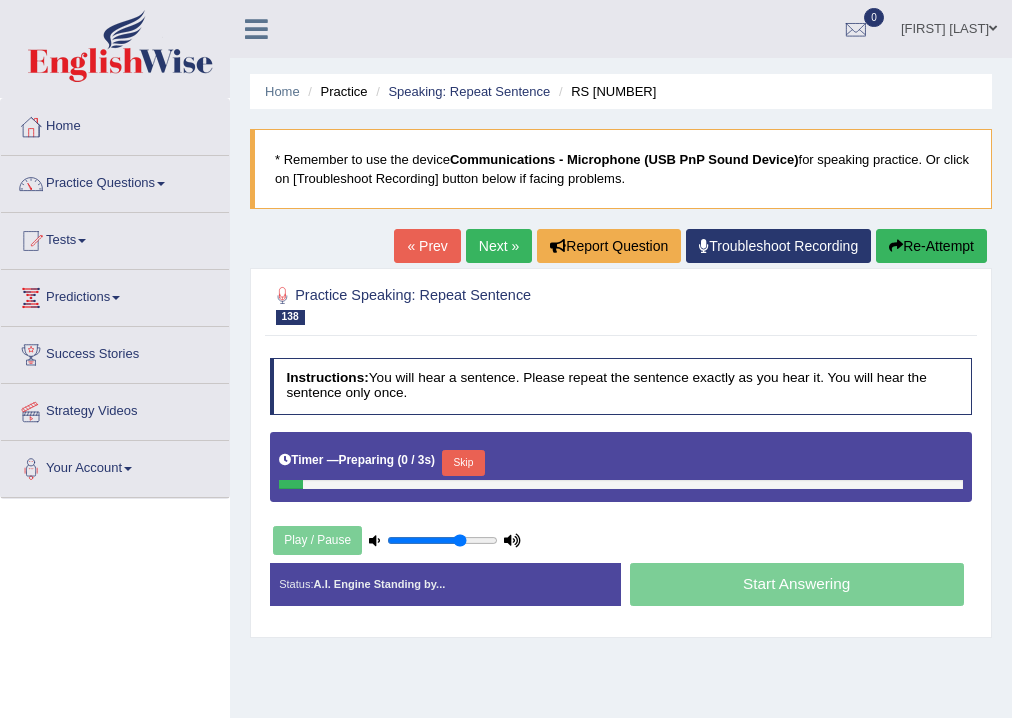scroll, scrollTop: 0, scrollLeft: 0, axis: both 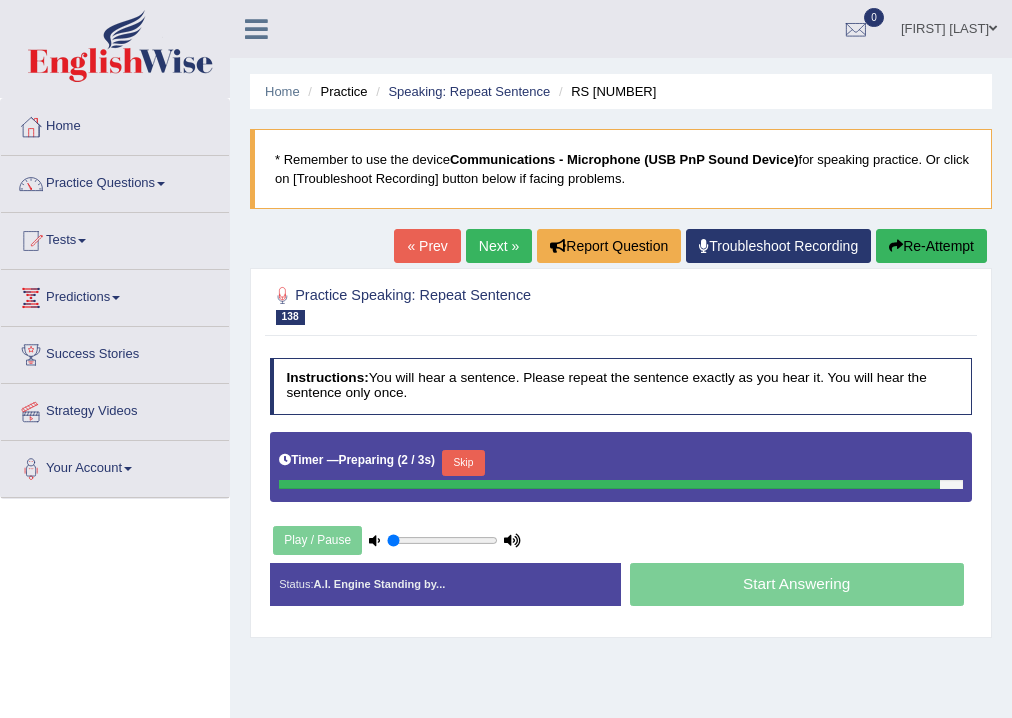 drag, startPoint x: 456, startPoint y: 537, endPoint x: 314, endPoint y: 528, distance: 142.28493 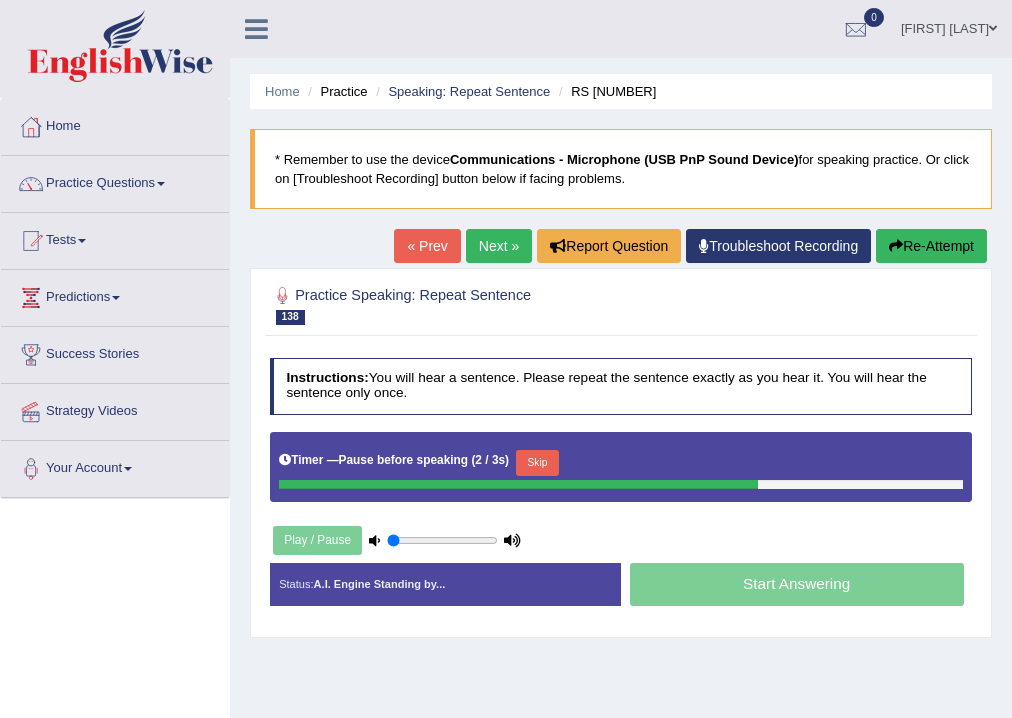 click on "Skip" at bounding box center [537, 463] 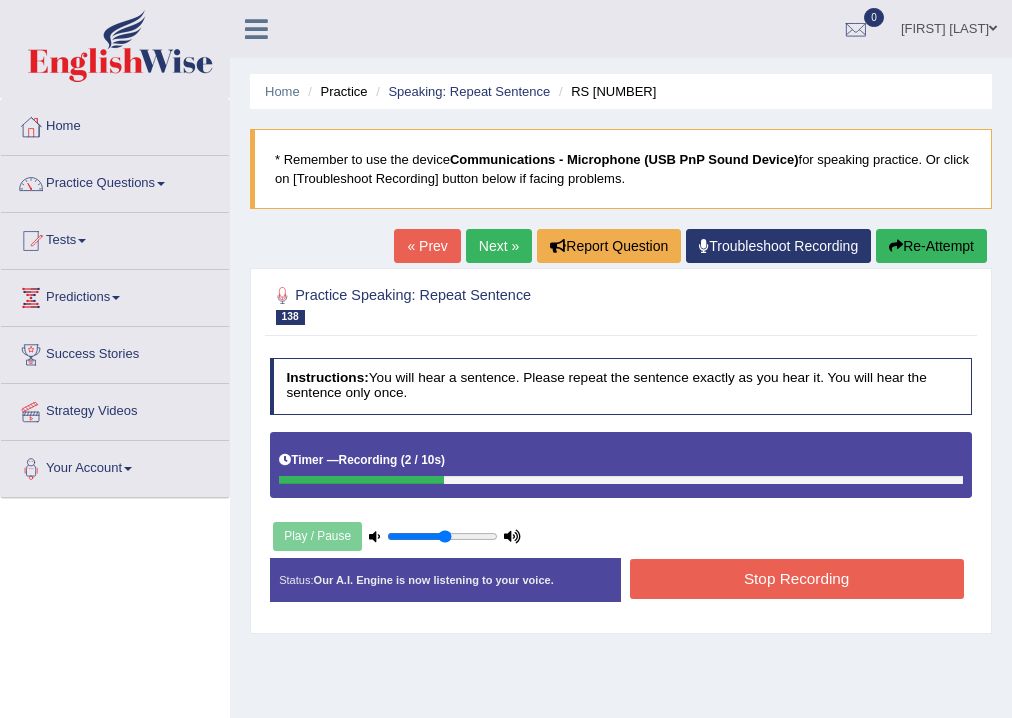 type on "0.55" 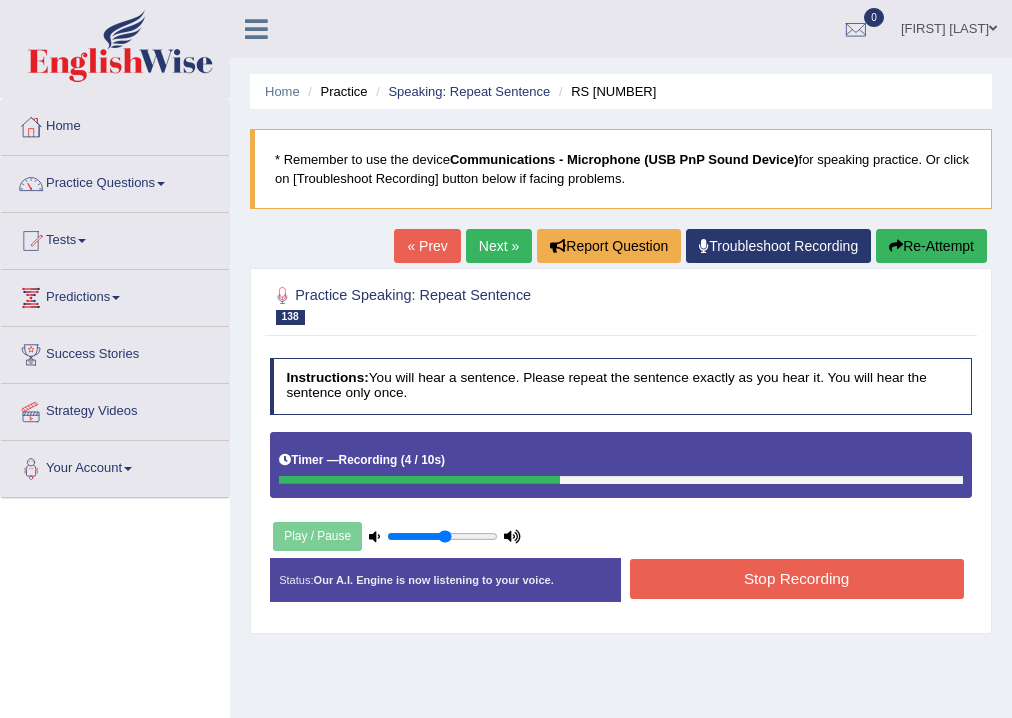 click on "Re-Attempt" at bounding box center (931, 246) 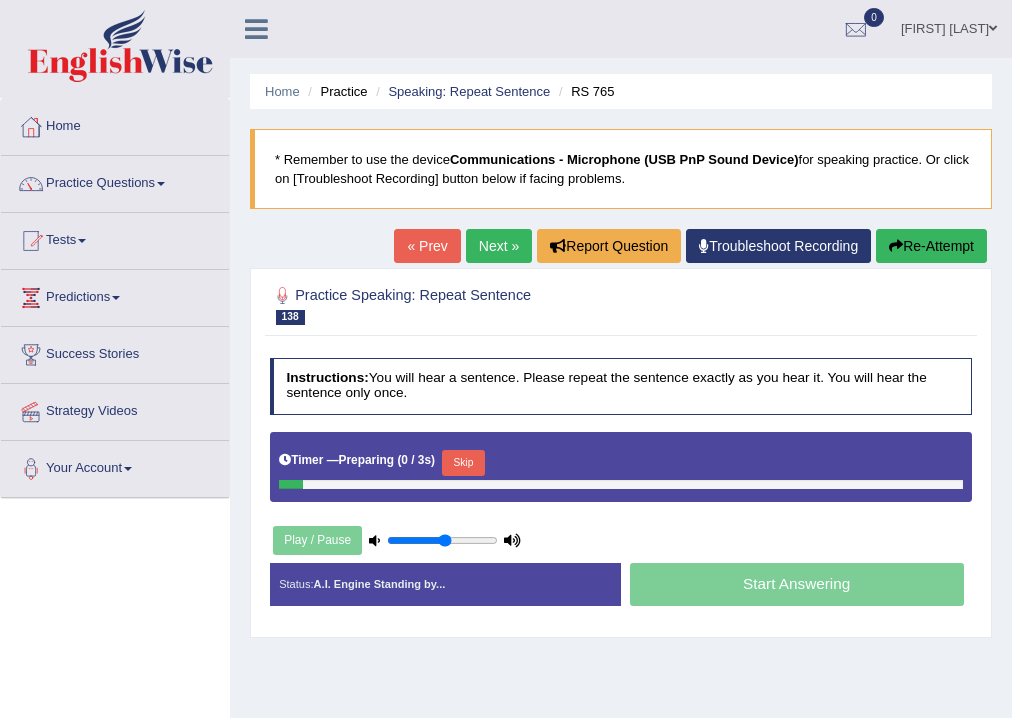 scroll, scrollTop: 0, scrollLeft: 0, axis: both 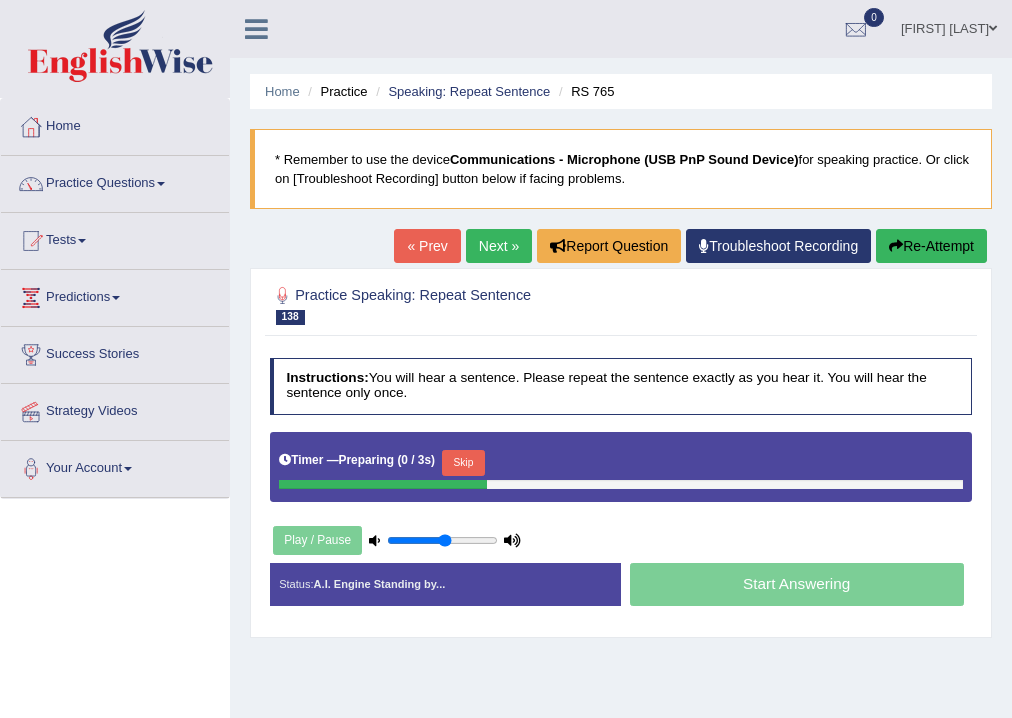 click on "Skip" at bounding box center [463, 463] 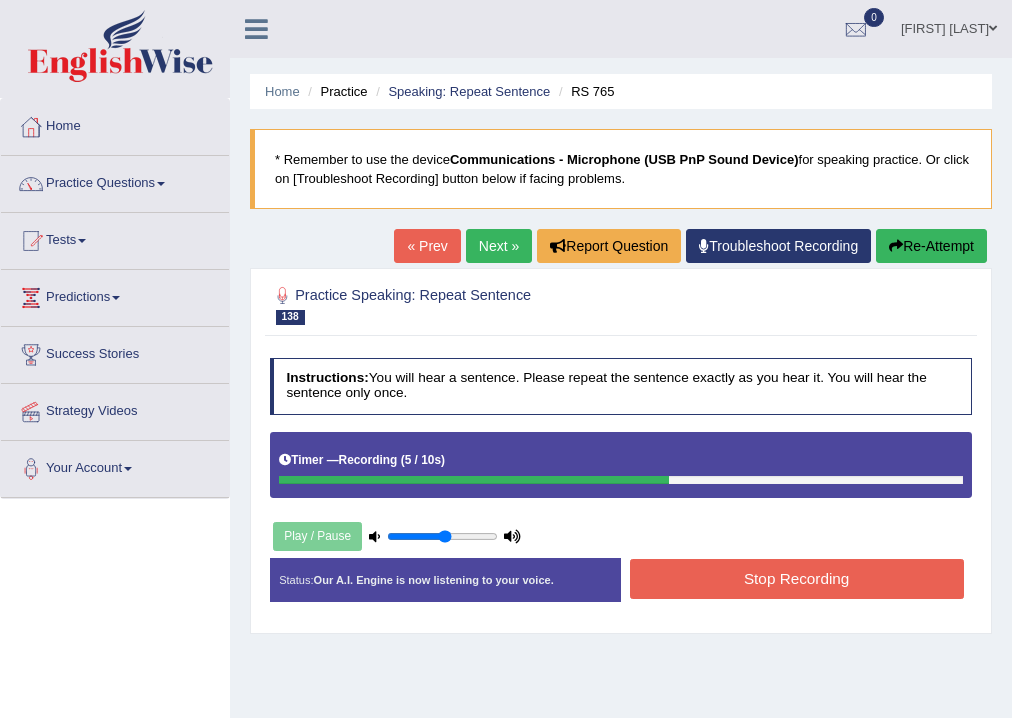 click on "Instructions:  You will hear a sentence. Please repeat the sentence exactly as you hear it. You will hear the sentence only once.
Timer —  Recording   ( 5 / 10s ) Play / Pause Transcript: Even with the permit, finding a parking spot on campus is ALMOST impossible. Created with Highcharts 7.1.2 Too low Too high Time Pitch meter: 0 2.5 5 7.5 10 Created with Highcharts 7.1.2 Great Too slow Too fast Time Speech pace meter: 0 10 20 30 40 Accuracy Comparison for Listening Scores: Labels:
Red:  Missed/Mispronounced Words
Green:  Correct Words
Accuracy:  Voice Analysis: Your Response: Status:  Our A.I. Engine is now listening to your voice. Start Answering Stop Recording" at bounding box center [620, 486] 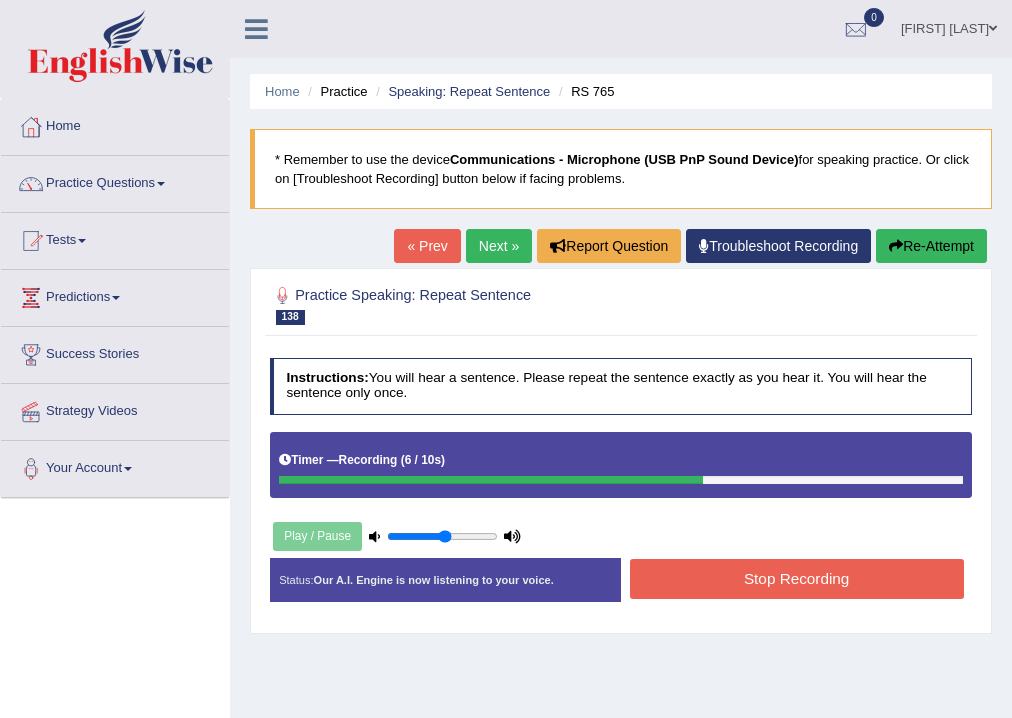 click on "Stop Recording" at bounding box center (797, 578) 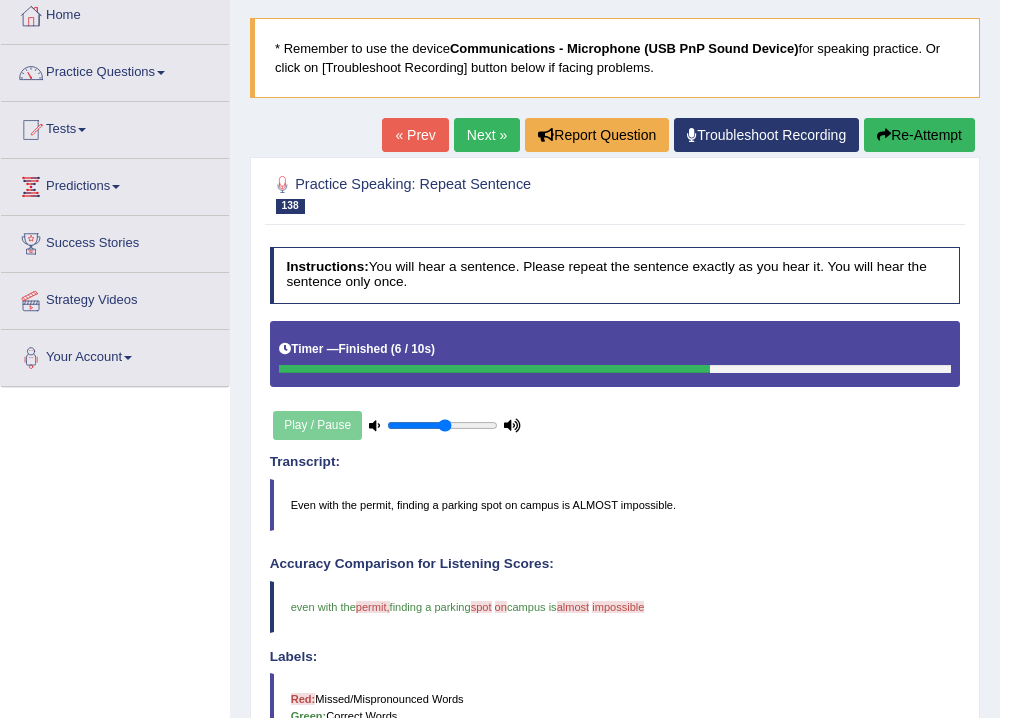 scroll, scrollTop: 0, scrollLeft: 0, axis: both 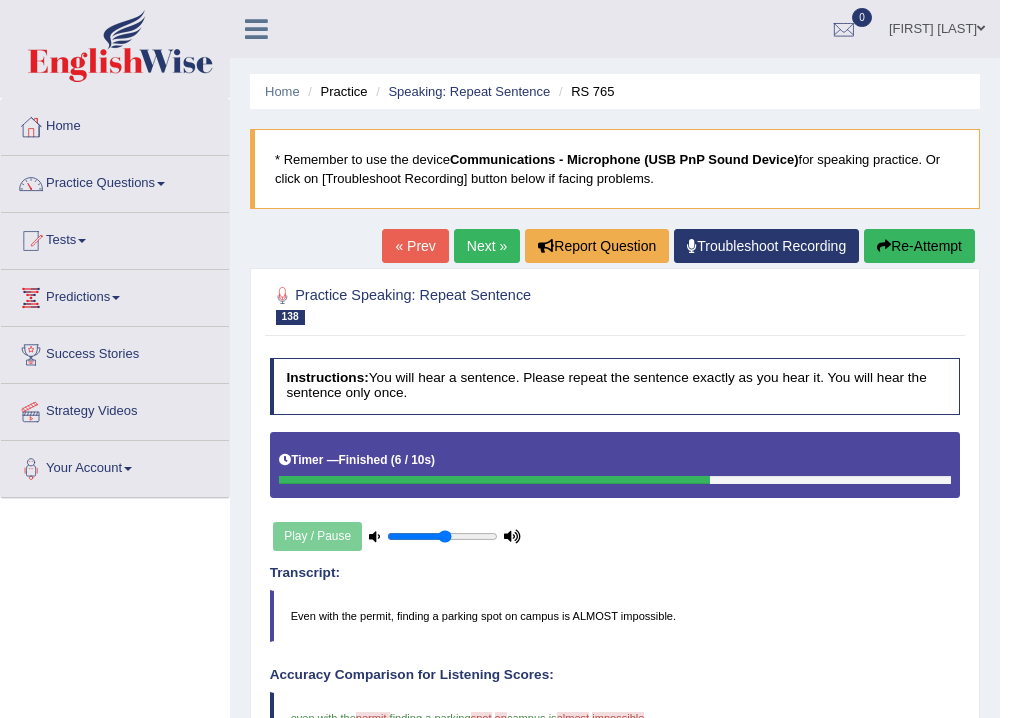 click on "Next »" at bounding box center [487, 246] 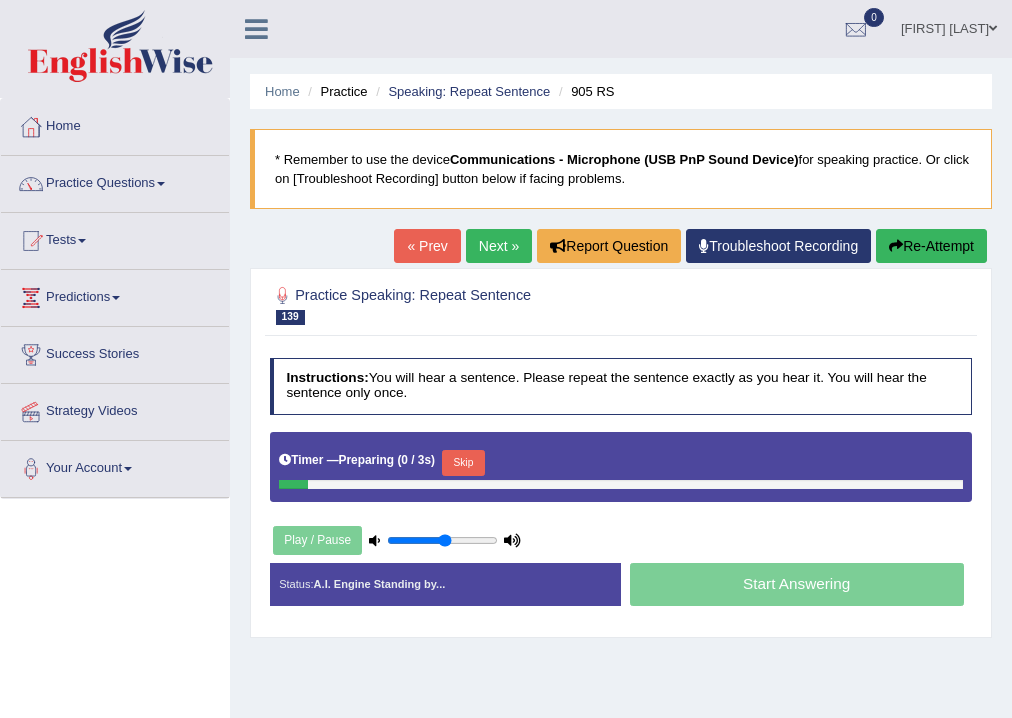 scroll, scrollTop: 0, scrollLeft: 0, axis: both 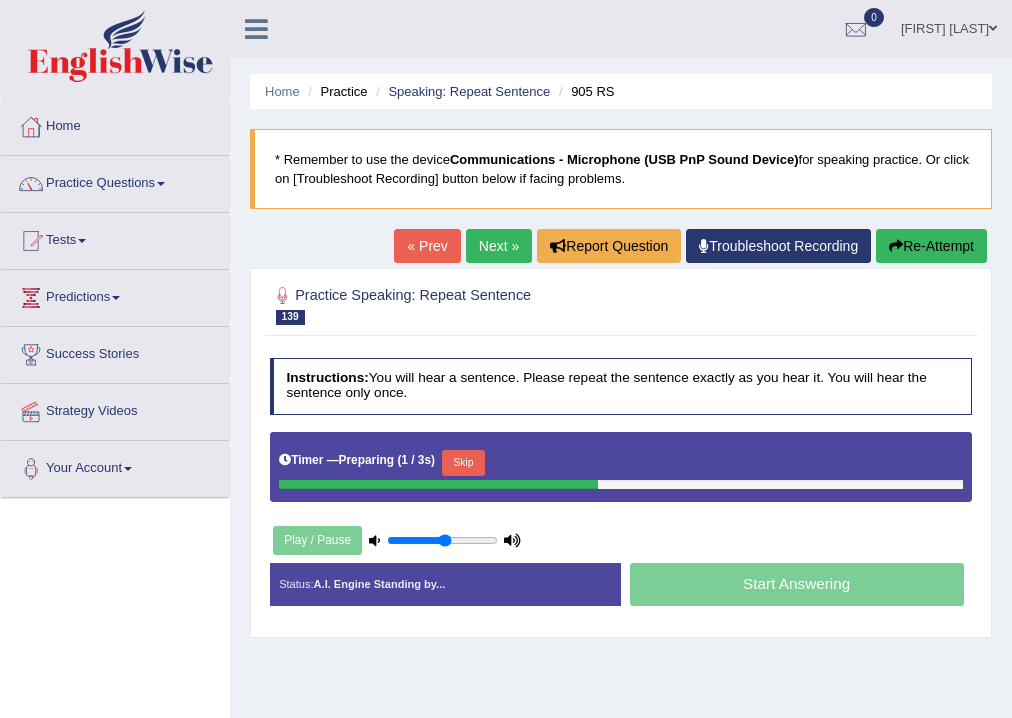 click on "Skip" at bounding box center (463, 463) 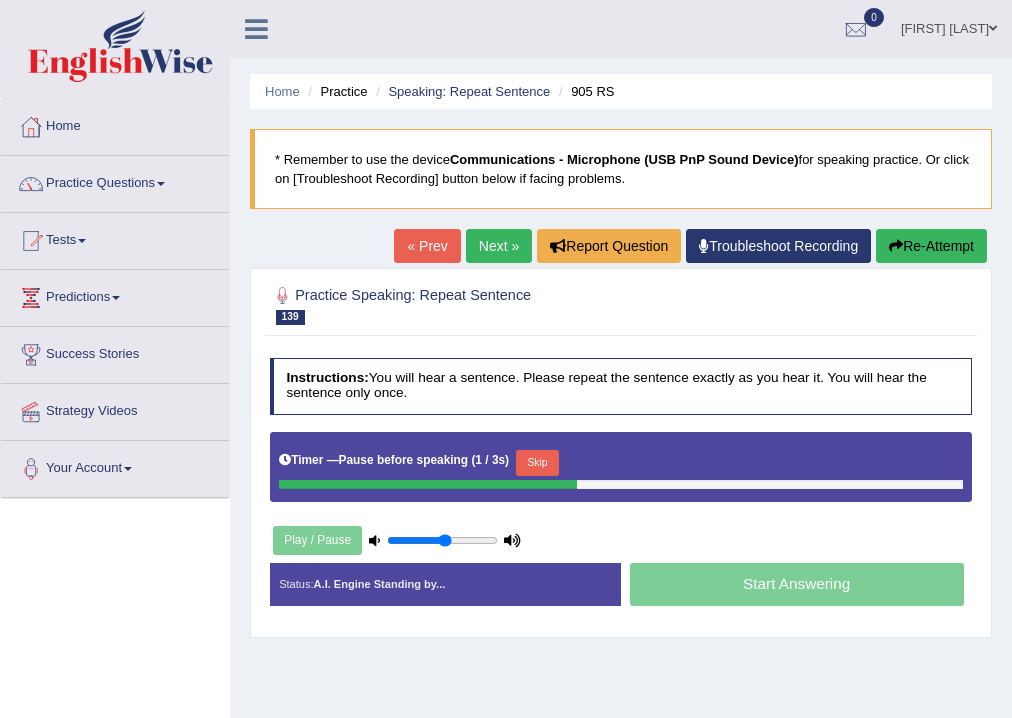 click on "Skip" at bounding box center (537, 463) 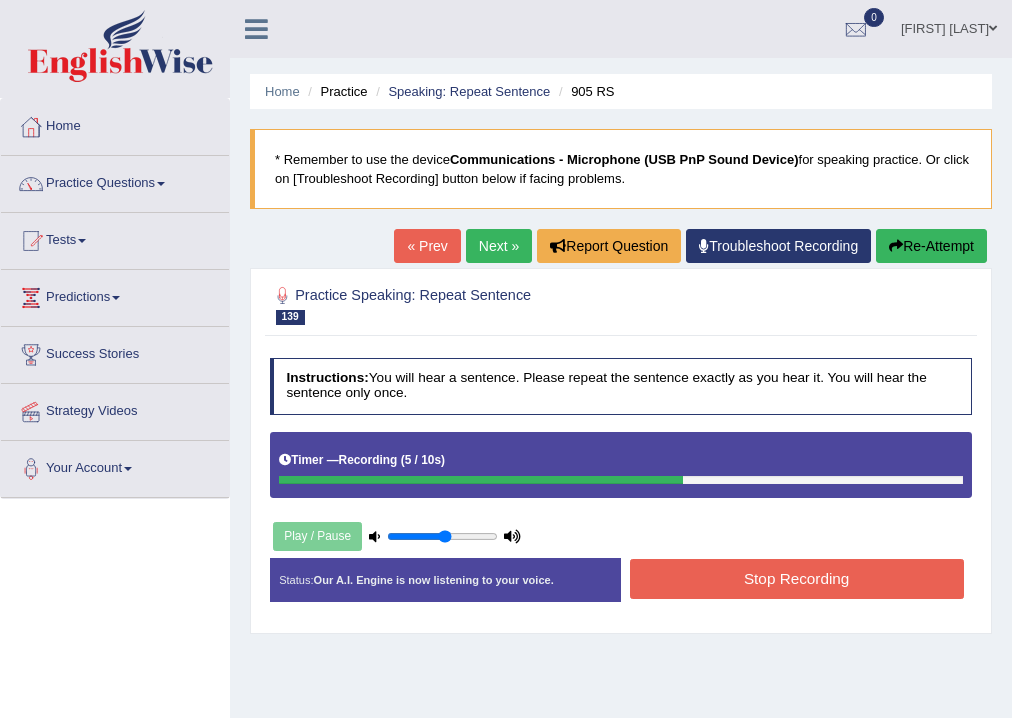 click on "Stop Recording" at bounding box center [797, 578] 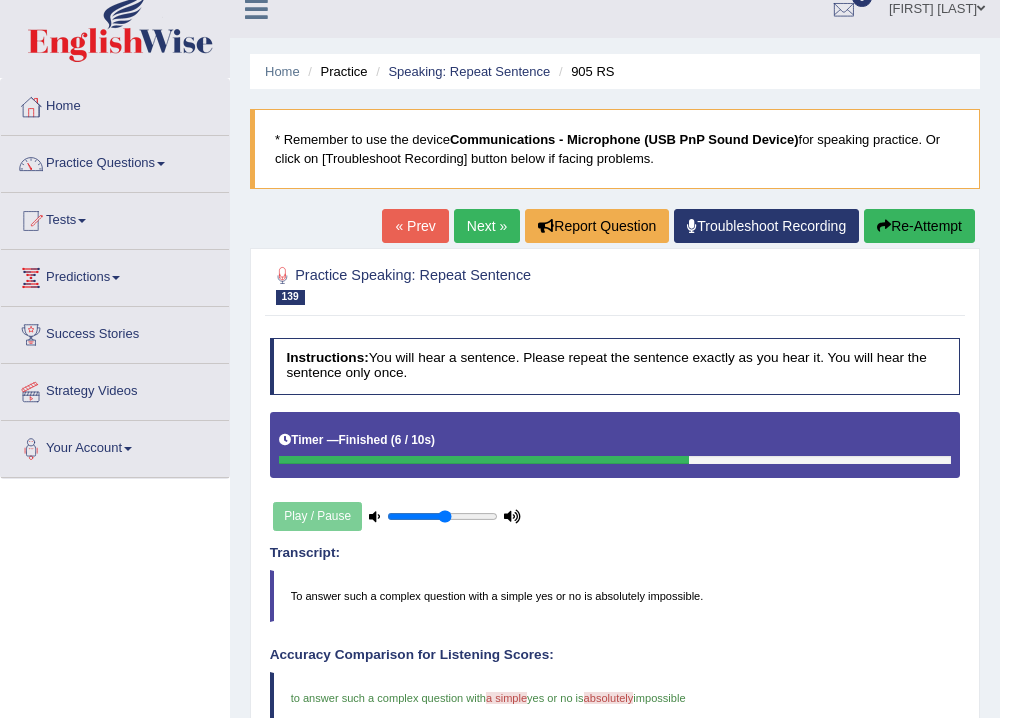 scroll, scrollTop: 20, scrollLeft: 0, axis: vertical 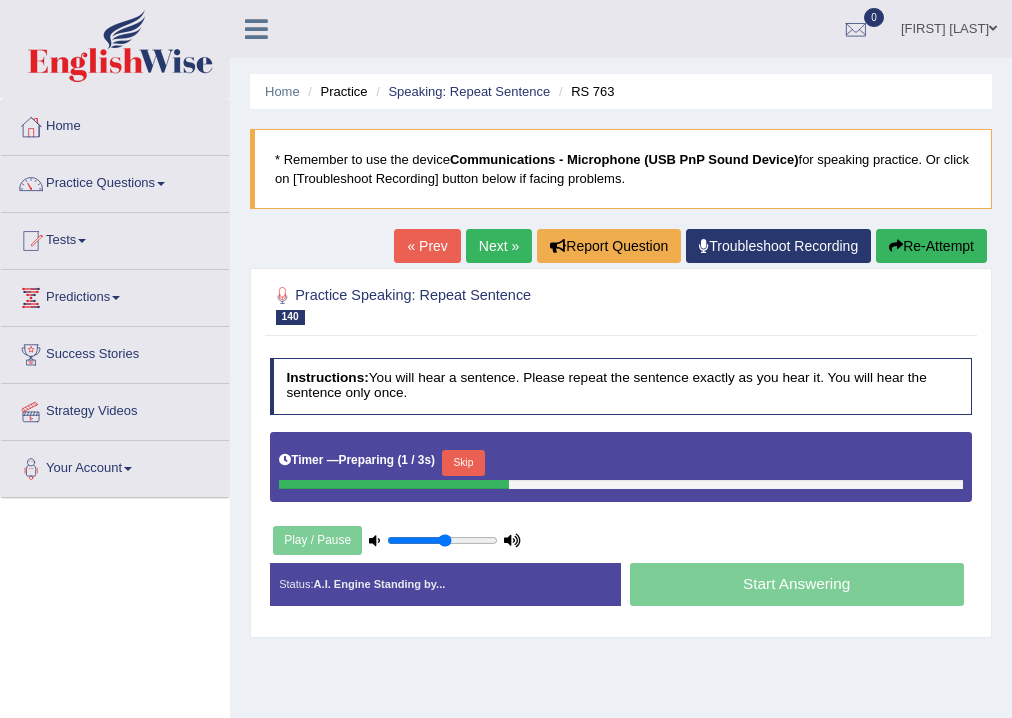 click on "Skip" at bounding box center [463, 463] 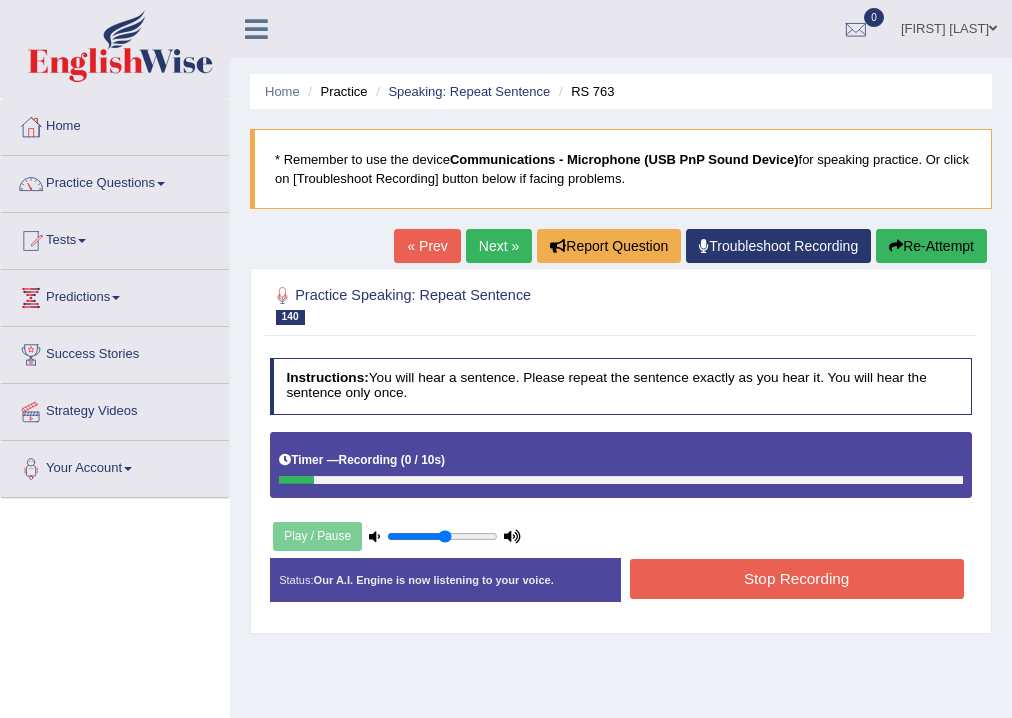 click on "Stop Recording" at bounding box center [797, 578] 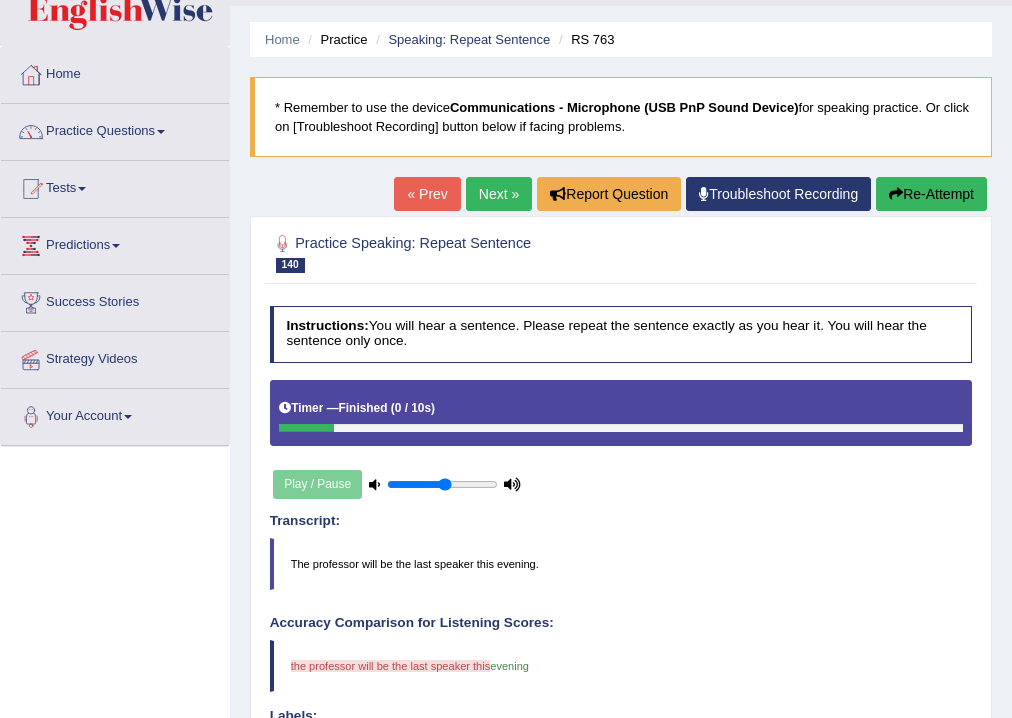 scroll, scrollTop: 80, scrollLeft: 0, axis: vertical 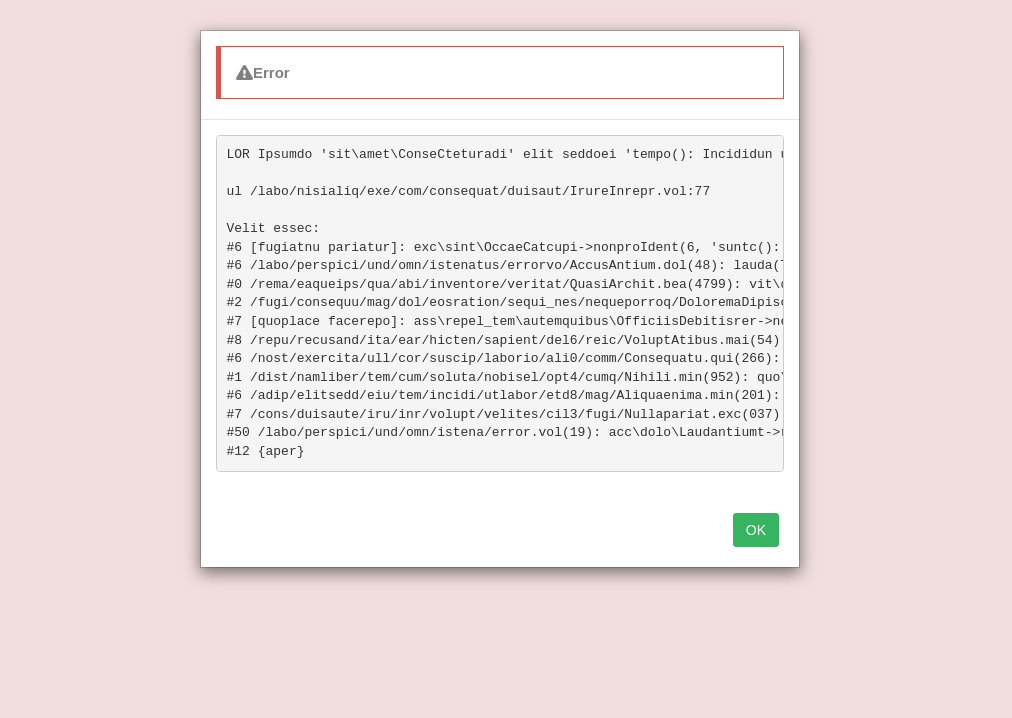 click on "OK" at bounding box center (756, 530) 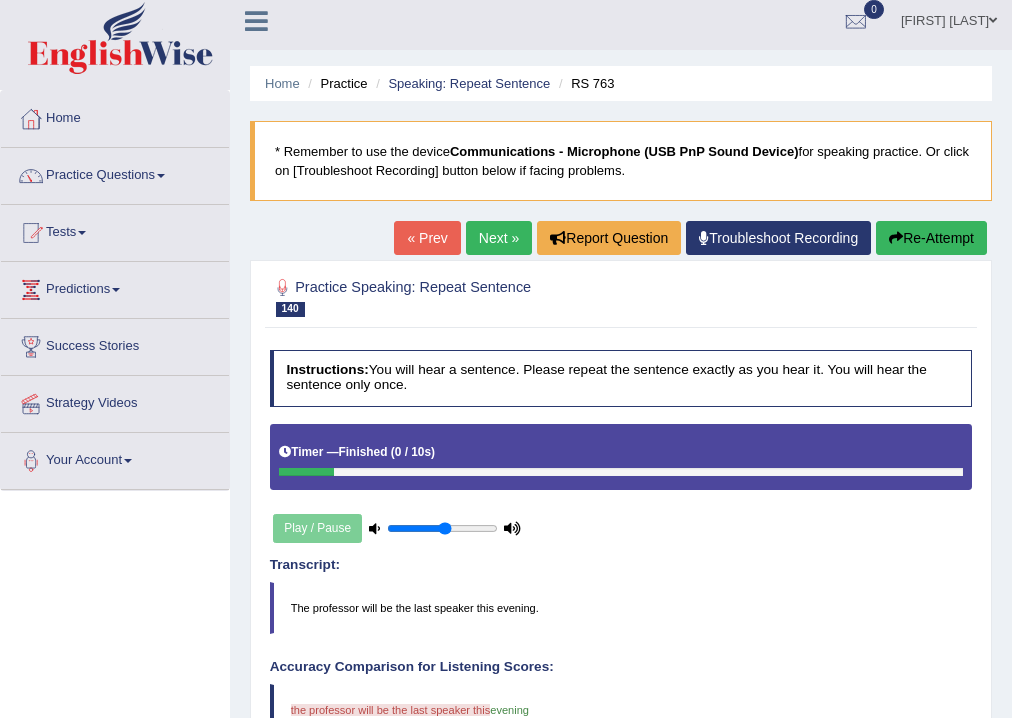scroll, scrollTop: 0, scrollLeft: 0, axis: both 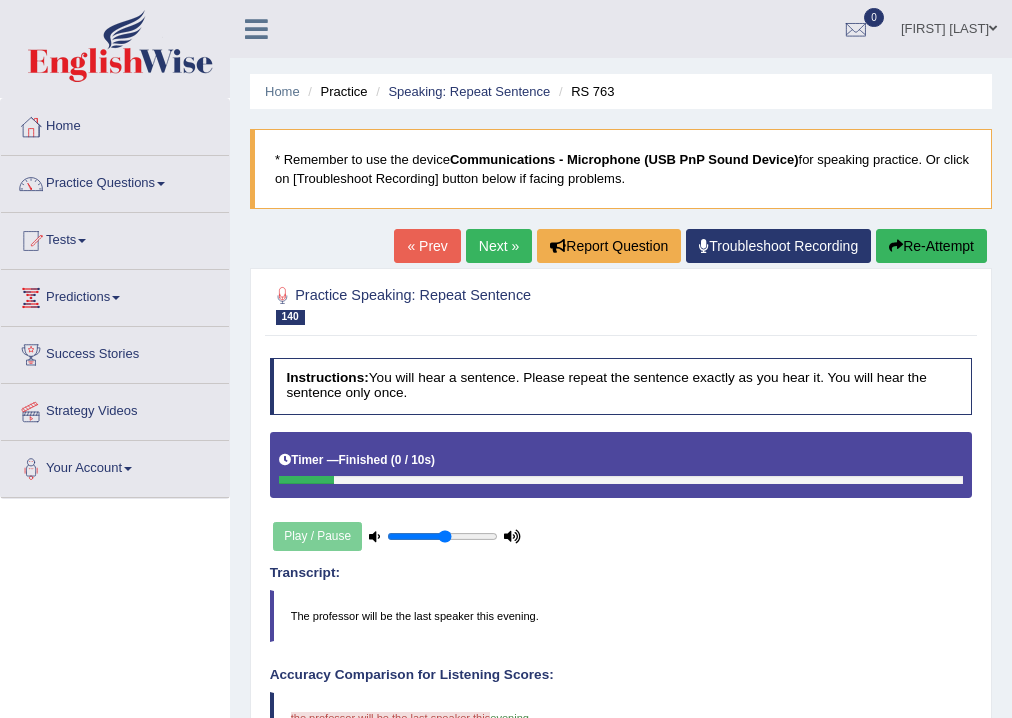 click on "Re-Attempt" at bounding box center [931, 246] 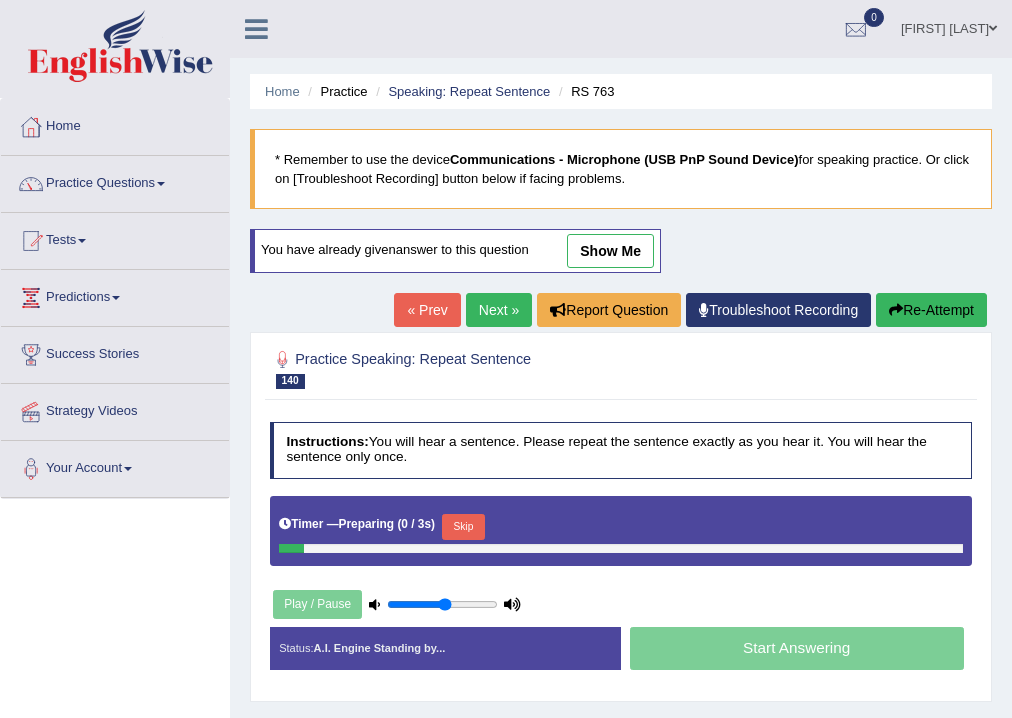 scroll, scrollTop: 0, scrollLeft: 0, axis: both 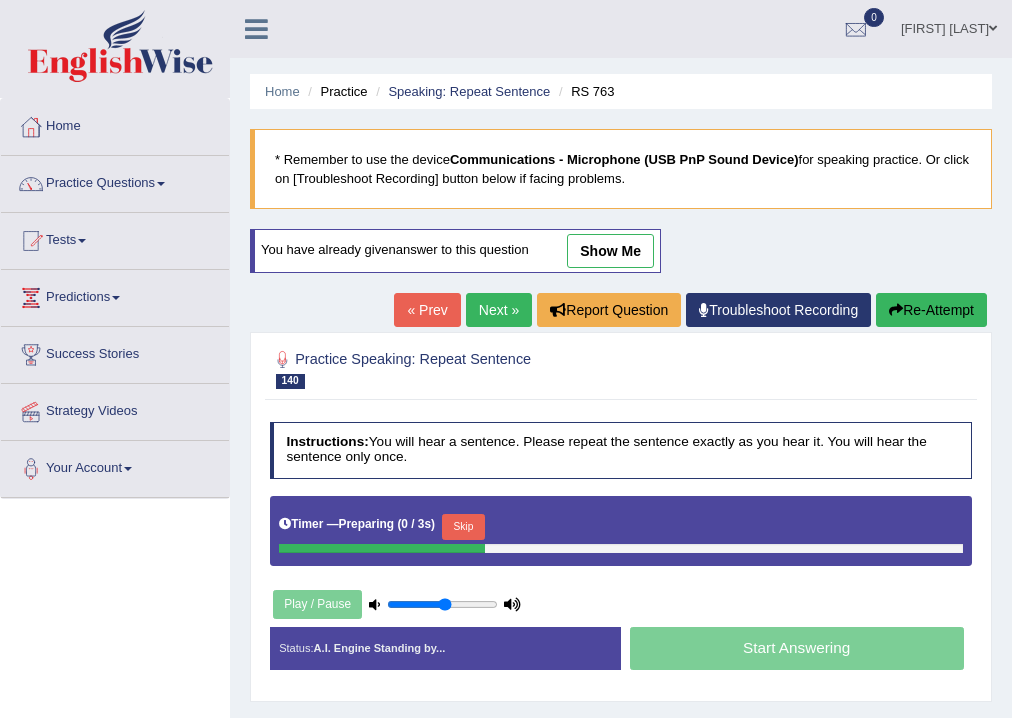 click on "Skip" at bounding box center [463, 527] 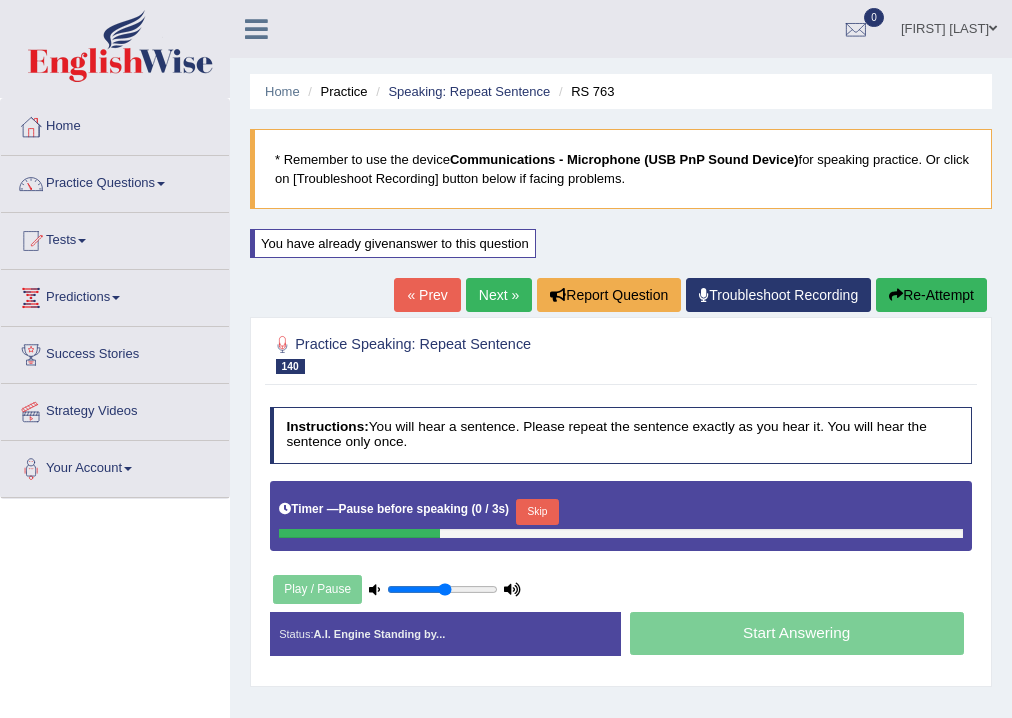 click on "Skip" at bounding box center [537, 512] 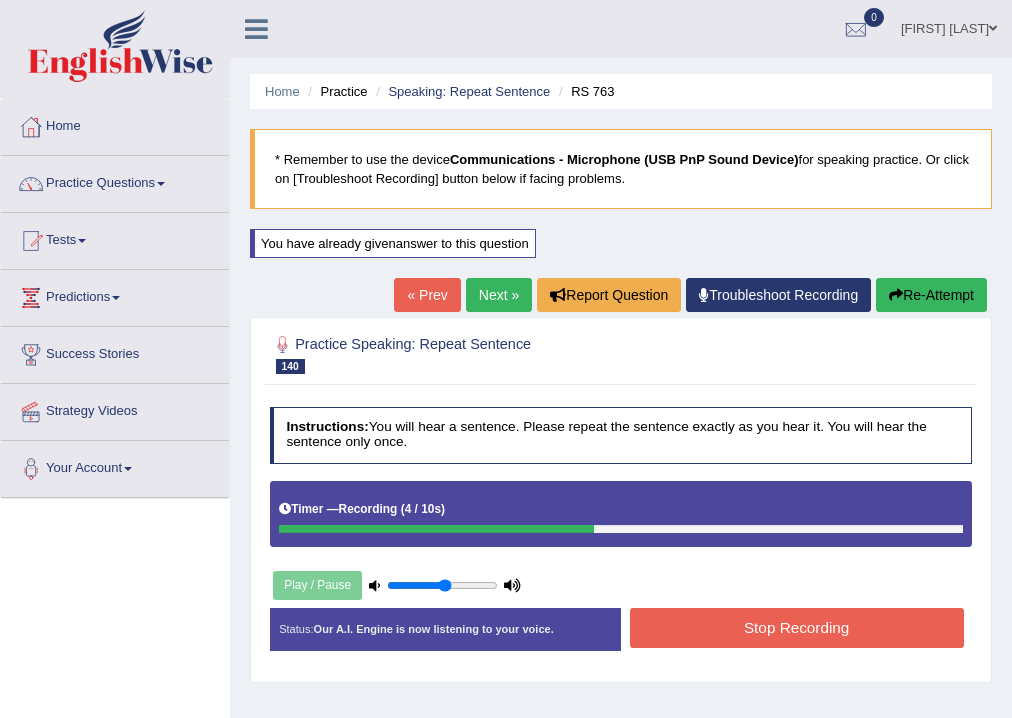 click on "Stop Recording" at bounding box center [797, 627] 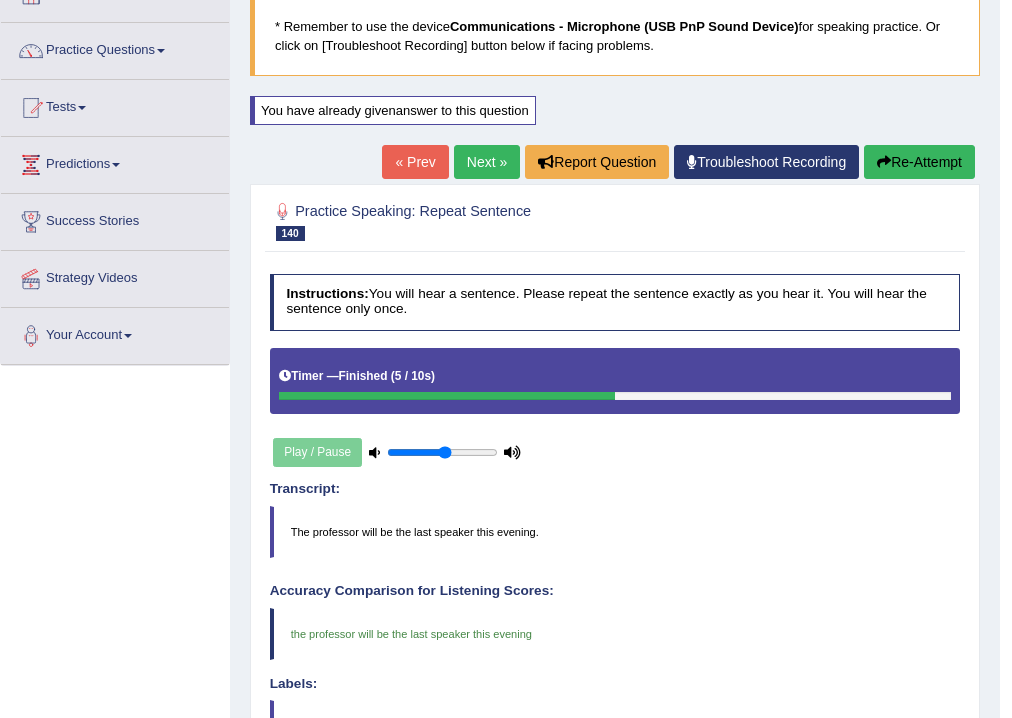 scroll, scrollTop: 0, scrollLeft: 0, axis: both 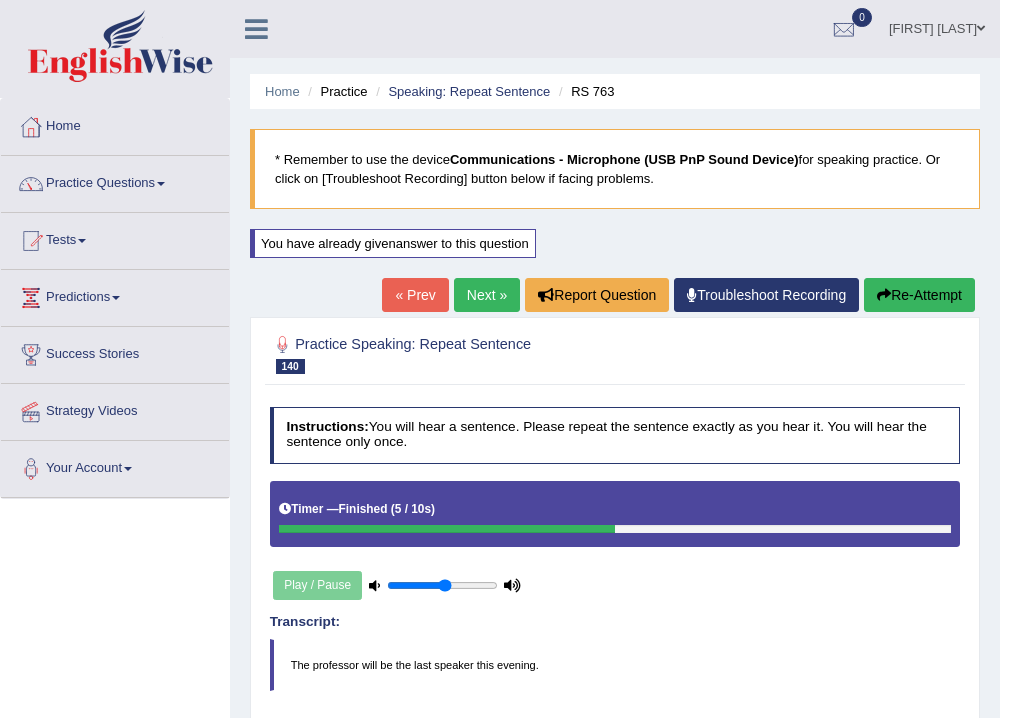 click on "Next »" at bounding box center [487, 295] 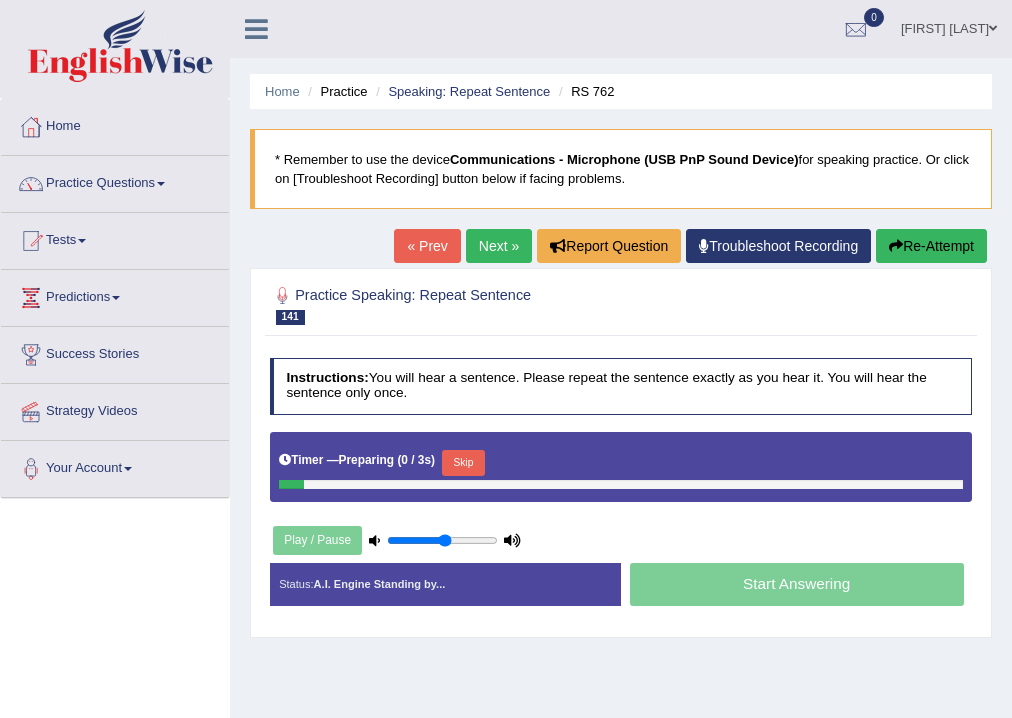 scroll, scrollTop: 0, scrollLeft: 0, axis: both 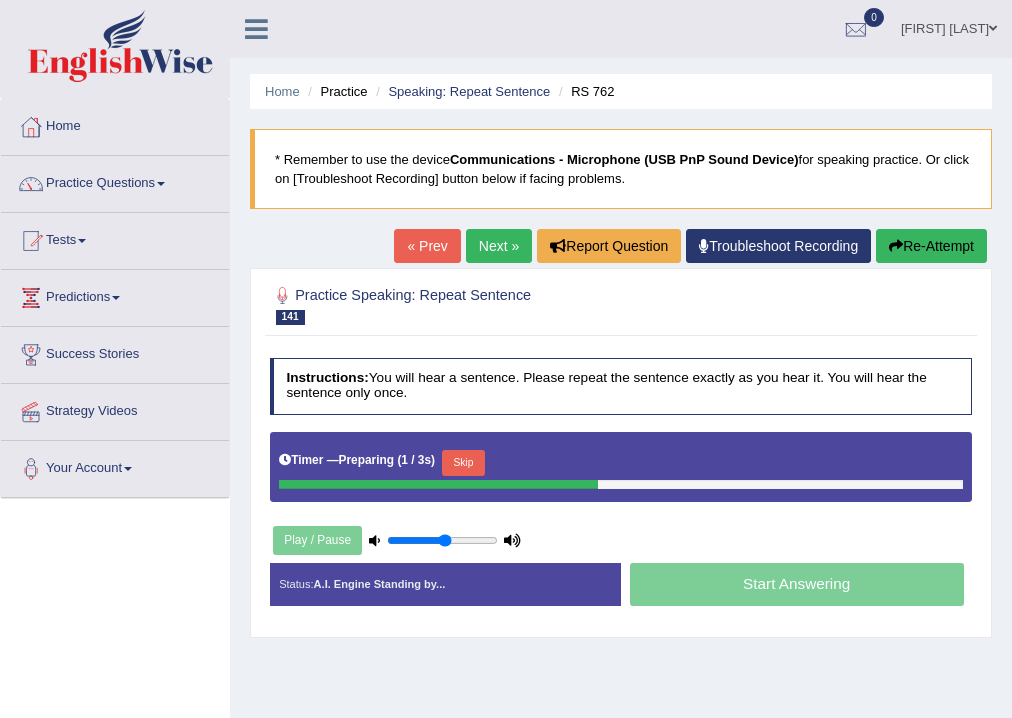 click on "Skip" at bounding box center (463, 463) 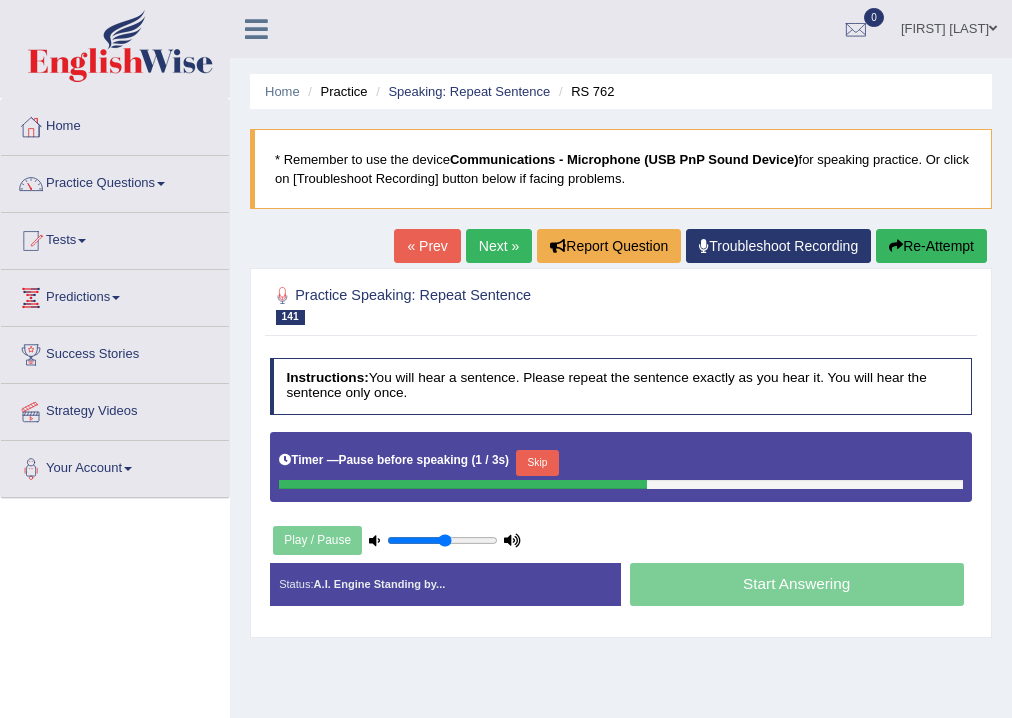 click on "Skip" at bounding box center [537, 463] 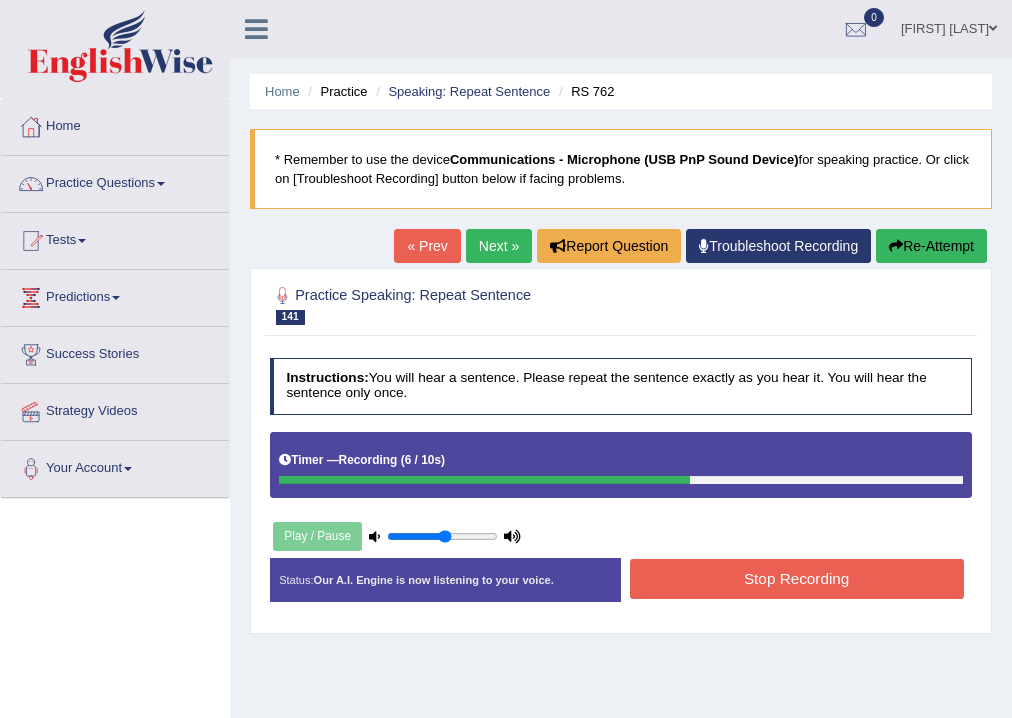 click on "Stop Recording" at bounding box center (797, 578) 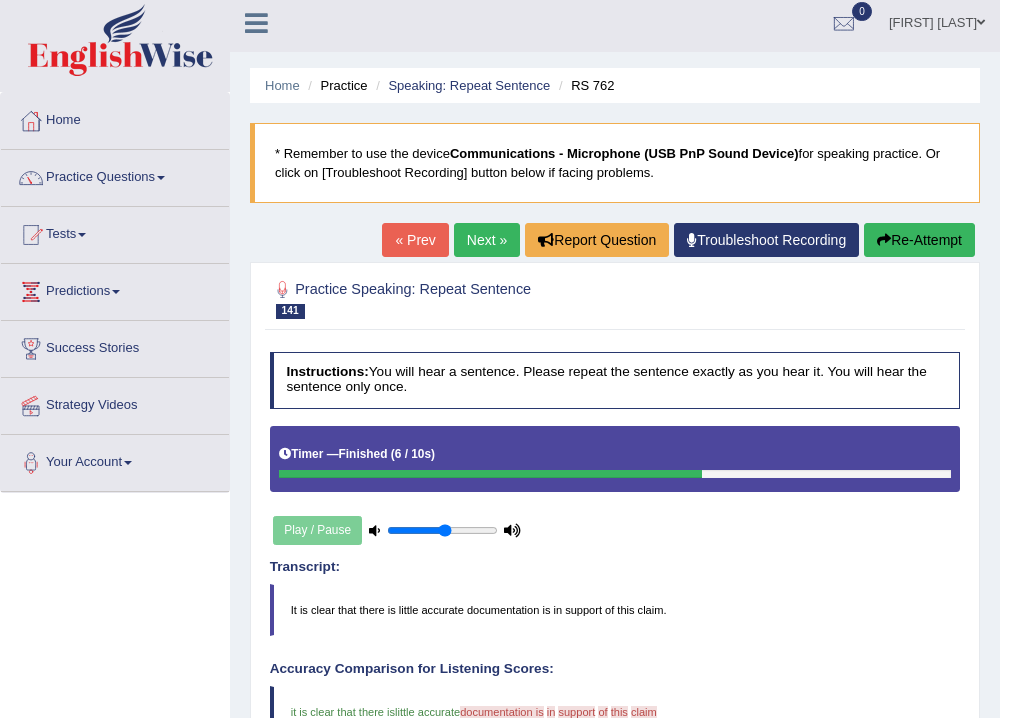 scroll, scrollTop: 0, scrollLeft: 0, axis: both 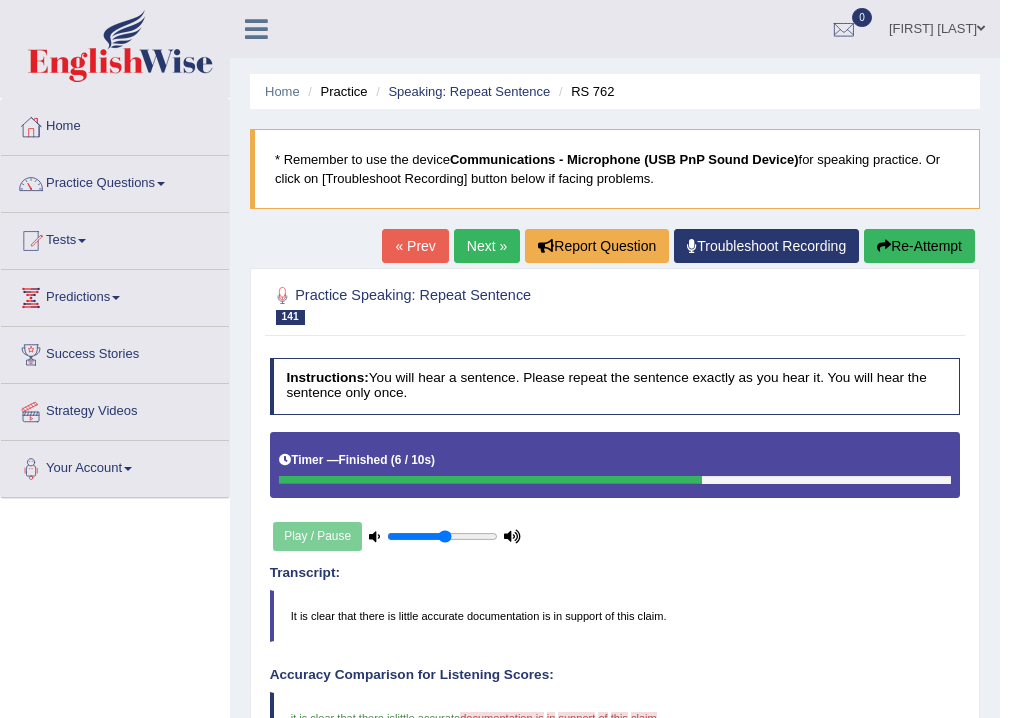 click on "Re-Attempt" at bounding box center [919, 246] 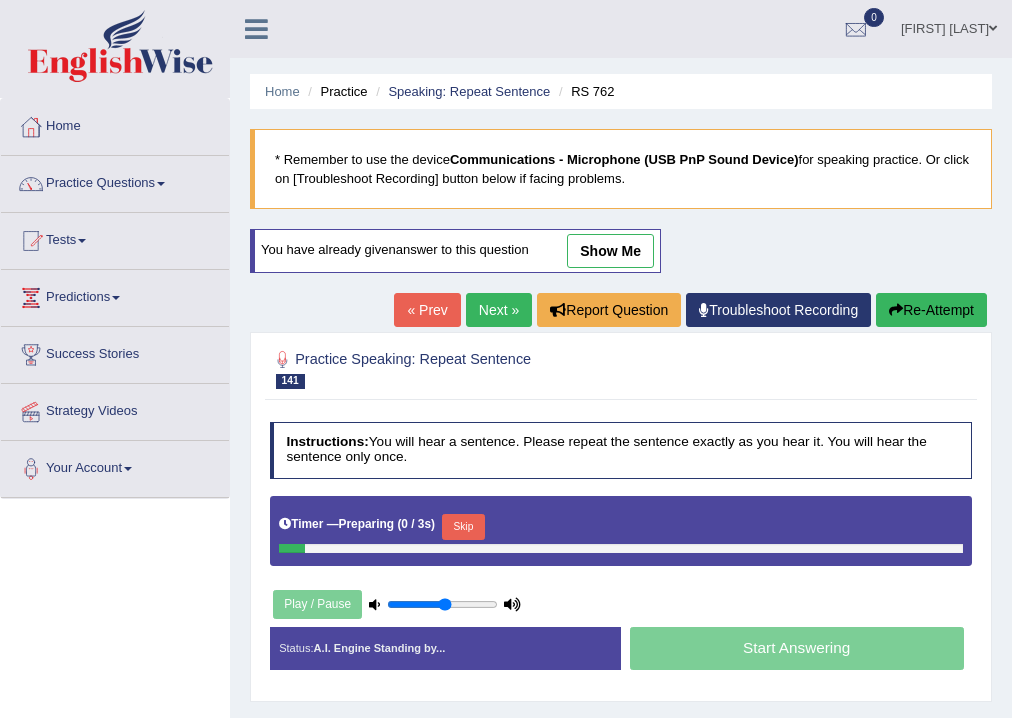 scroll, scrollTop: 0, scrollLeft: 0, axis: both 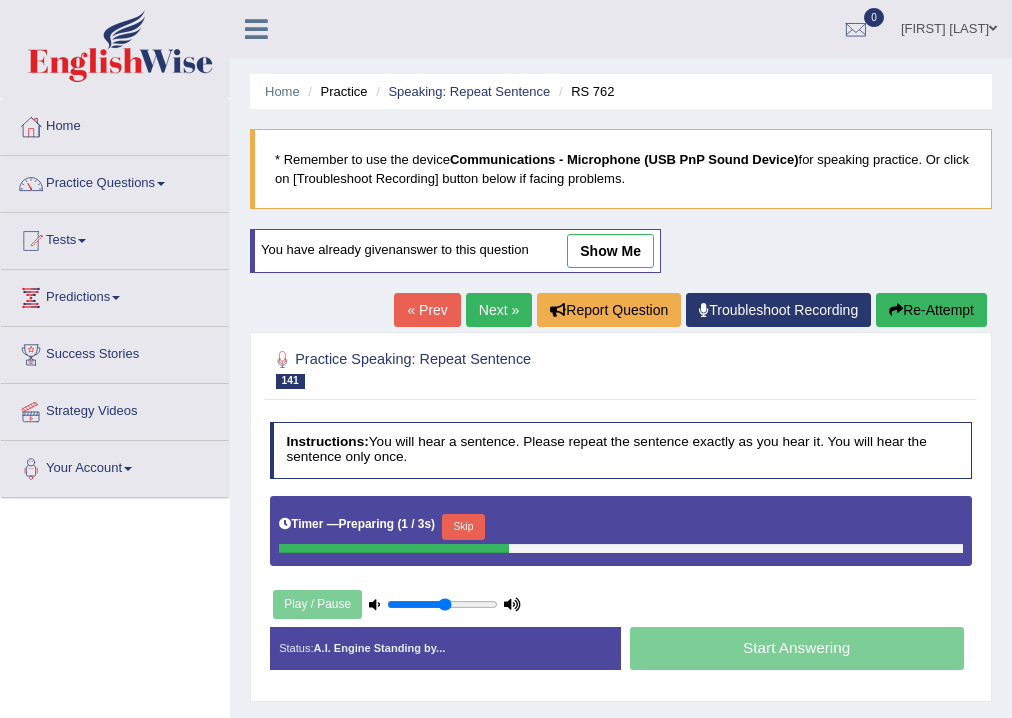 click on "Skip" at bounding box center (463, 527) 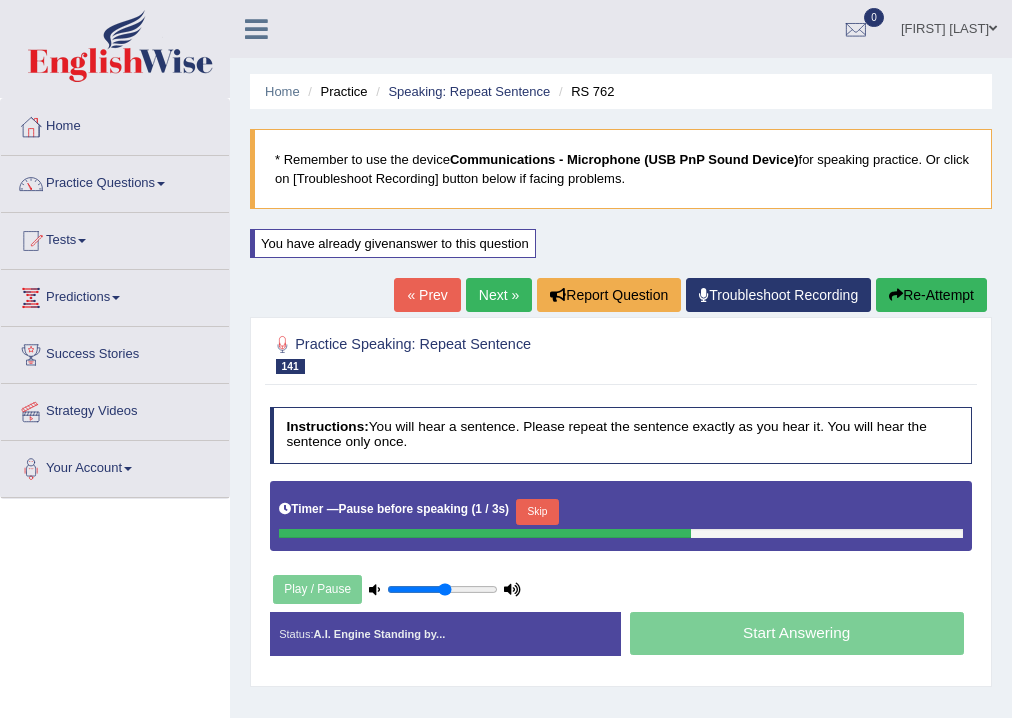 click on "Skip" at bounding box center (537, 512) 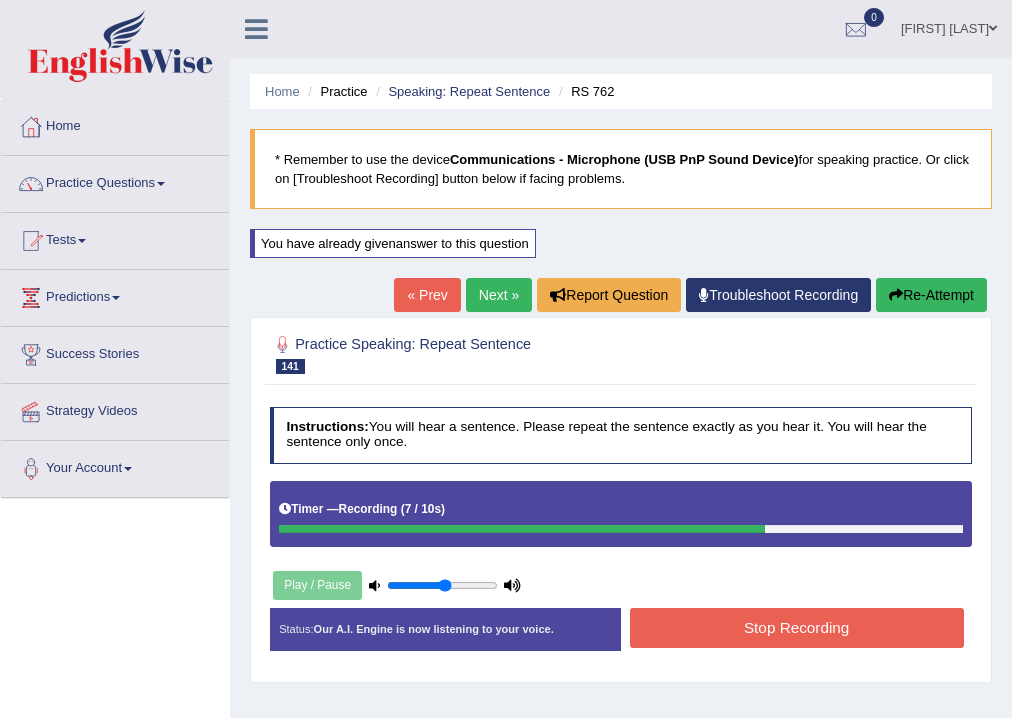 click on "Stop Recording" at bounding box center (797, 627) 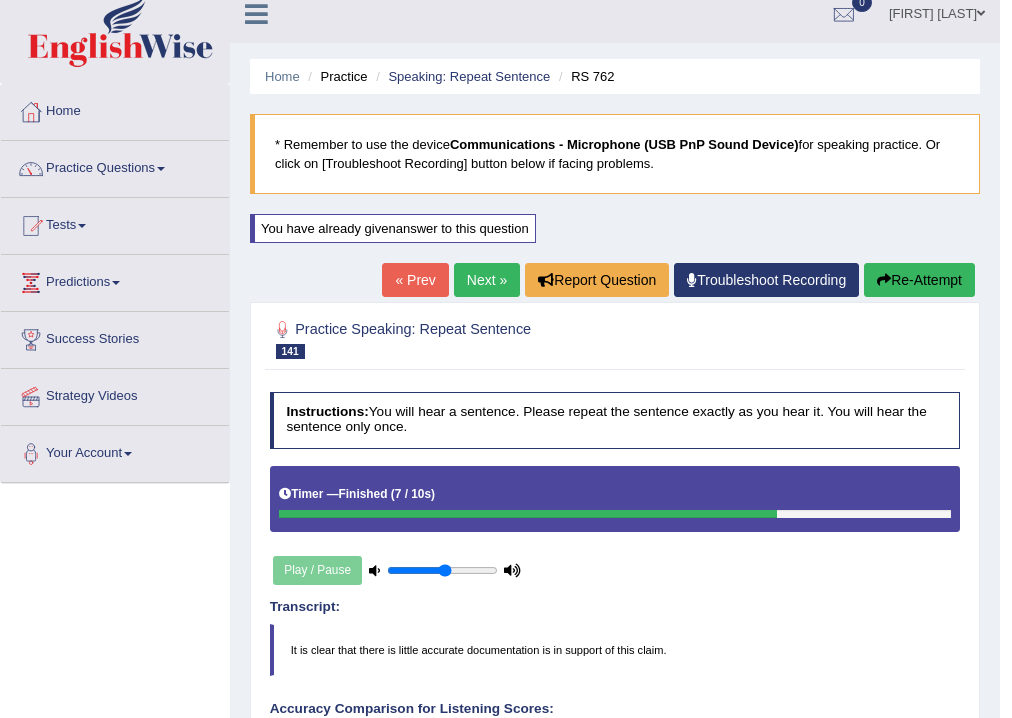 scroll, scrollTop: 0, scrollLeft: 0, axis: both 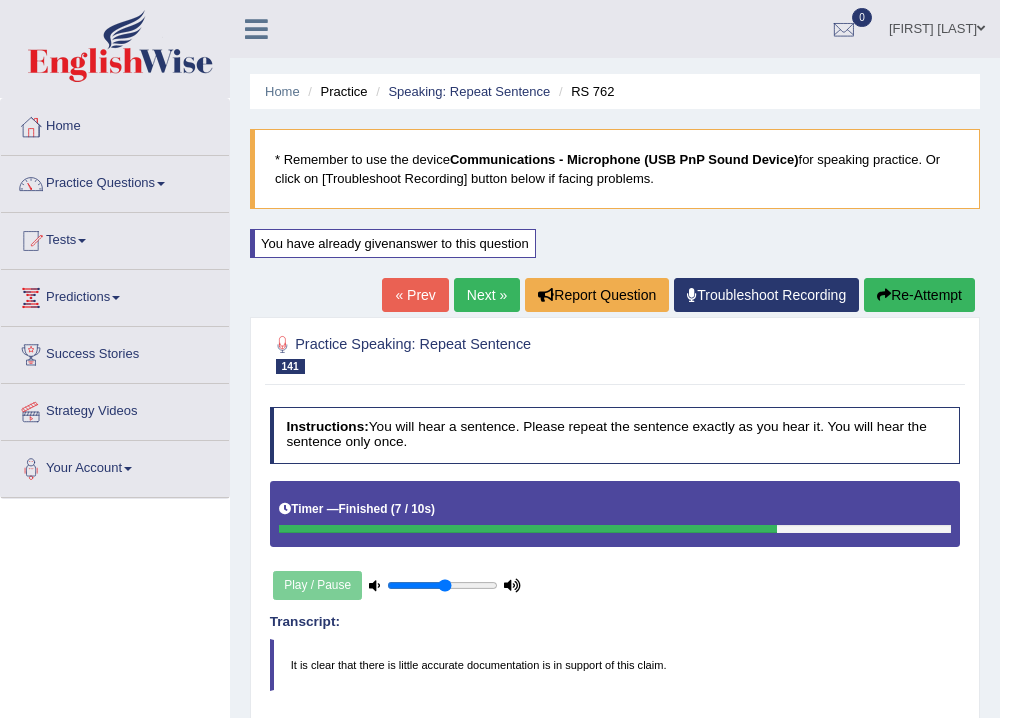click on "Re-Attempt" at bounding box center [919, 295] 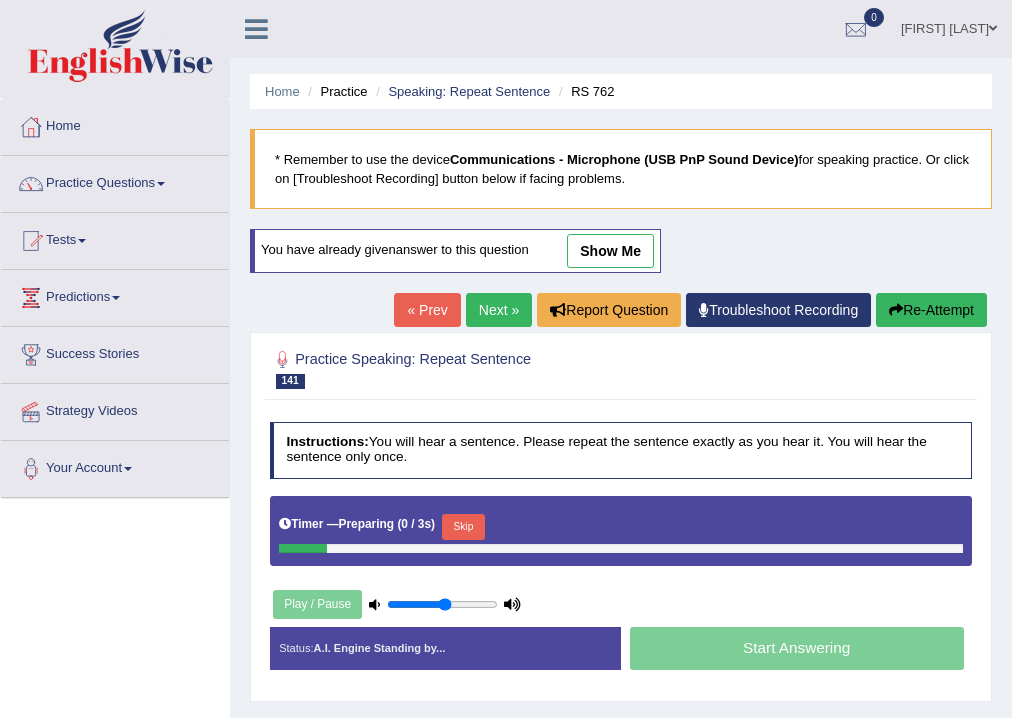 scroll, scrollTop: 0, scrollLeft: 0, axis: both 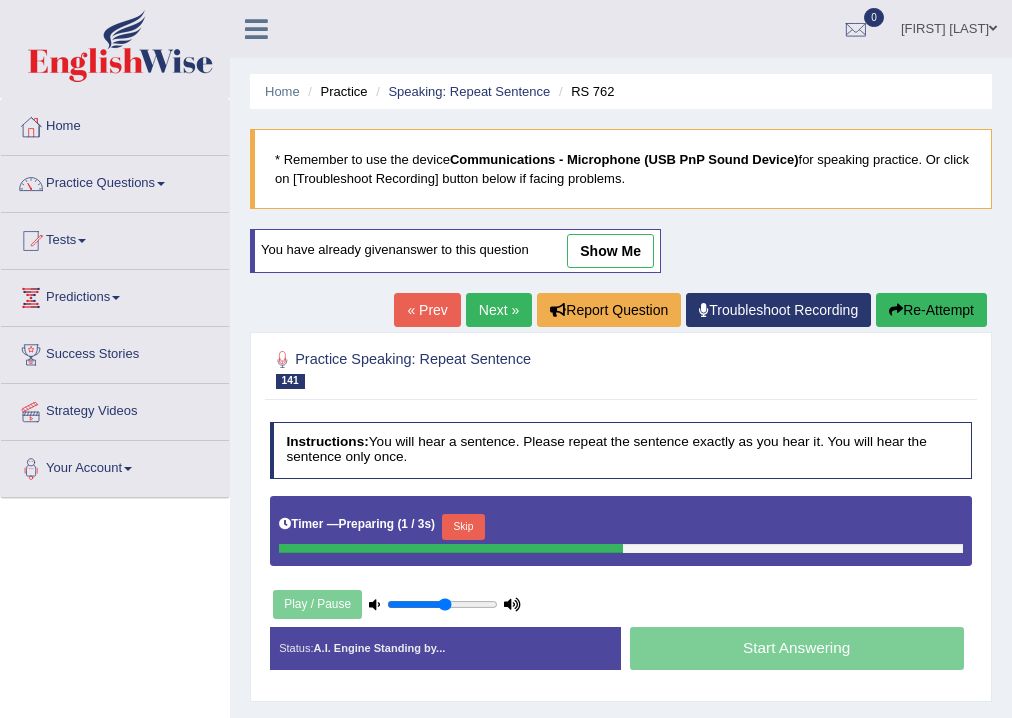 click on "Timer —  Preparing   ( 1 / 3s ) Skip" at bounding box center (621, 527) 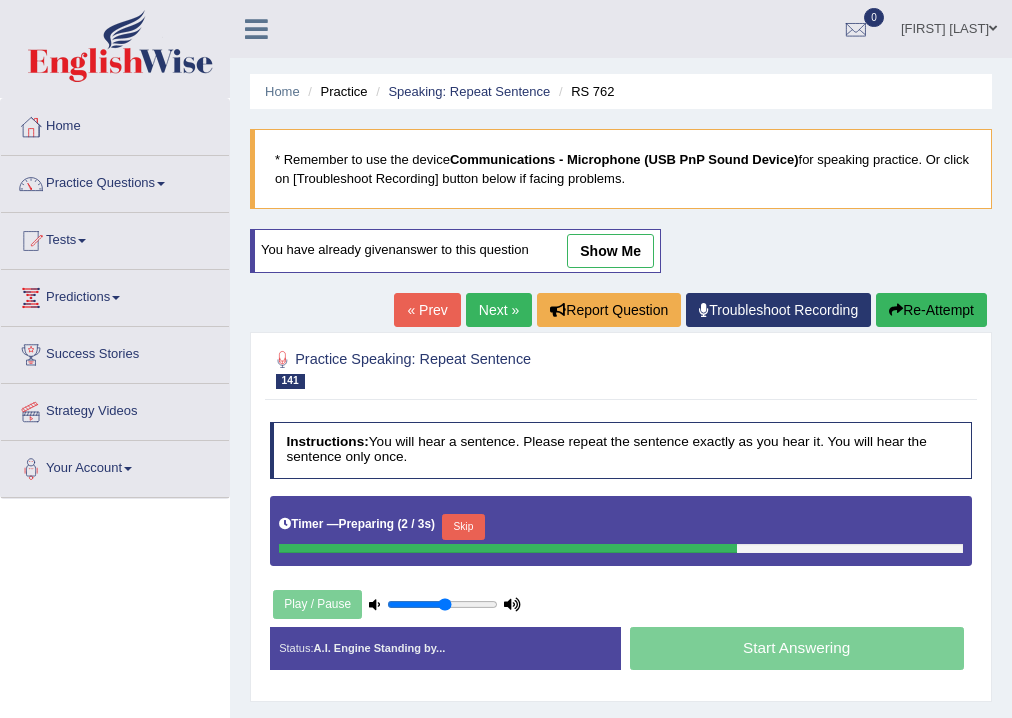 click on "Timer —  Preparing   ( 2 / 3s ) Skip" at bounding box center (621, 527) 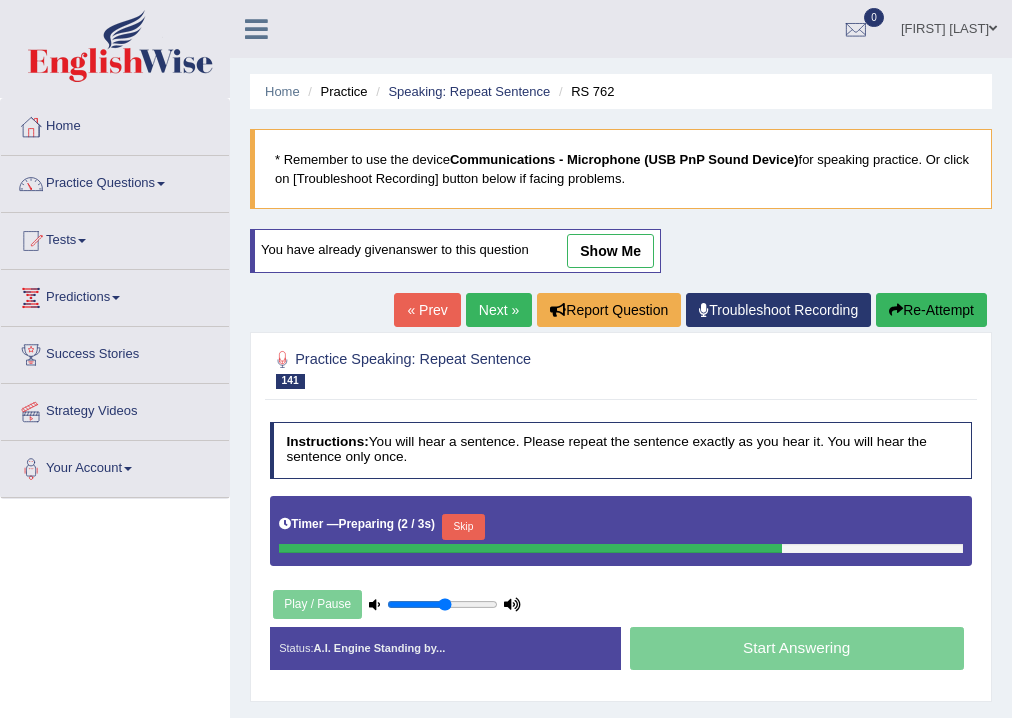 drag, startPoint x: 475, startPoint y: 510, endPoint x: 469, endPoint y: 520, distance: 11.661903 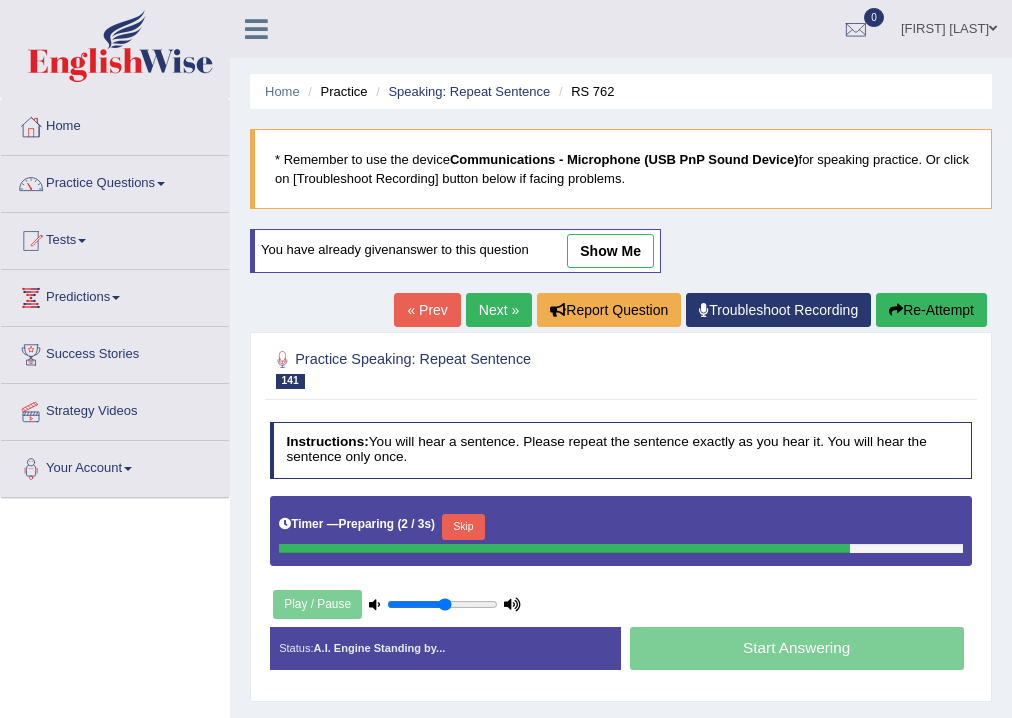 click on "Skip" at bounding box center (463, 527) 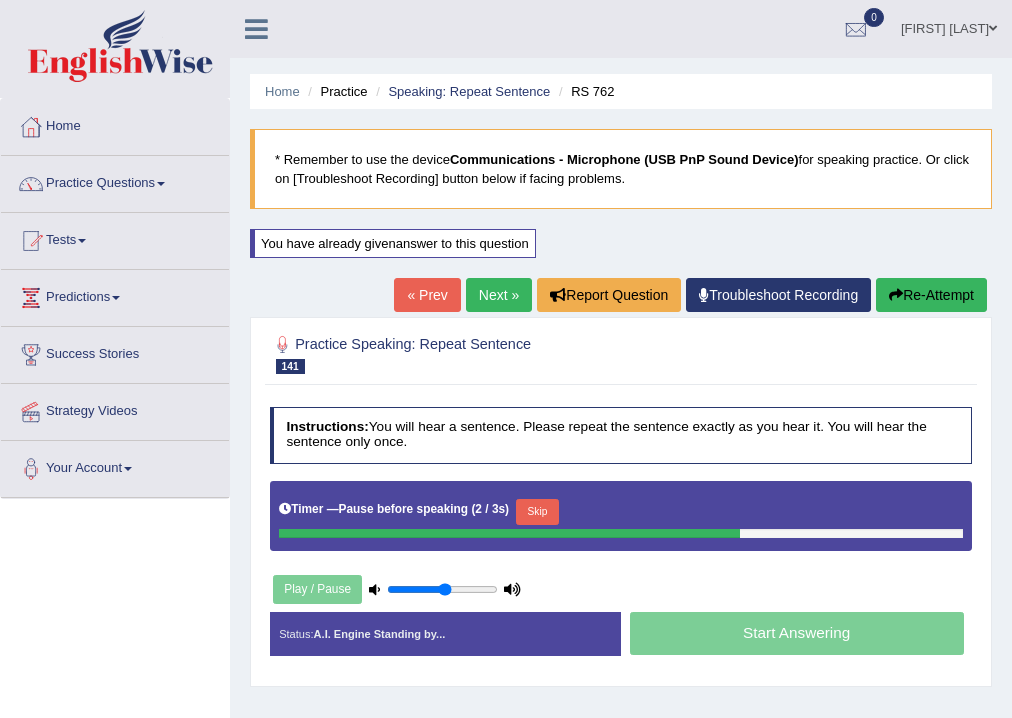 click on "Skip" at bounding box center (537, 512) 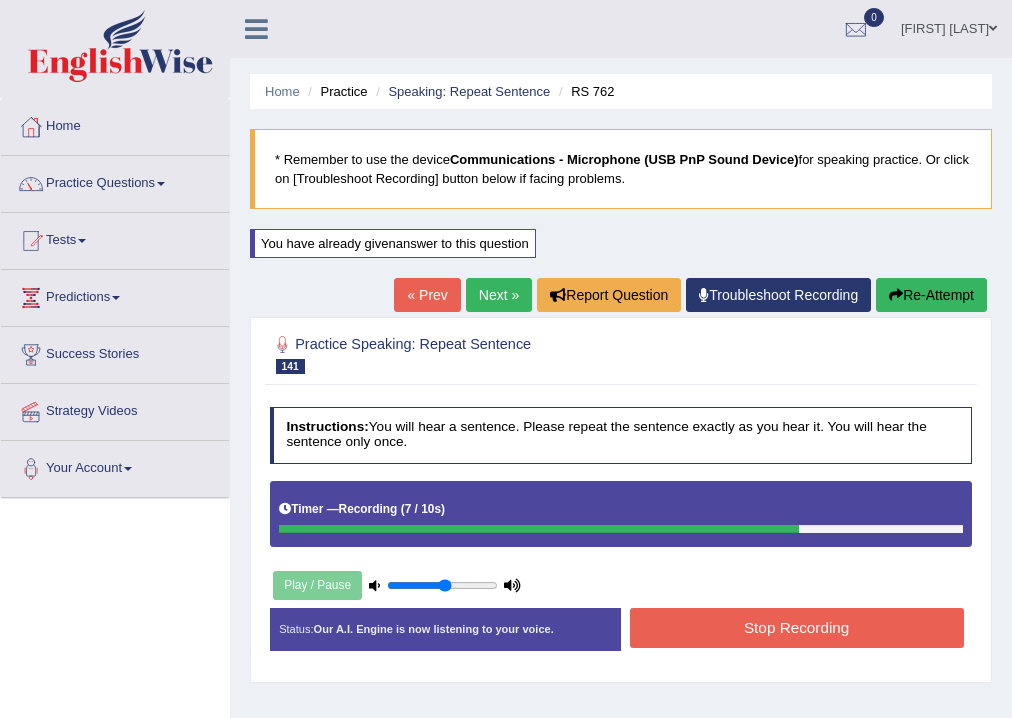 click on "Stop Recording" at bounding box center [797, 627] 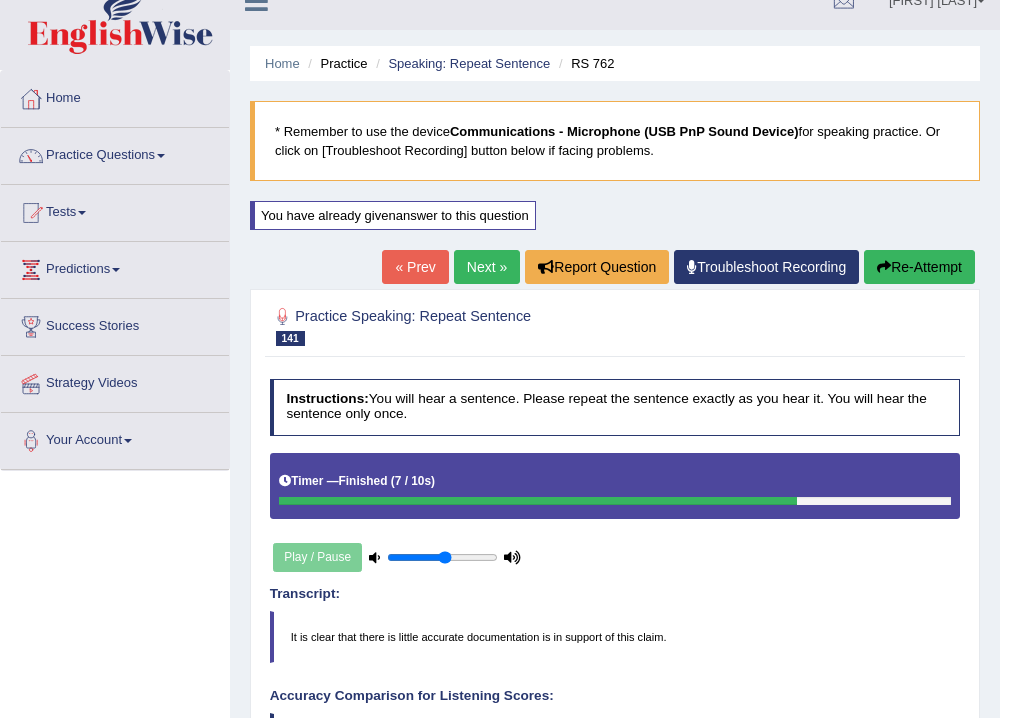 scroll, scrollTop: 0, scrollLeft: 0, axis: both 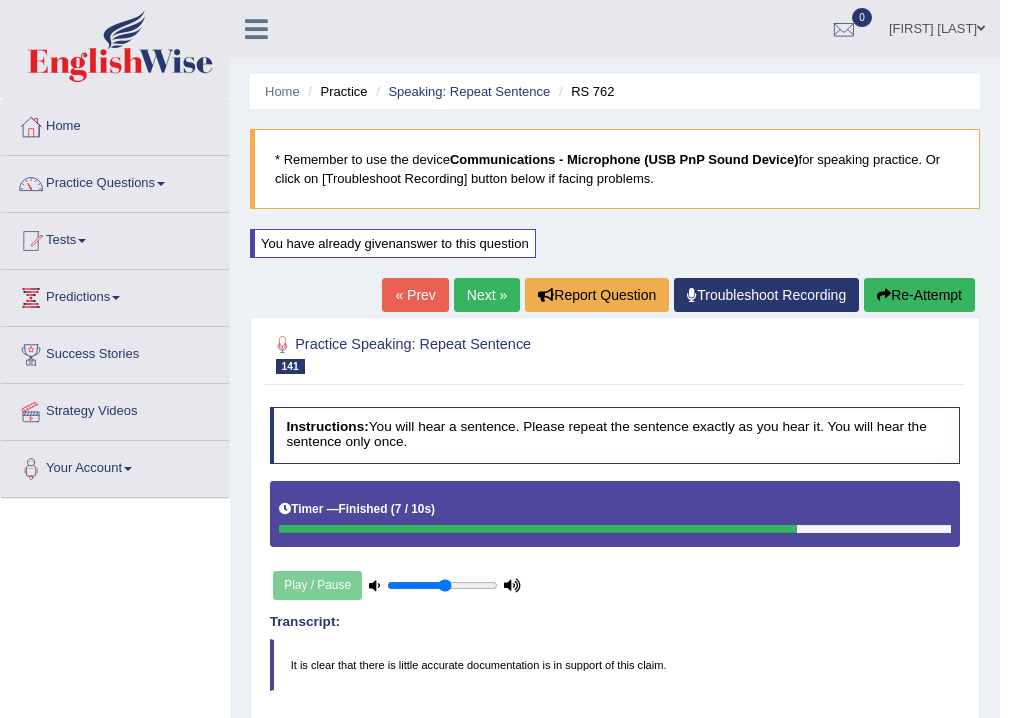 click on "Next »" at bounding box center [487, 295] 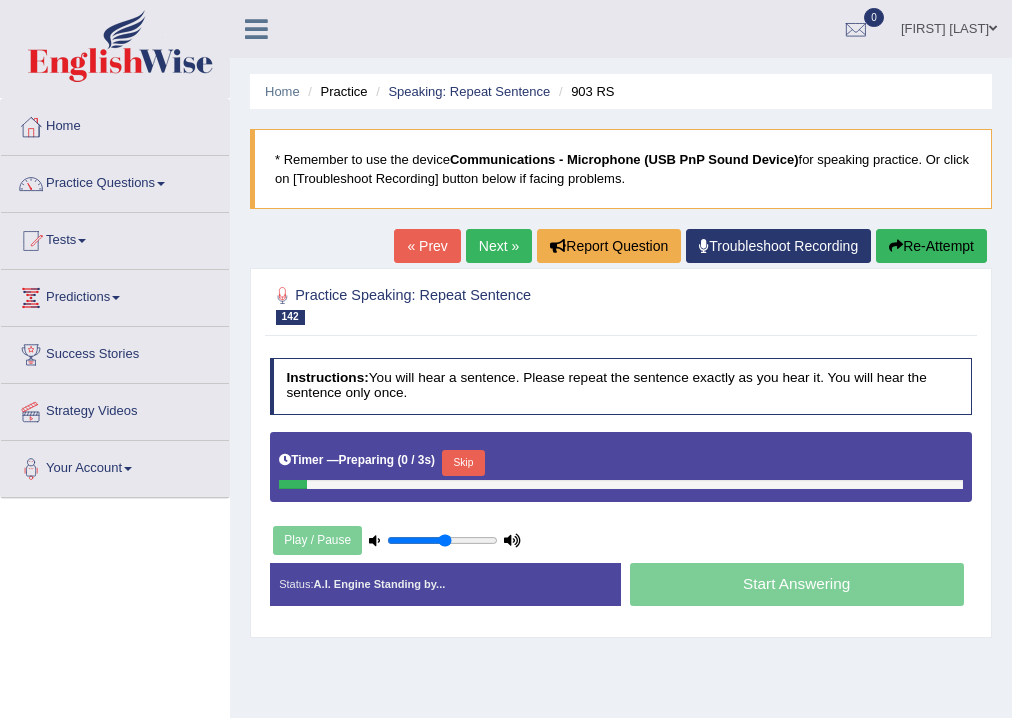 scroll, scrollTop: 0, scrollLeft: 0, axis: both 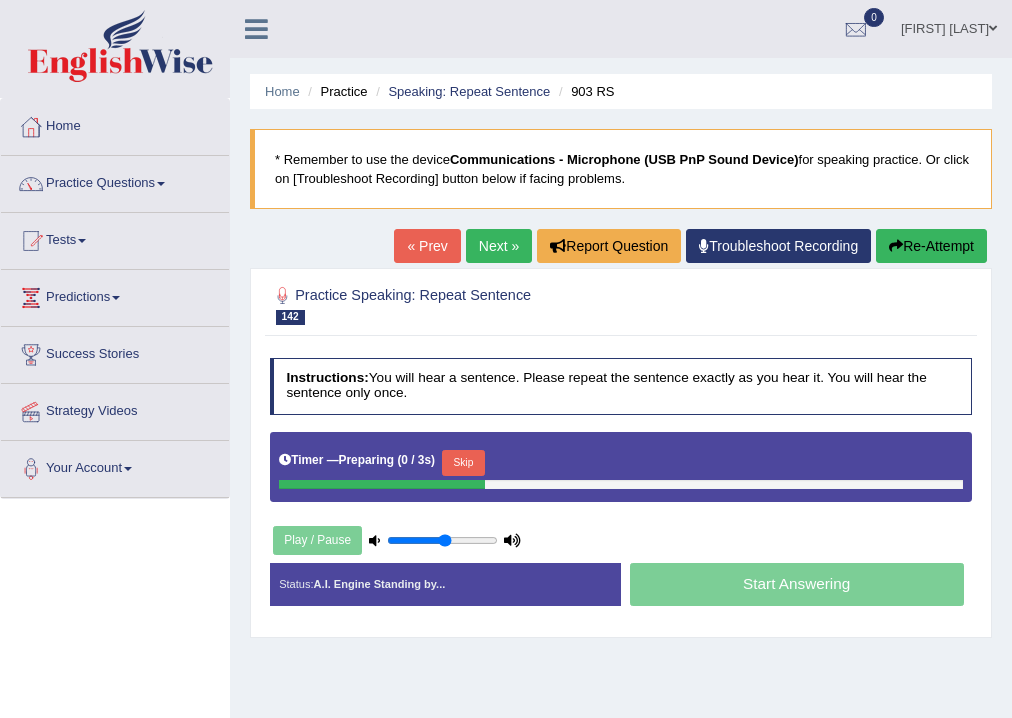 click on "Skip" at bounding box center (463, 463) 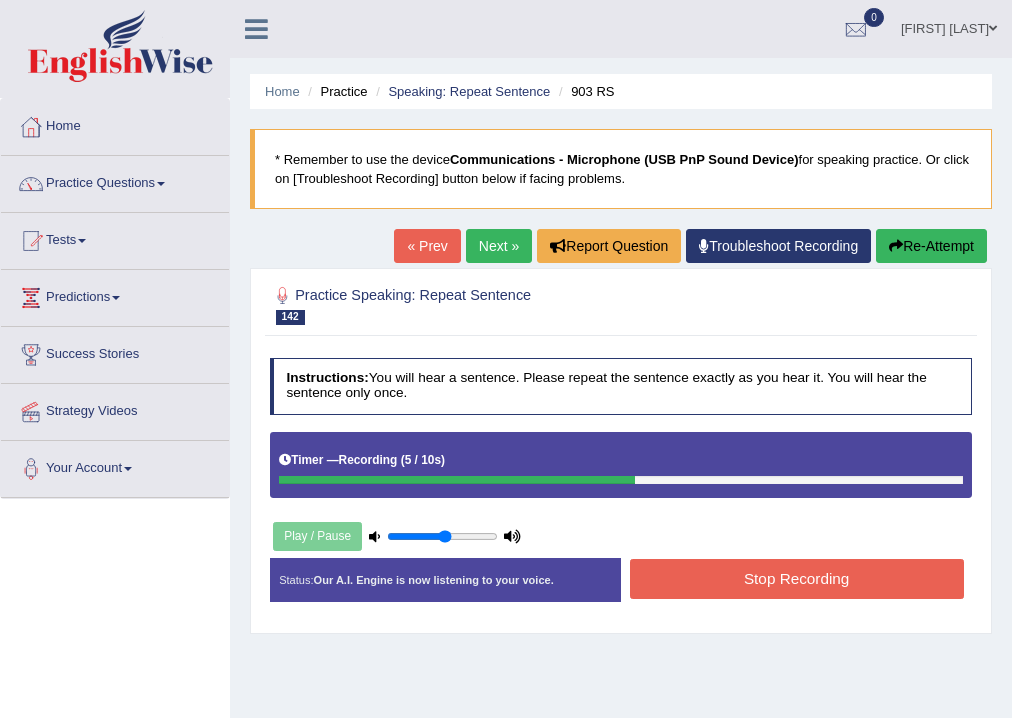 click on "Stop Recording" at bounding box center (797, 578) 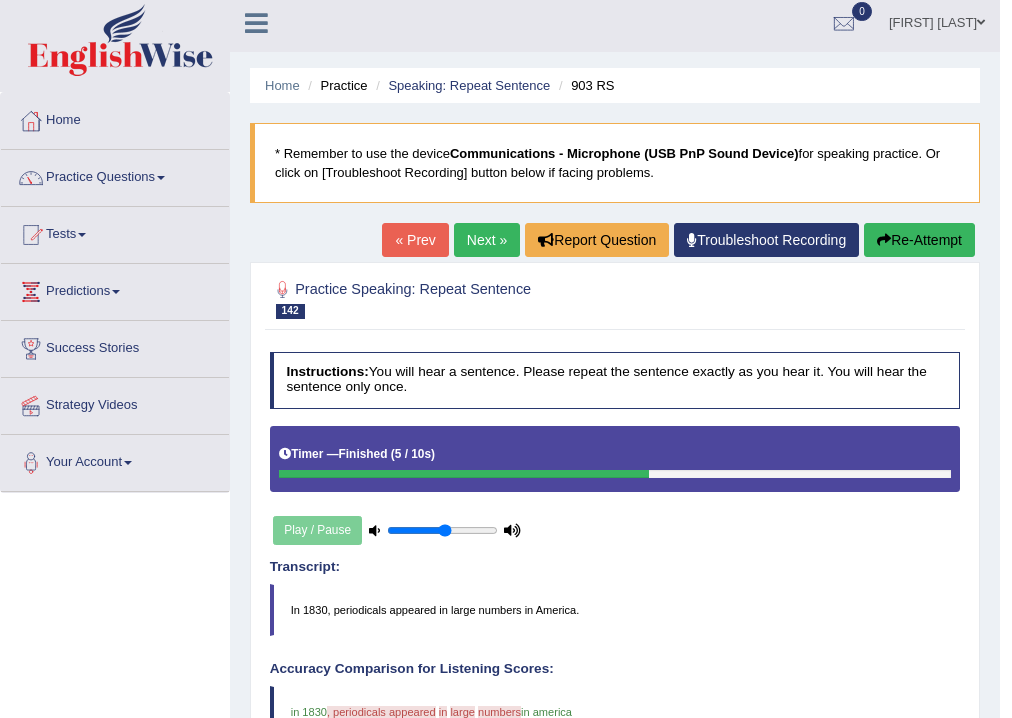 scroll, scrollTop: 0, scrollLeft: 0, axis: both 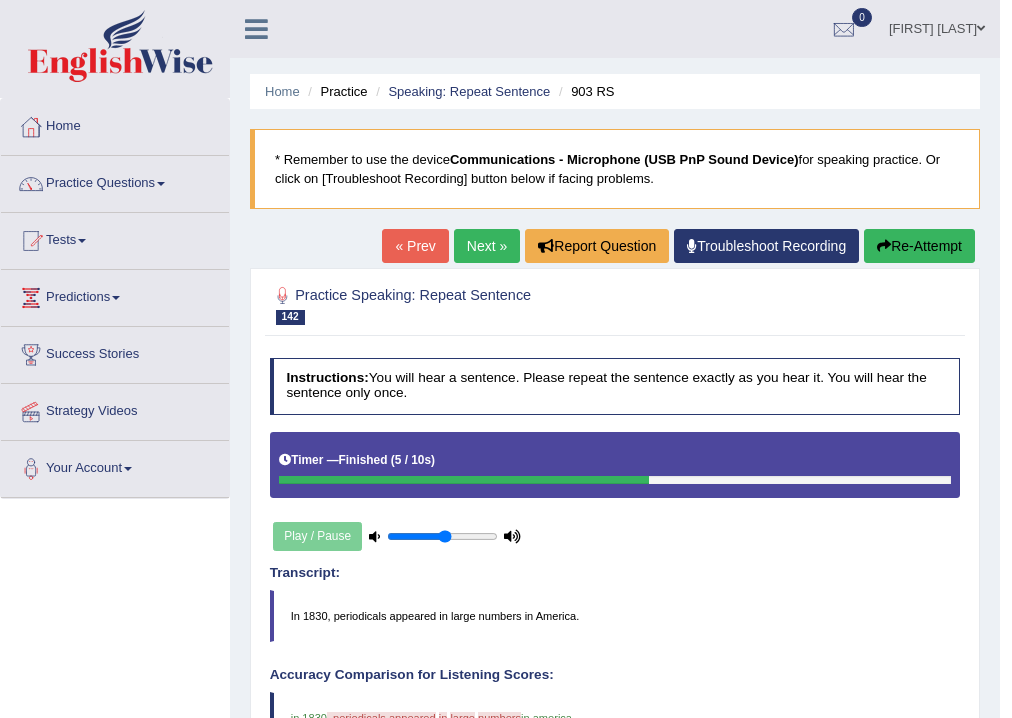 click at bounding box center [884, 246] 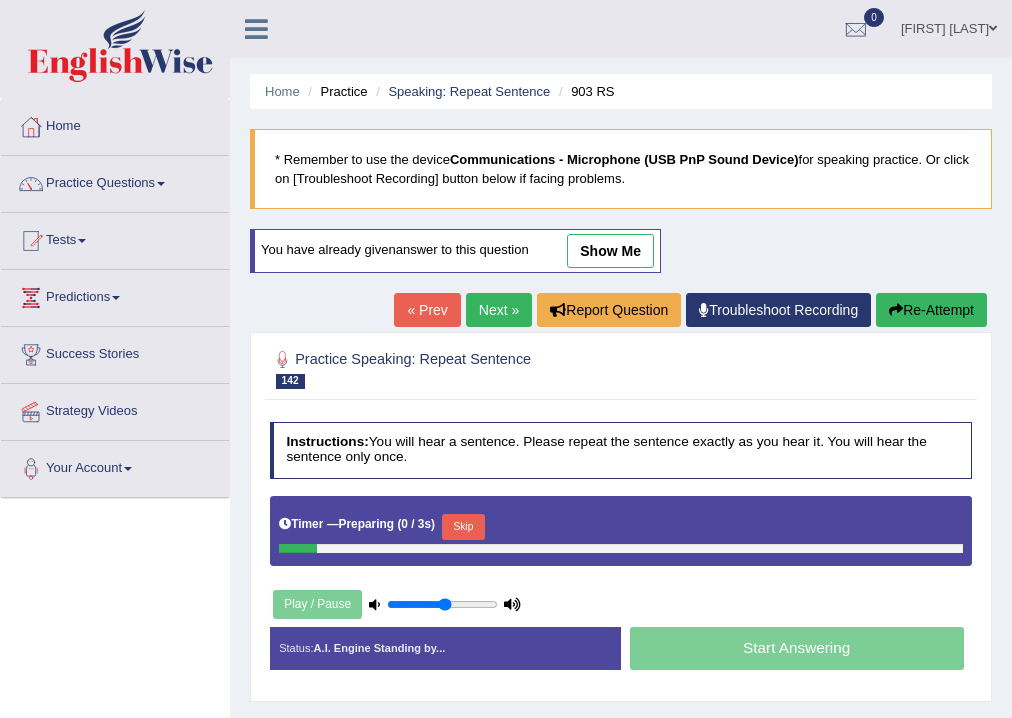scroll, scrollTop: 0, scrollLeft: 0, axis: both 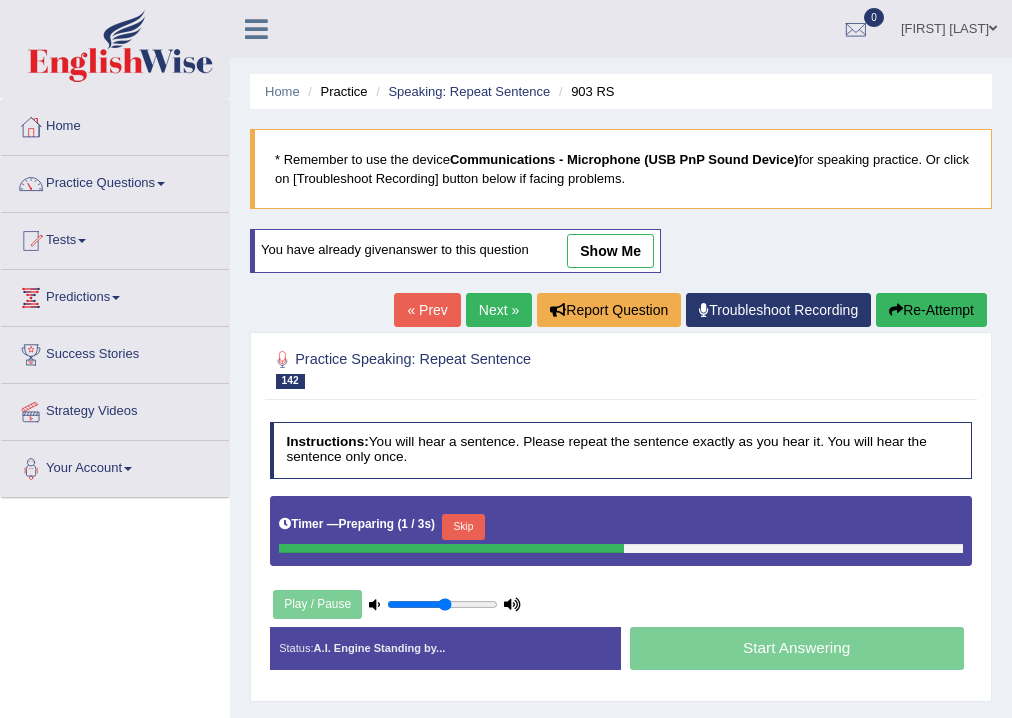click on "Skip" at bounding box center (463, 527) 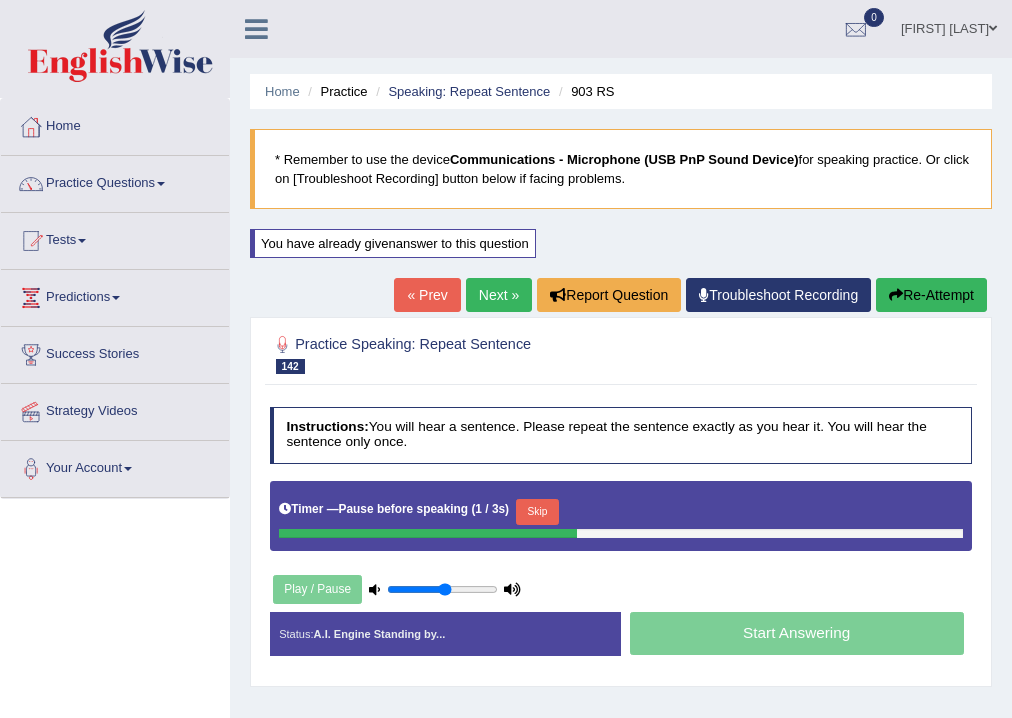 click on "Skip" at bounding box center [537, 512] 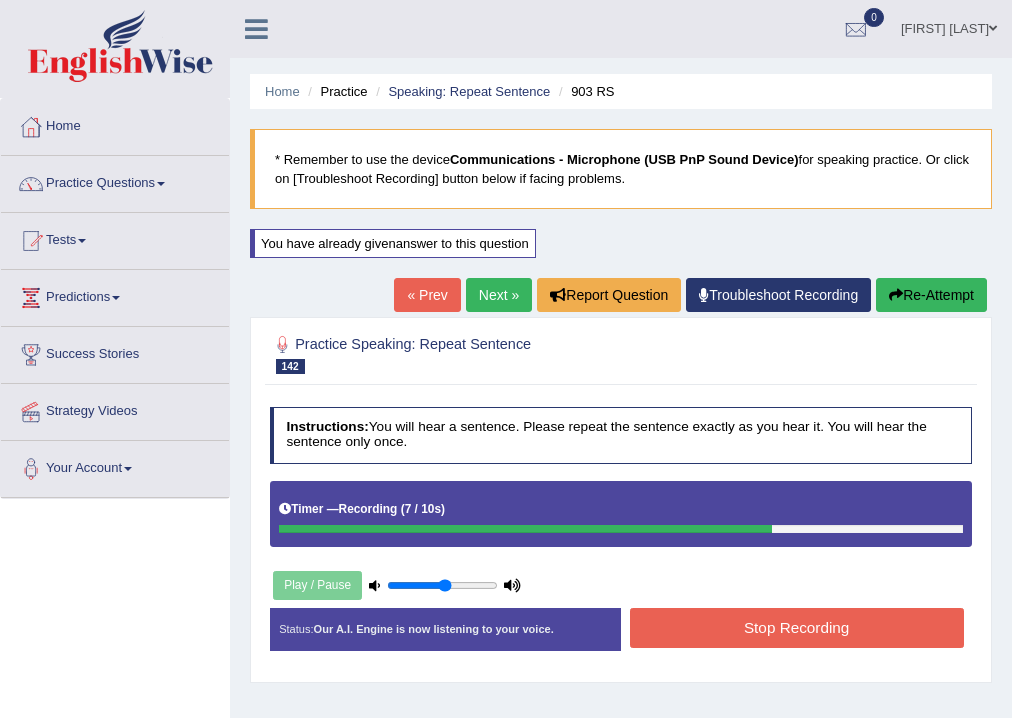 click on "Stop Recording" at bounding box center [797, 627] 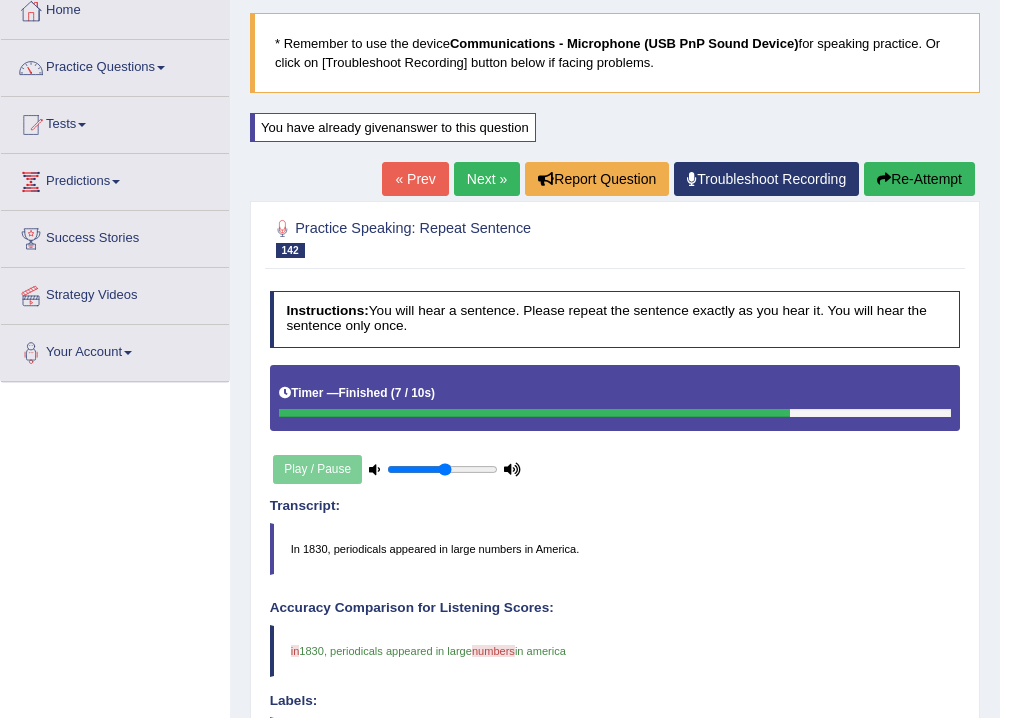 scroll, scrollTop: 0, scrollLeft: 0, axis: both 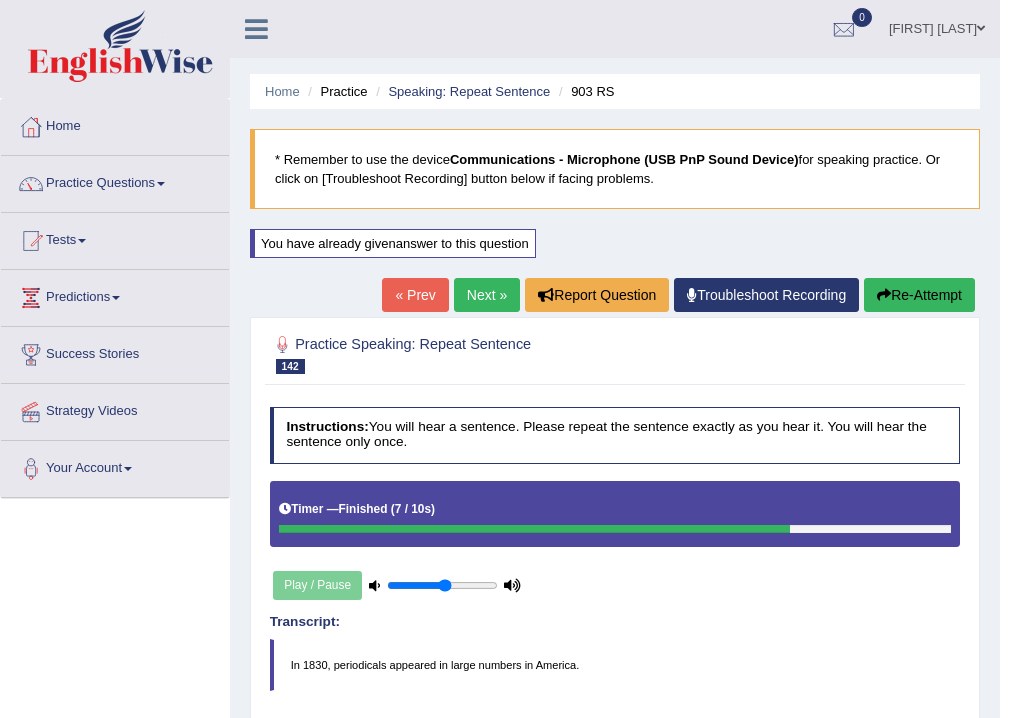 click on "Next »" at bounding box center [487, 295] 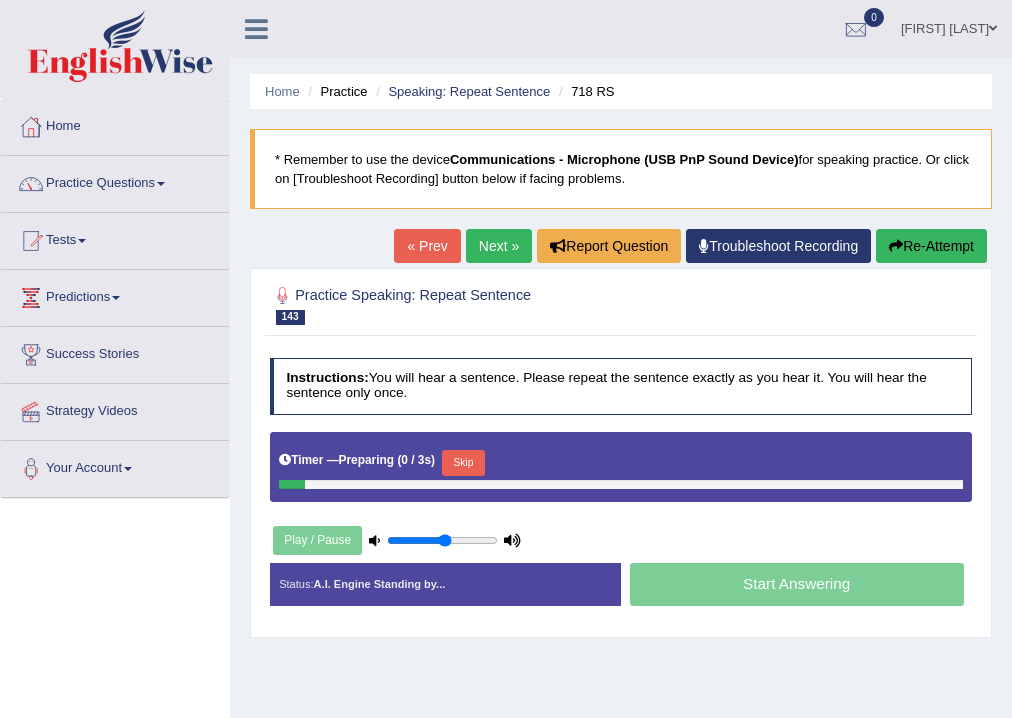 scroll, scrollTop: 0, scrollLeft: 0, axis: both 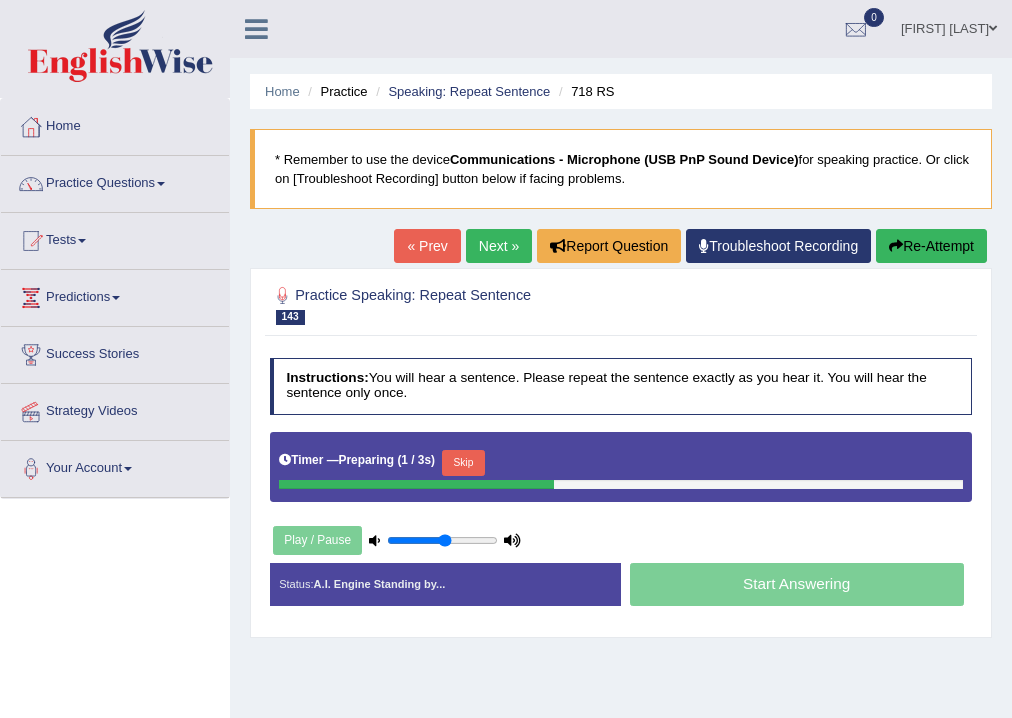 click on "Skip" at bounding box center [463, 463] 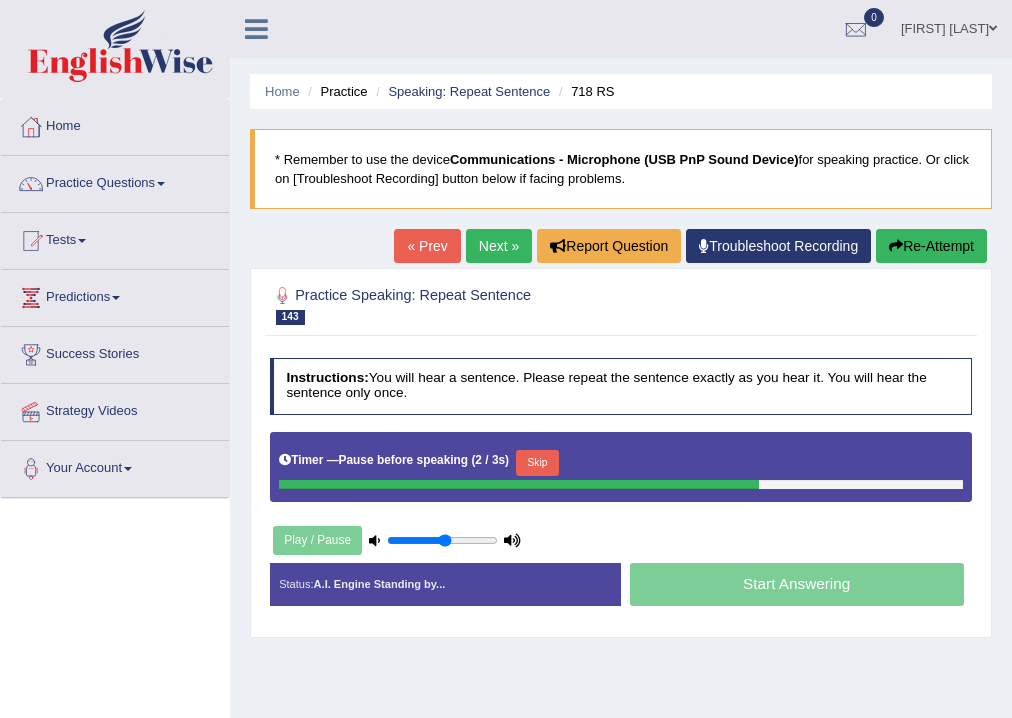 click on "Skip" at bounding box center [537, 463] 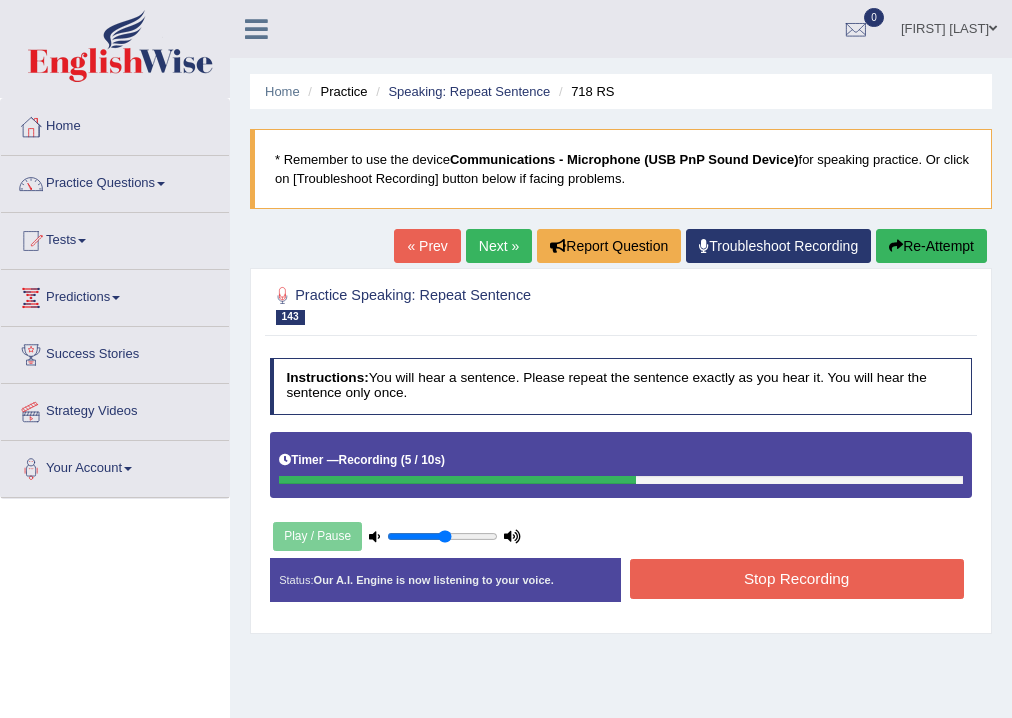 click on "Stop Recording" at bounding box center [797, 578] 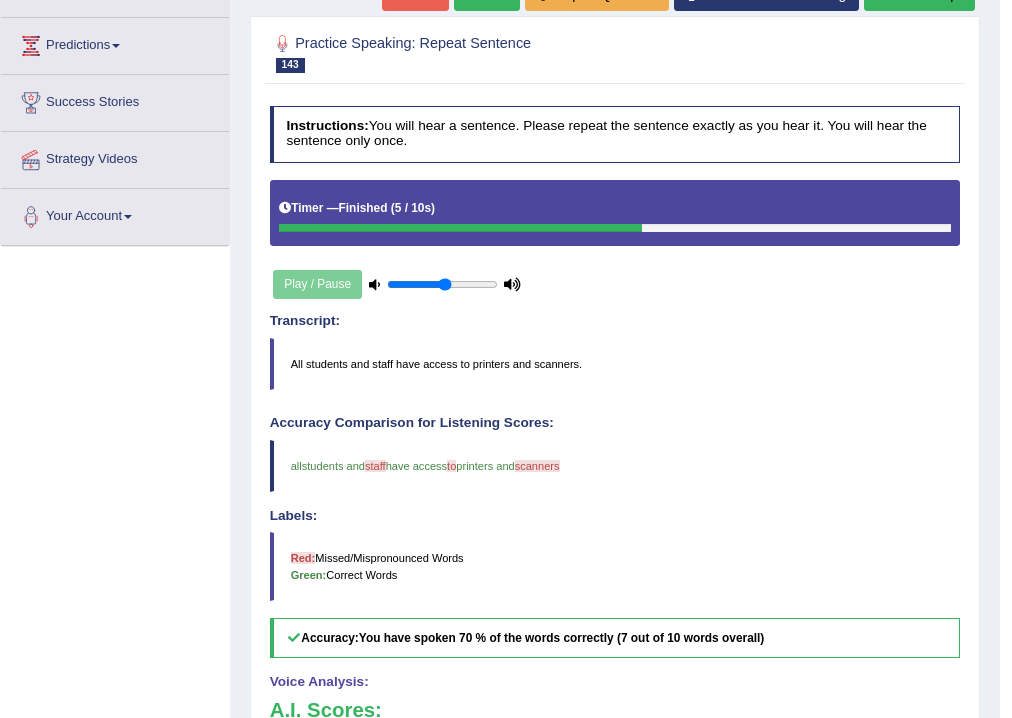 scroll, scrollTop: 0, scrollLeft: 0, axis: both 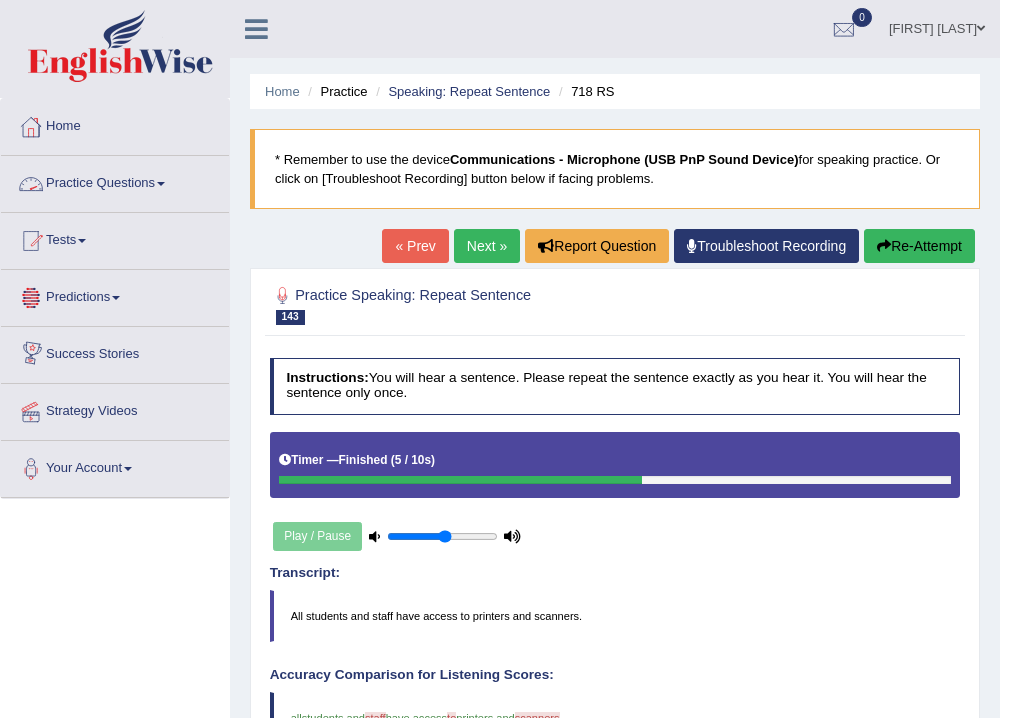 click on "Practice Questions" at bounding box center (115, 181) 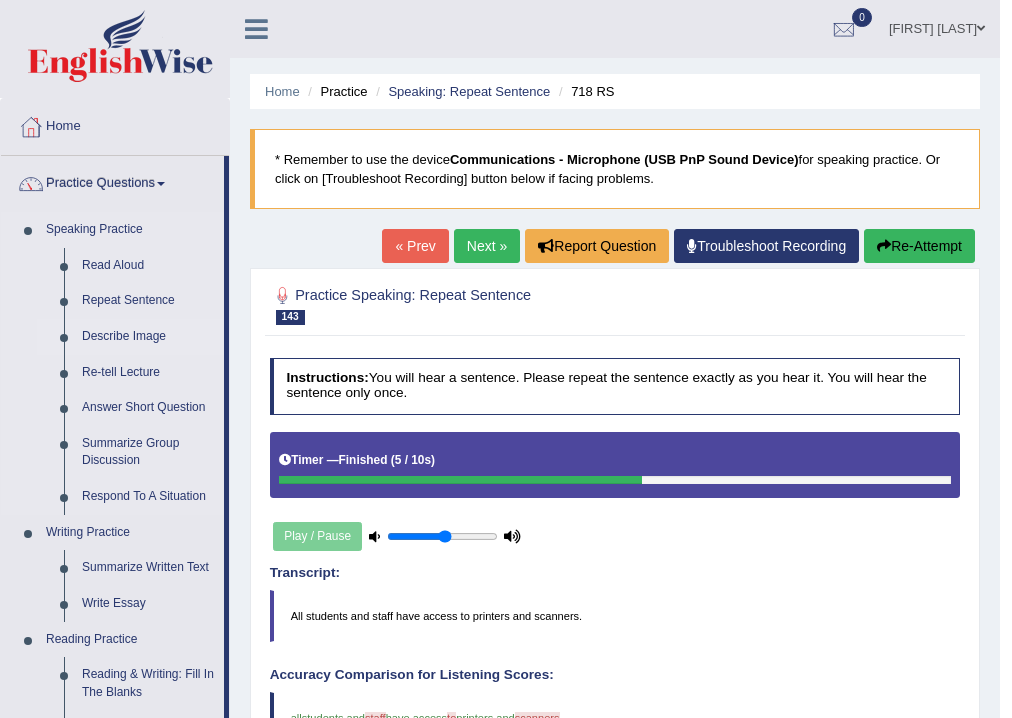 click on "Describe Image" at bounding box center (148, 337) 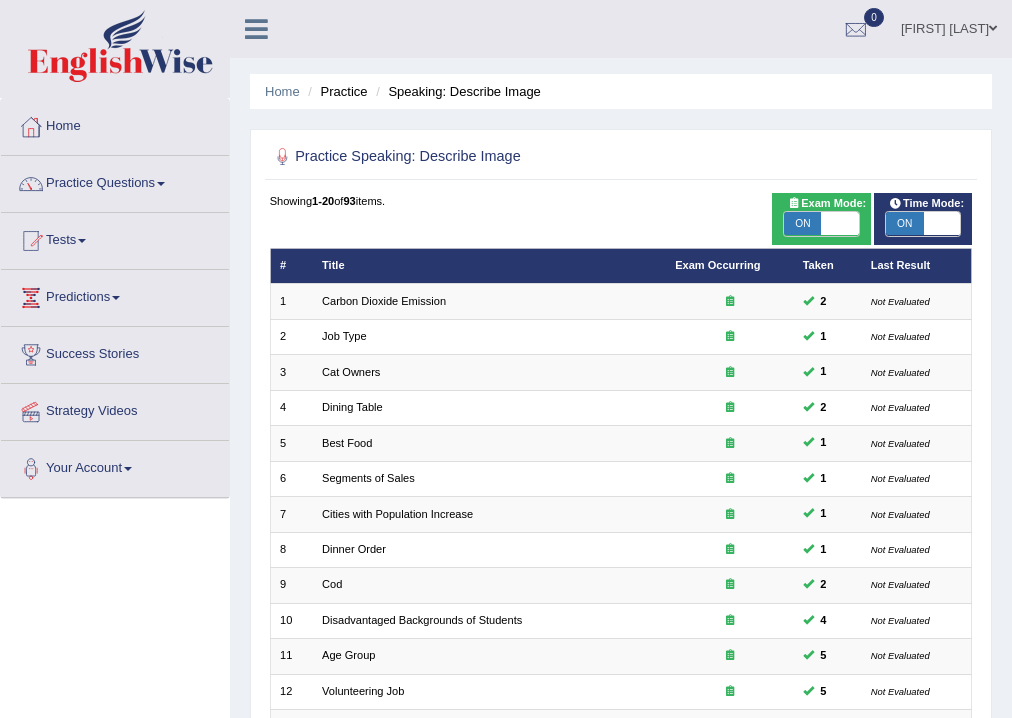 scroll, scrollTop: 0, scrollLeft: 0, axis: both 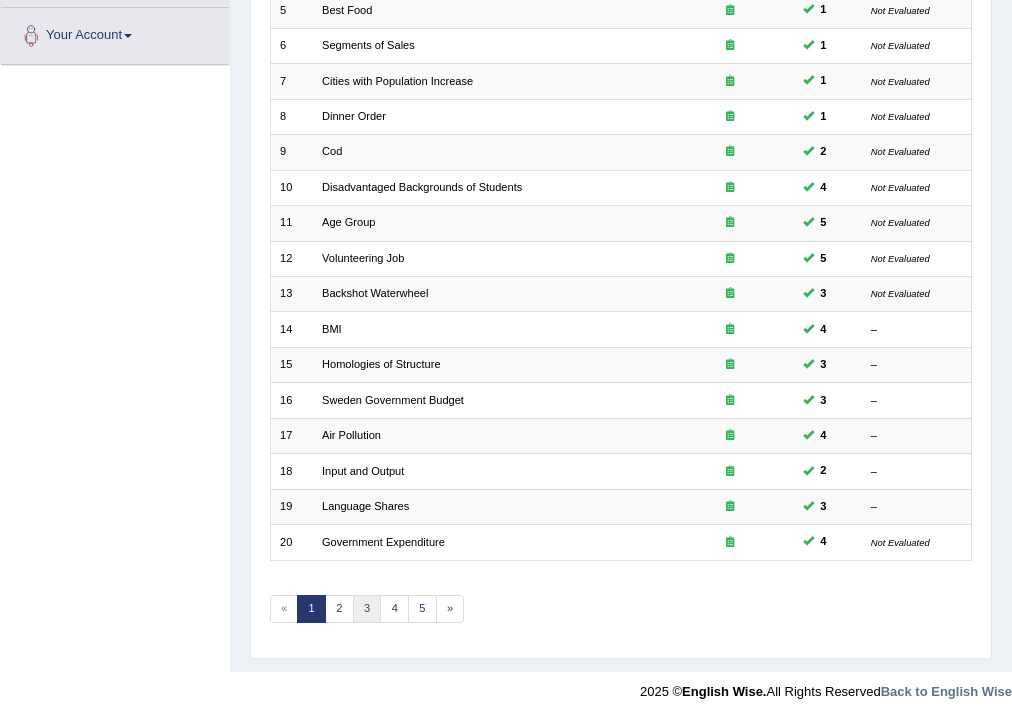 click on "3" at bounding box center (367, 609) 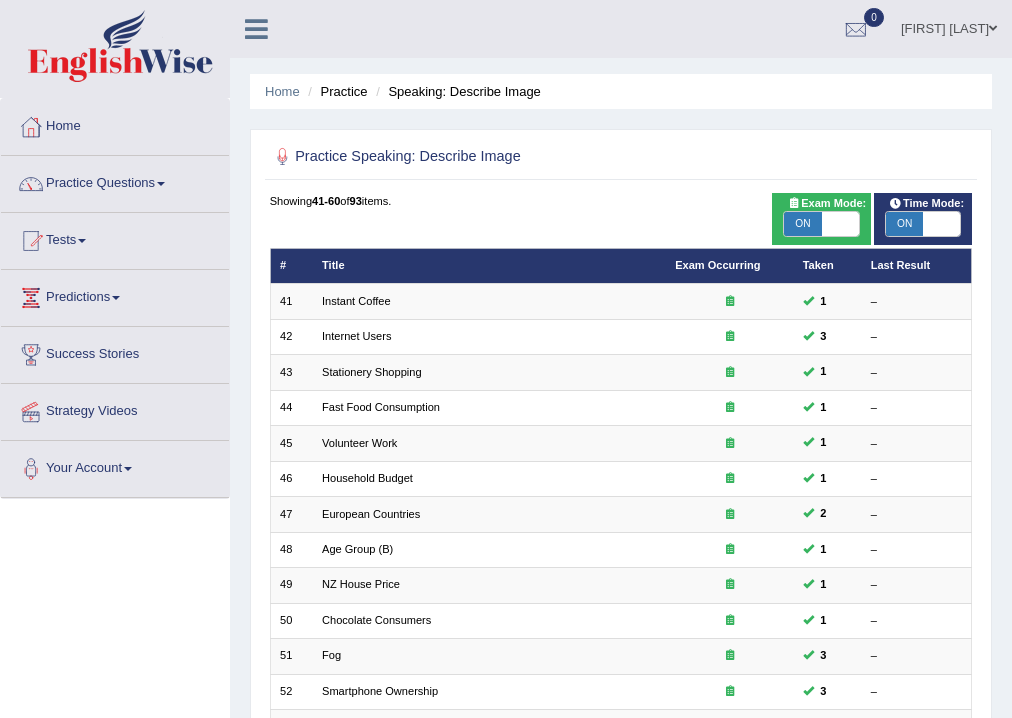 scroll, scrollTop: 395, scrollLeft: 0, axis: vertical 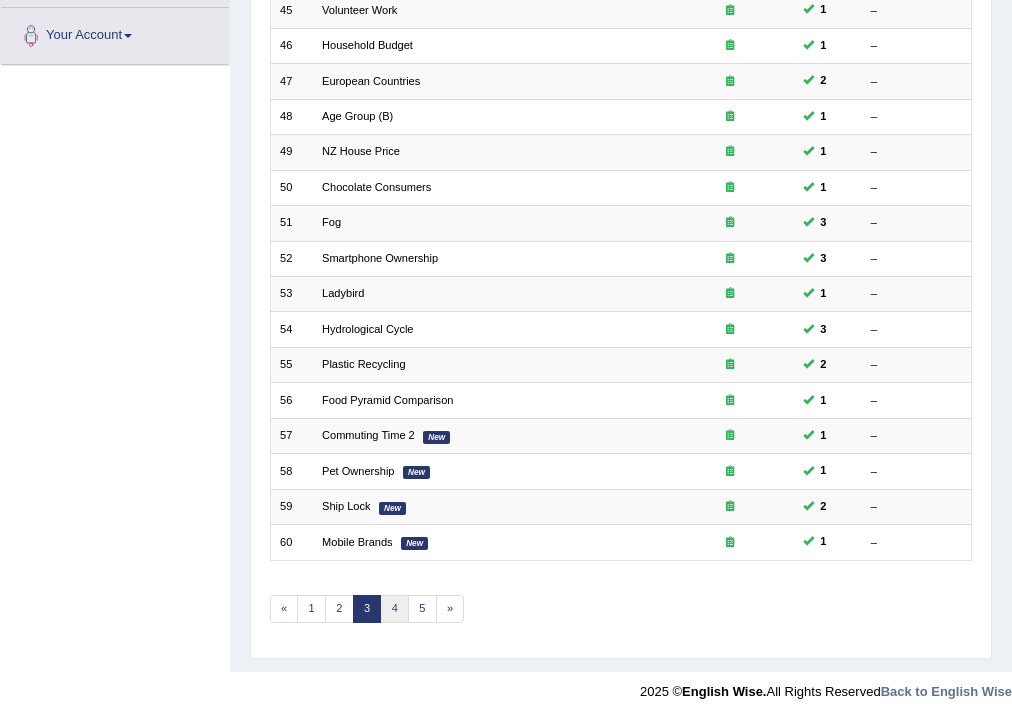 click on "4" at bounding box center (394, 609) 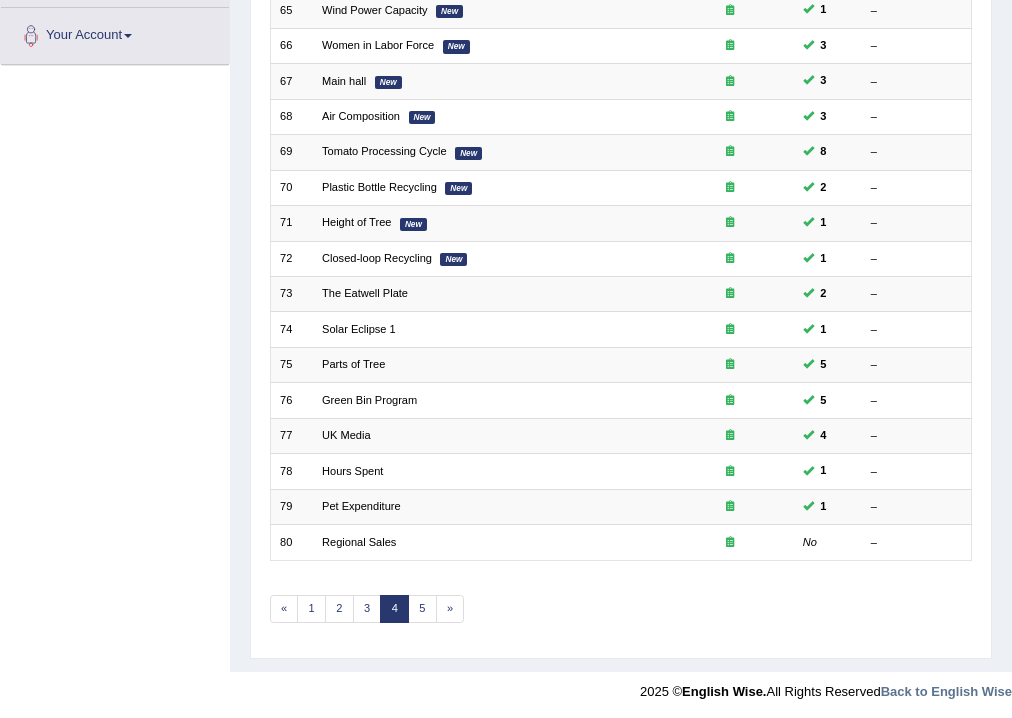 scroll, scrollTop: 0, scrollLeft: 0, axis: both 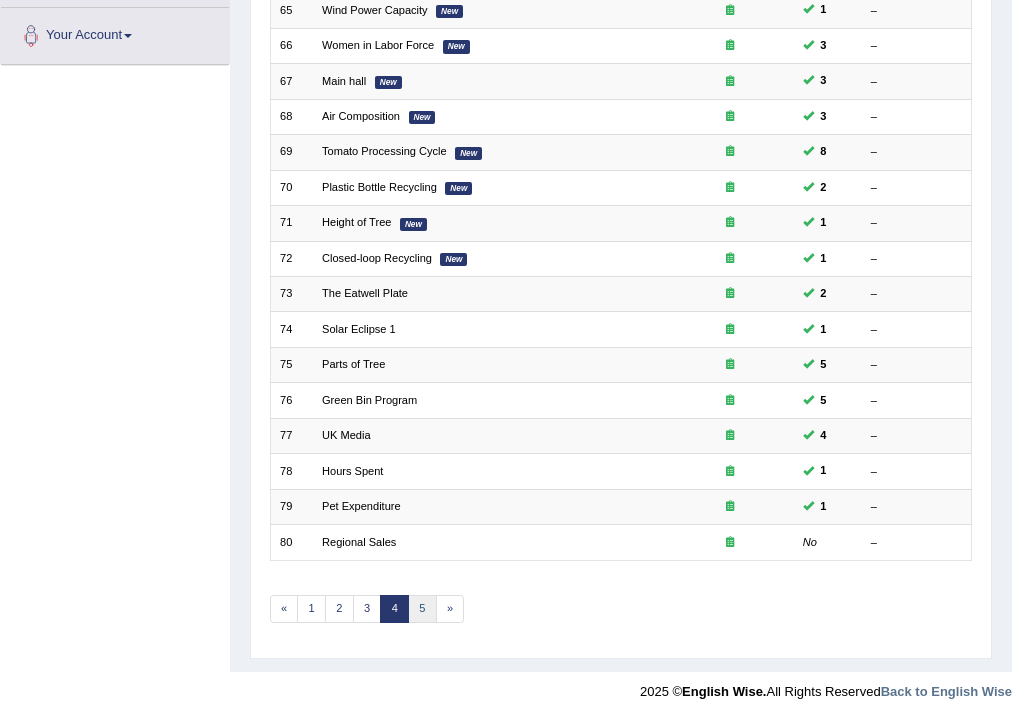 click on "5" at bounding box center (422, 609) 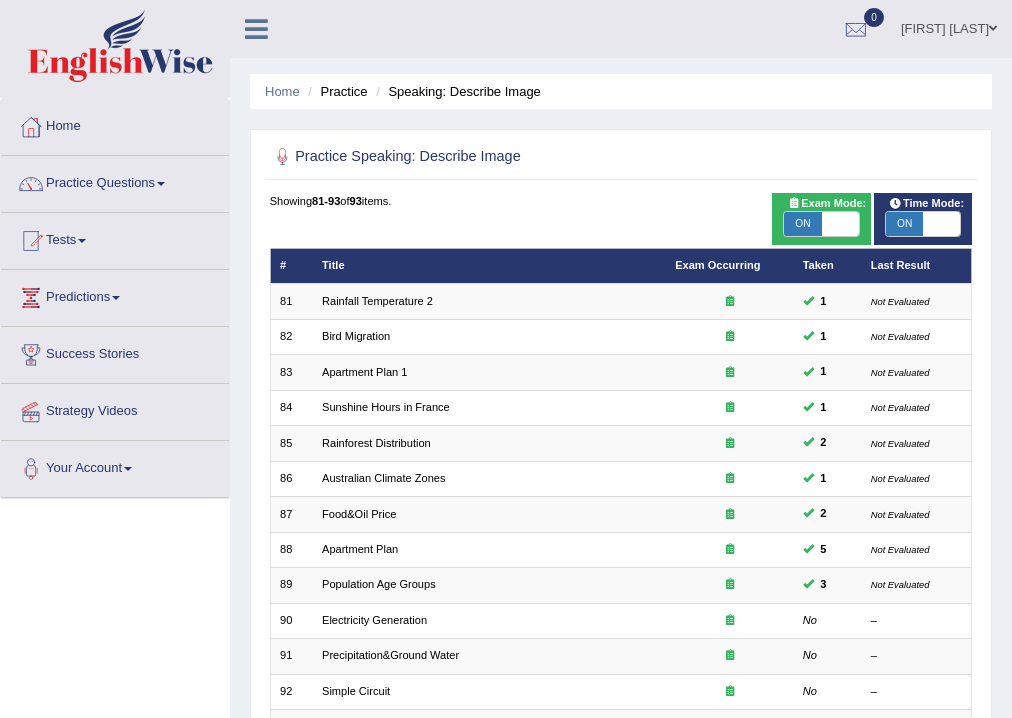 scroll, scrollTop: 332, scrollLeft: 0, axis: vertical 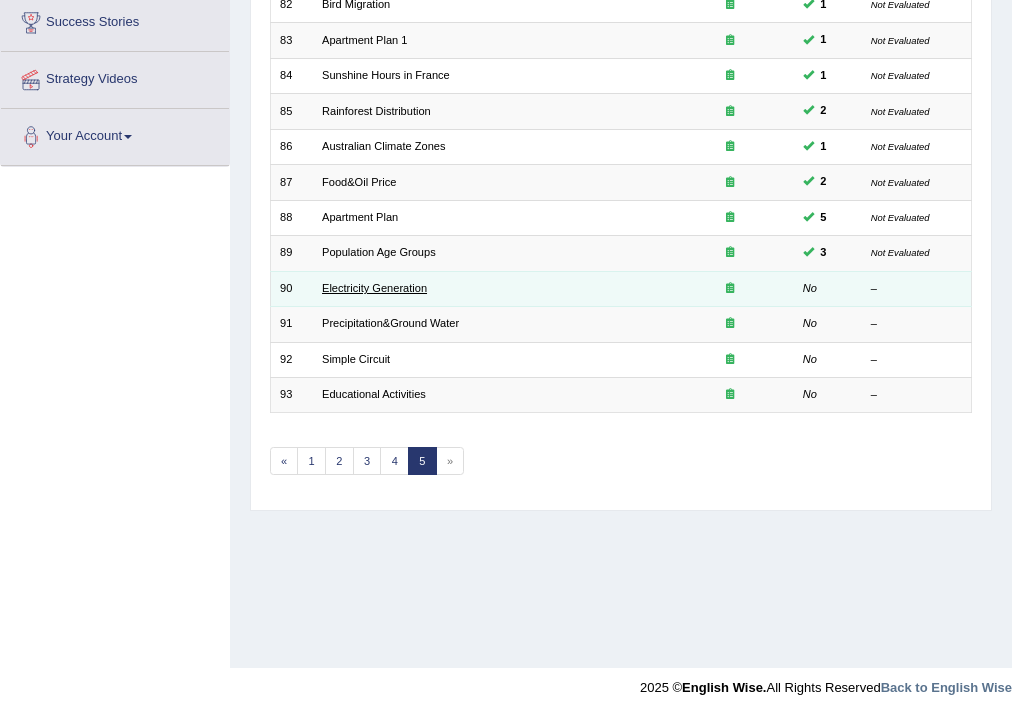 click on "Electricity Generation" at bounding box center (374, 288) 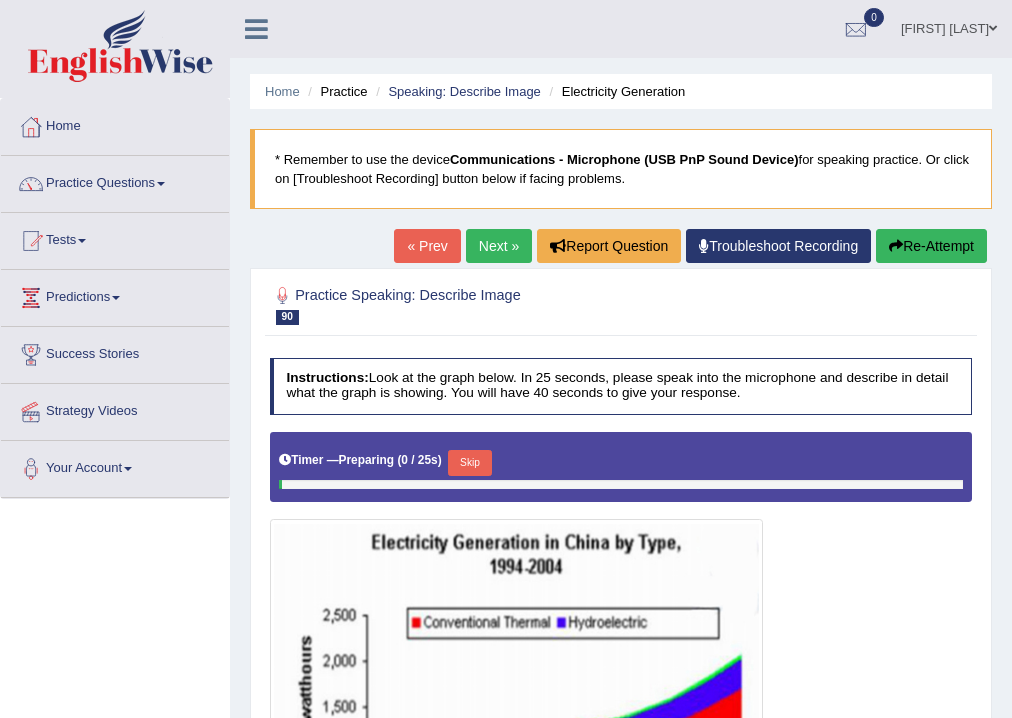 scroll, scrollTop: 0, scrollLeft: 0, axis: both 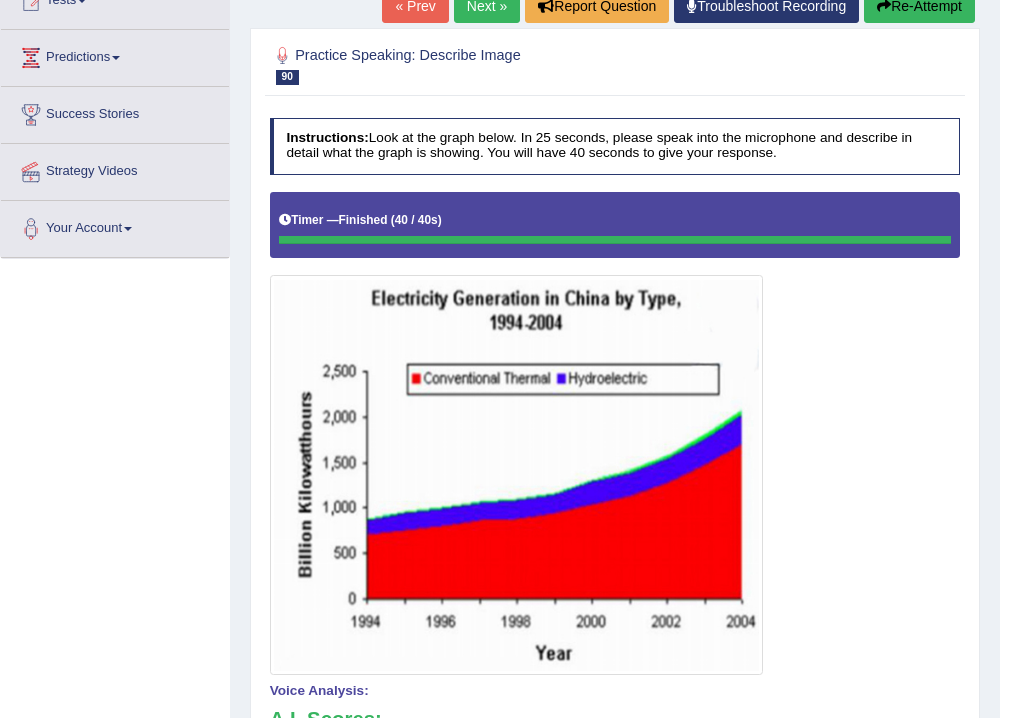 click on "Re-Attempt" at bounding box center [919, 6] 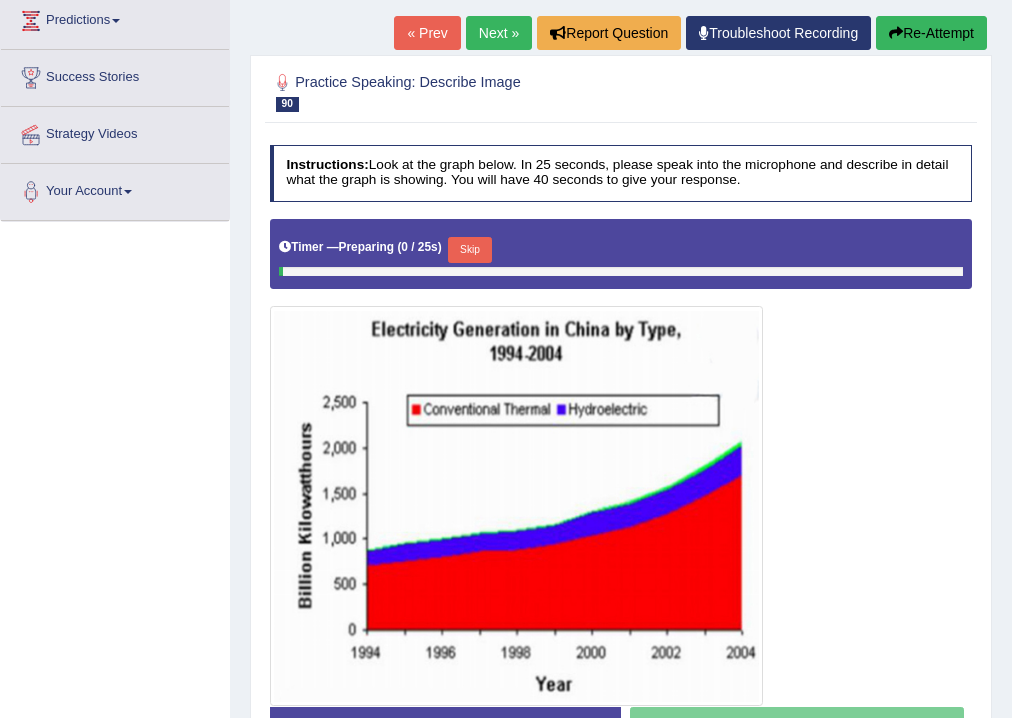 scroll, scrollTop: 0, scrollLeft: 0, axis: both 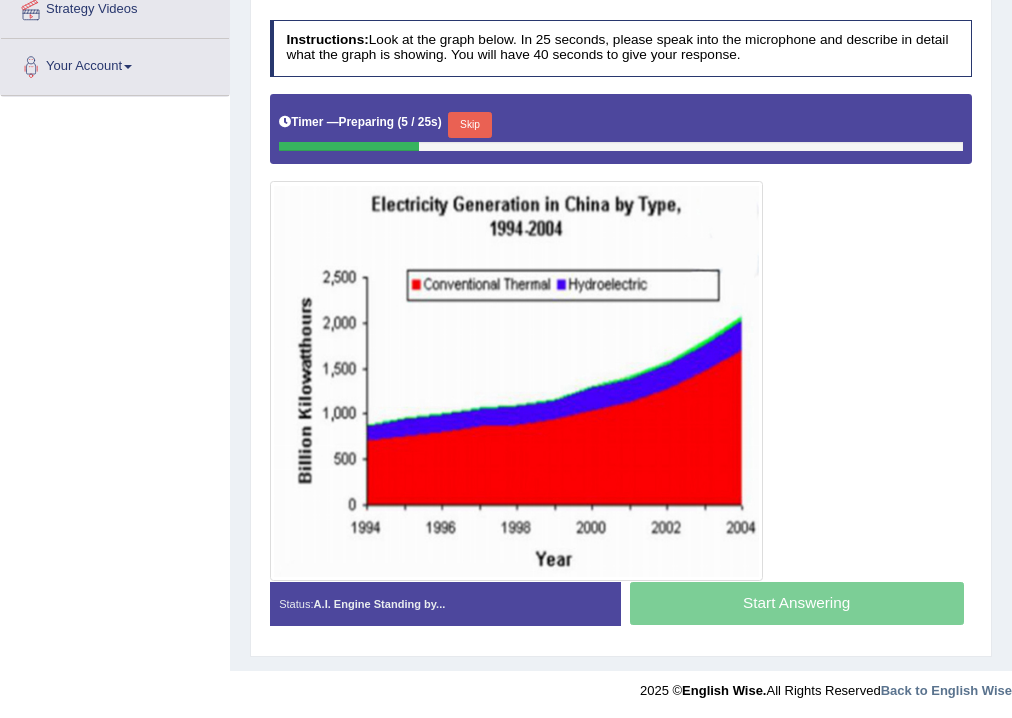 click on "Timer —  Preparing   ( 5 / 25s ) Skip" at bounding box center (621, 125) 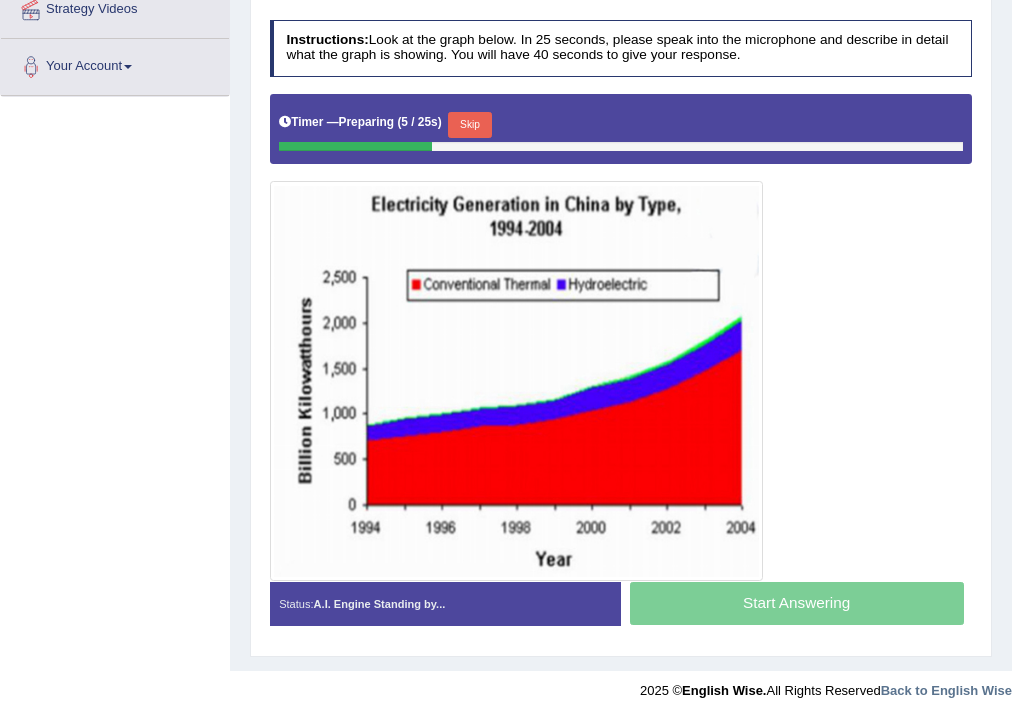 click on "Skip" at bounding box center (469, 125) 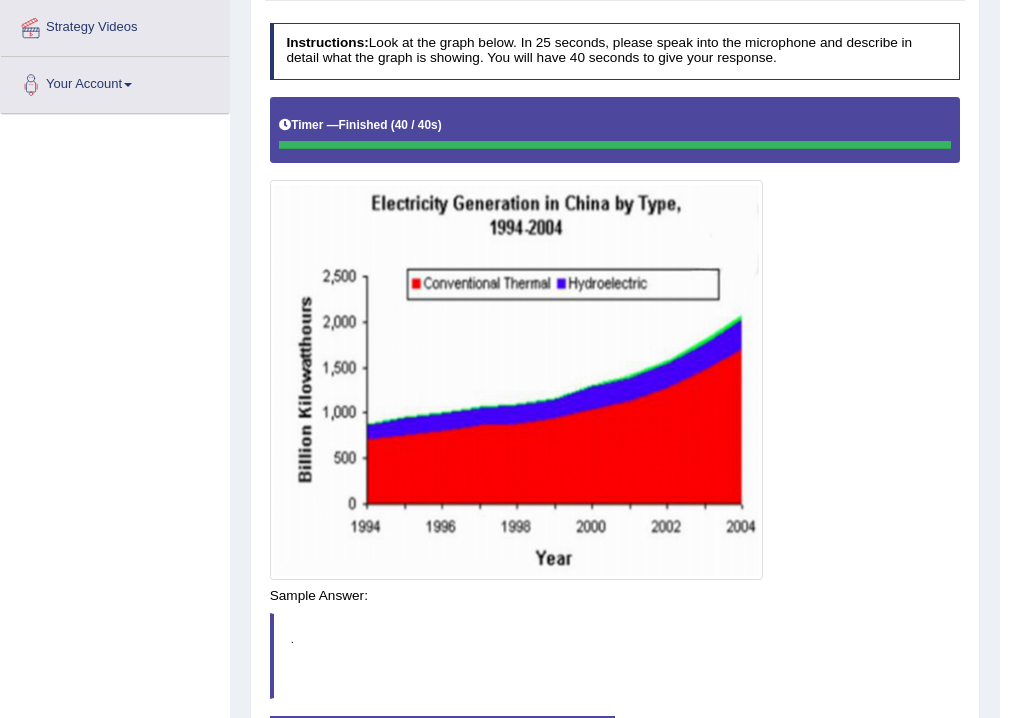scroll, scrollTop: 402, scrollLeft: 0, axis: vertical 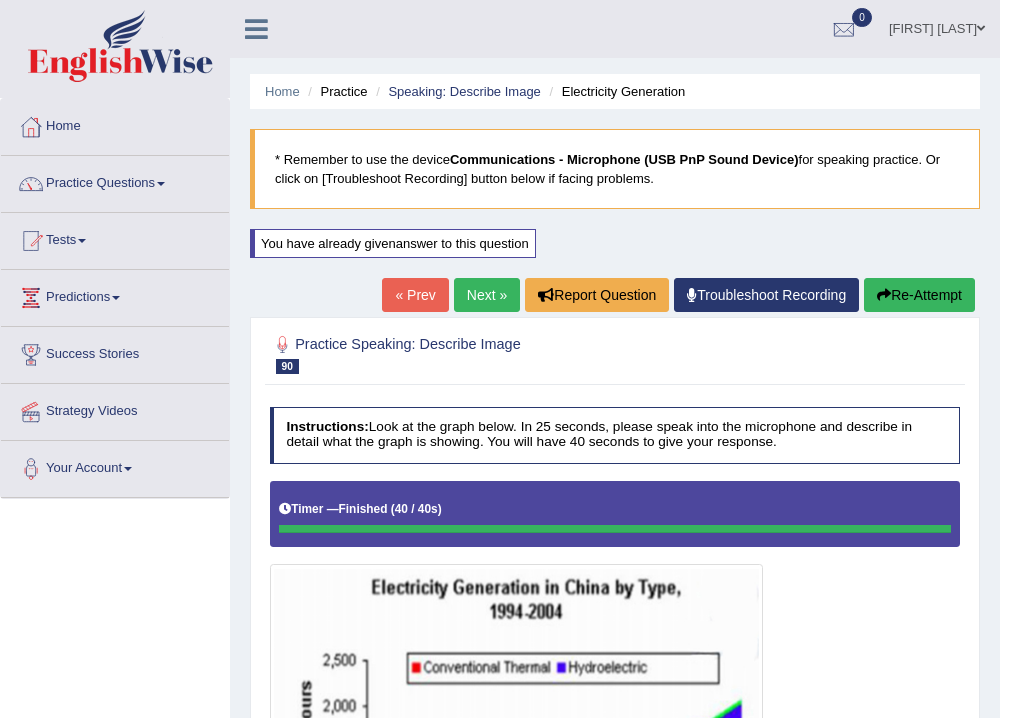 click on "Next »" at bounding box center [487, 295] 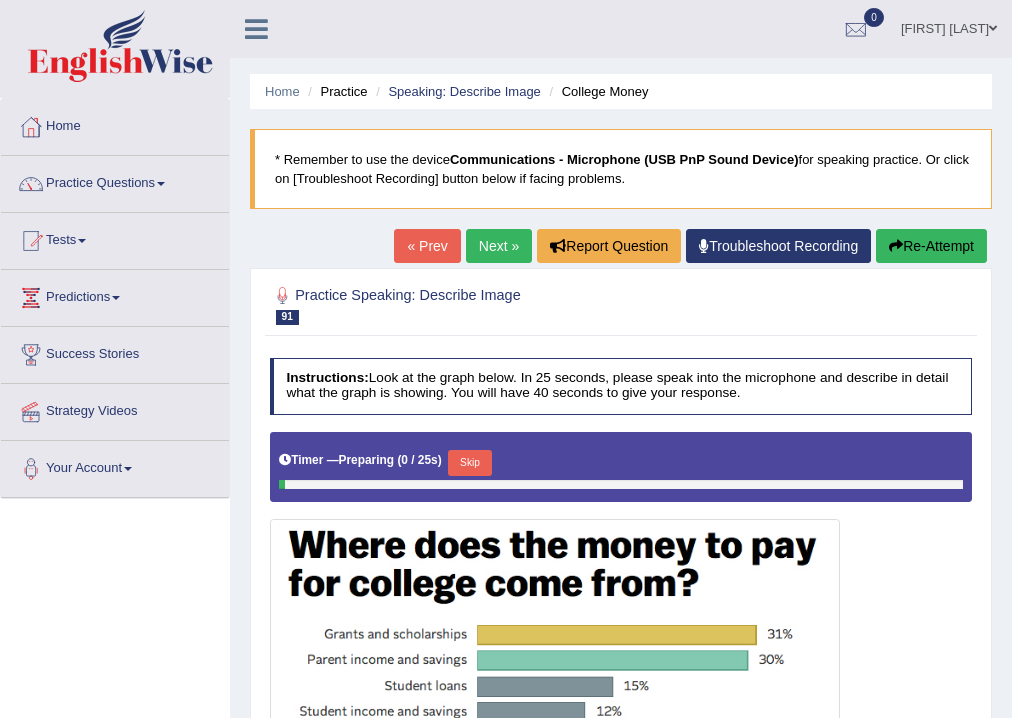 scroll, scrollTop: 276, scrollLeft: 0, axis: vertical 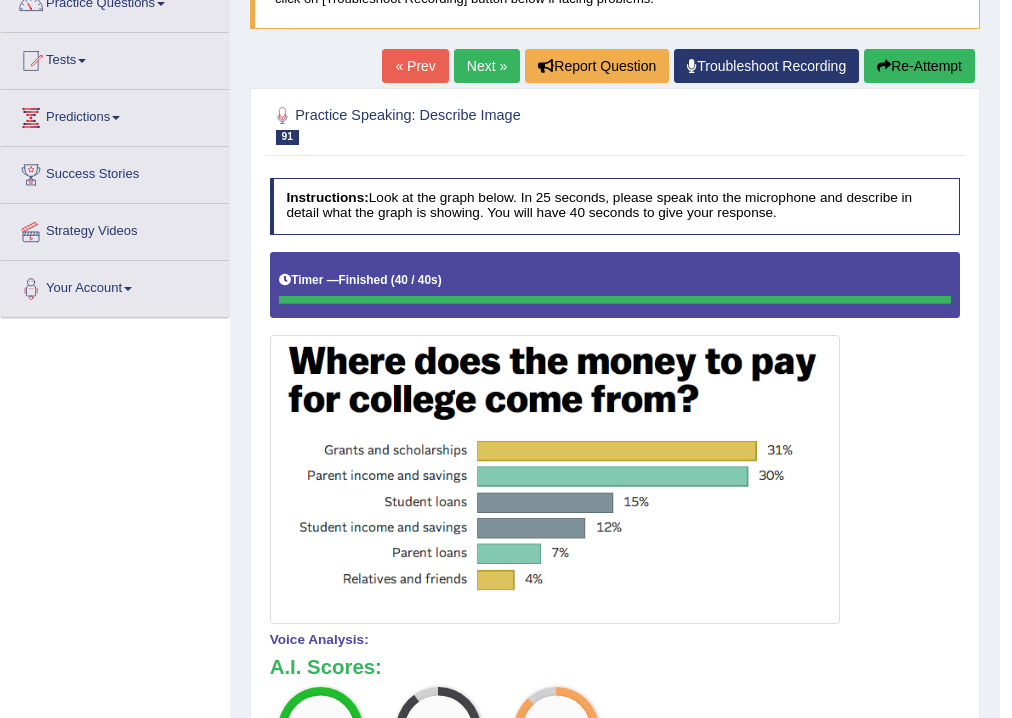 click on "Next »" at bounding box center [487, 66] 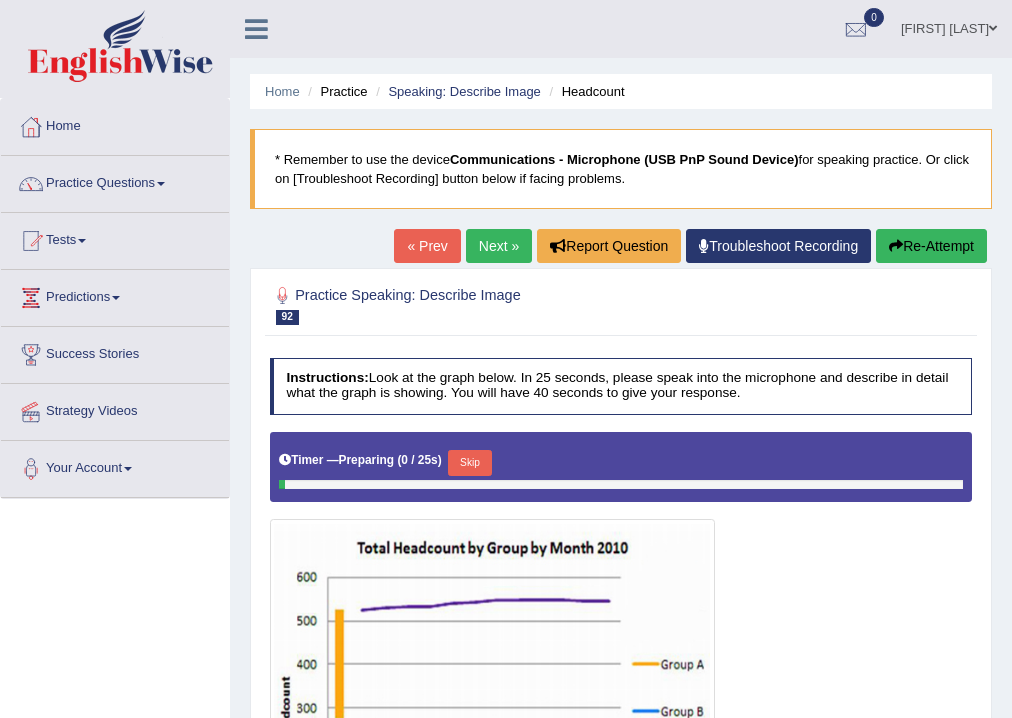 scroll, scrollTop: 0, scrollLeft: 0, axis: both 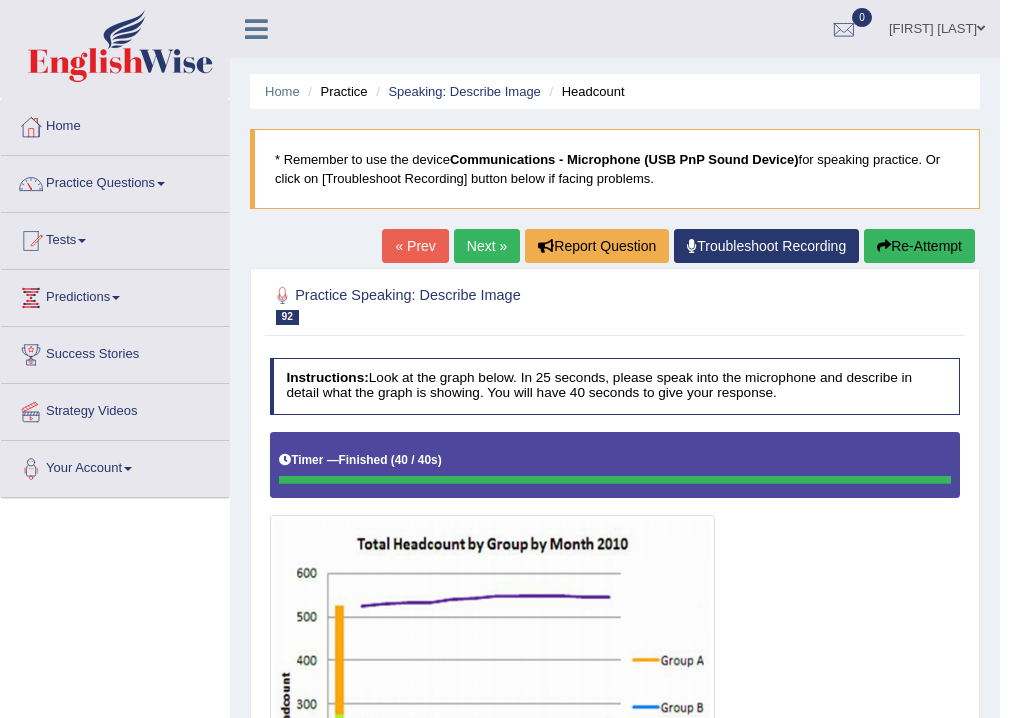 click on "Next »" at bounding box center (487, 246) 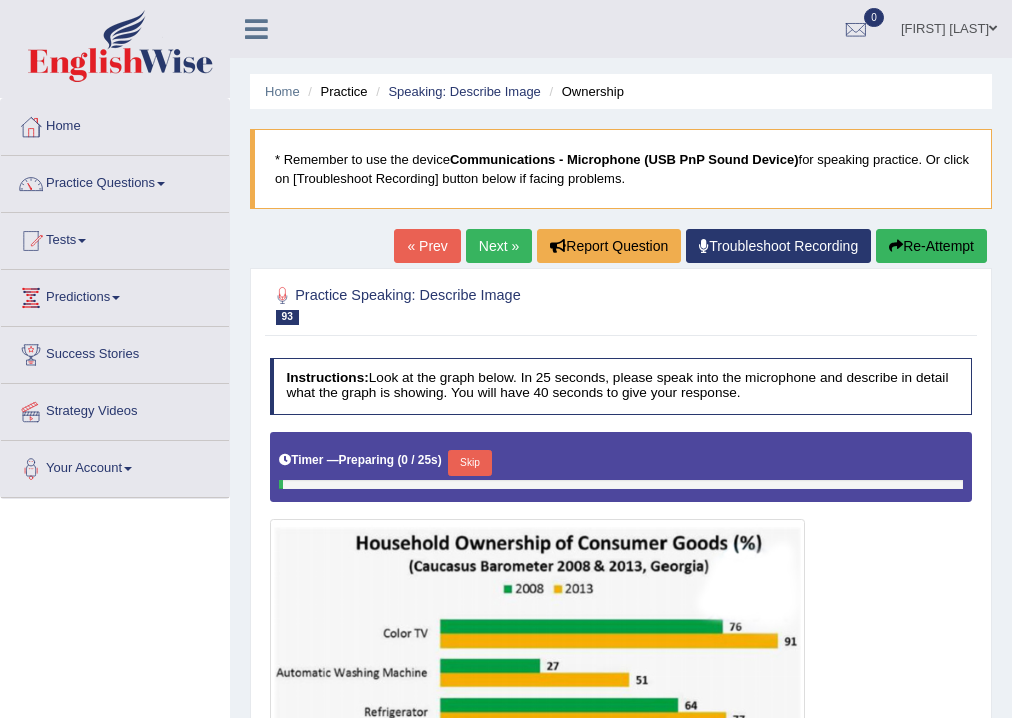 scroll, scrollTop: 0, scrollLeft: 0, axis: both 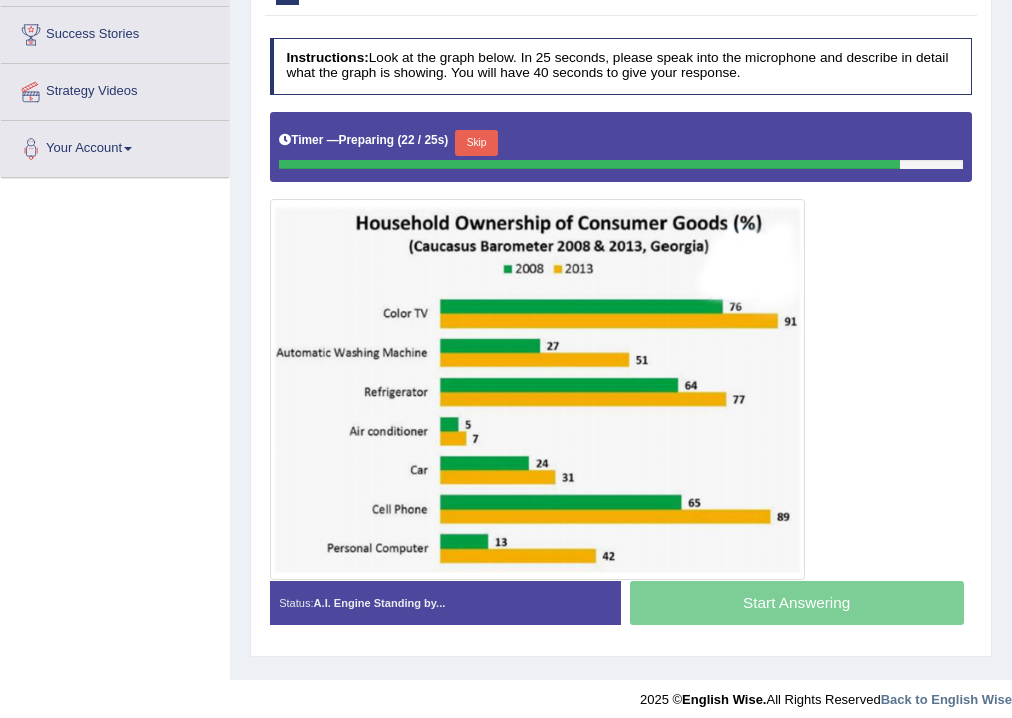 click on "Skip" at bounding box center [476, 143] 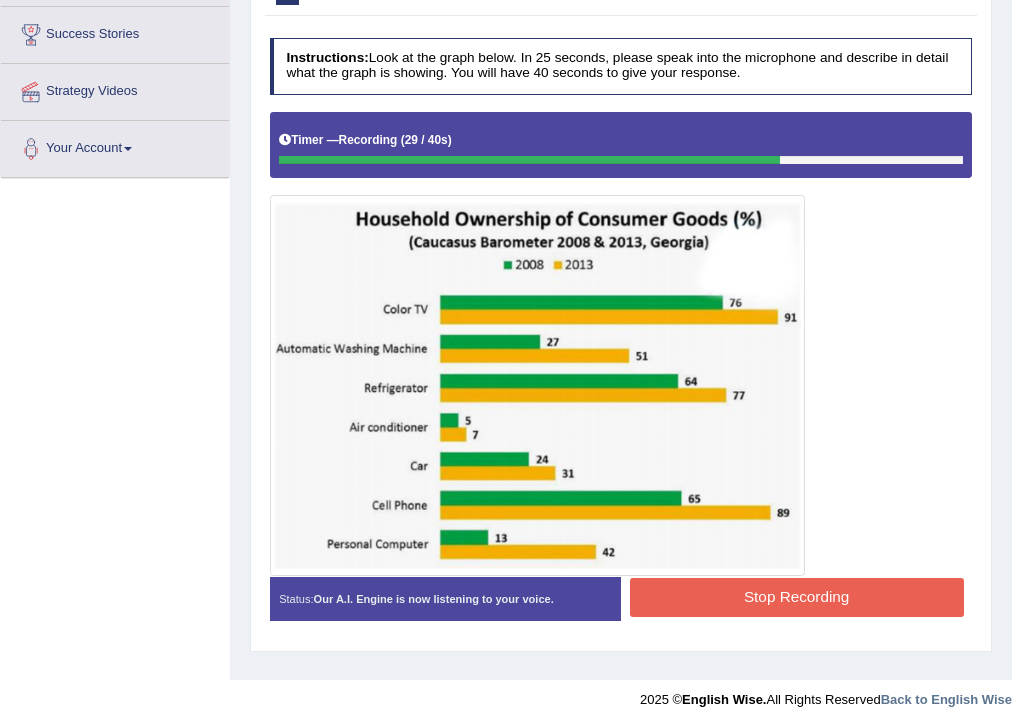 scroll, scrollTop: 0, scrollLeft: 0, axis: both 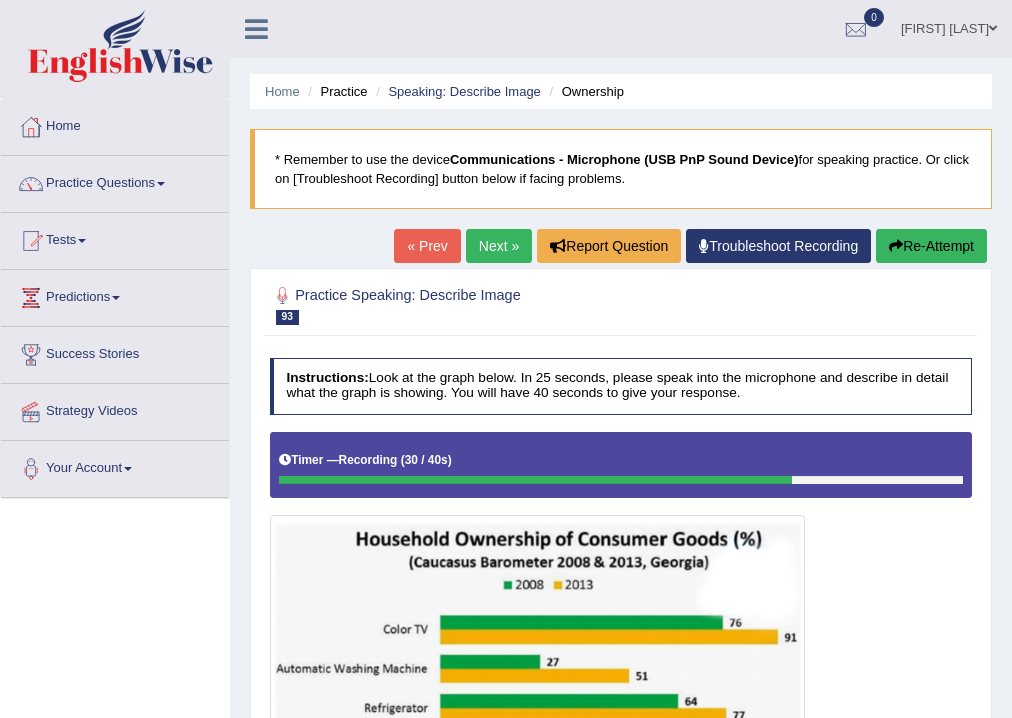 click on "Home
Practice
Speaking: Describe Image
Ownership
* Remember to use the device  Communications - Microphone (USB PnP Sound Device)  for speaking practice. Or click on [Troubleshoot Recording] button below if facing problems.
« Prev Next »  Report Question  Troubleshoot Recording  Re-Attempt
Practice Speaking: Describe Image
93
Ownership
Instructions:  Look at the graph below. In 25 seconds, please speak into the microphone and describe in detail what the graph is showing. You will have 40 seconds to give your response.
Timer —  Recording   ( 30 / 40s ) Created with Highcharts 7.1.2 Too low Too high Time Pitch meter: 0 10 20 30 40 Created with Highcharts 7.1.2 Great Too slow Too fast Time Speech pace meter: 0 10 20 30 40 Spoken Keywords: Voice Analysis: Your Response: Sample Answer: . Explanation:  Status:" at bounding box center [621, 500] 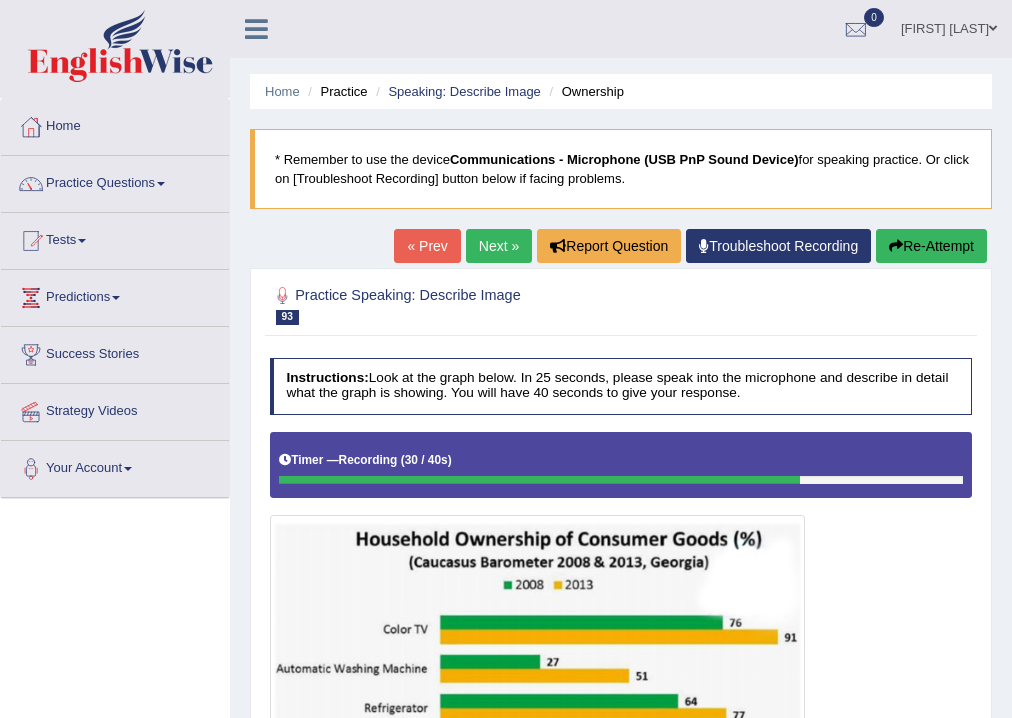 click on "Re-Attempt" at bounding box center (931, 246) 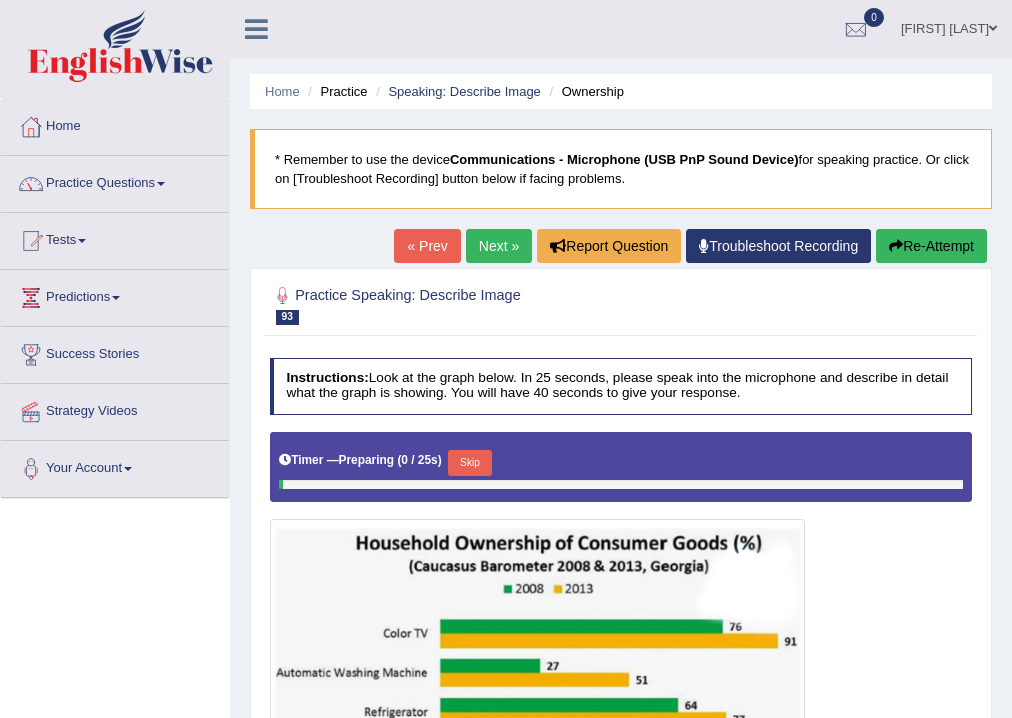 scroll, scrollTop: 85, scrollLeft: 0, axis: vertical 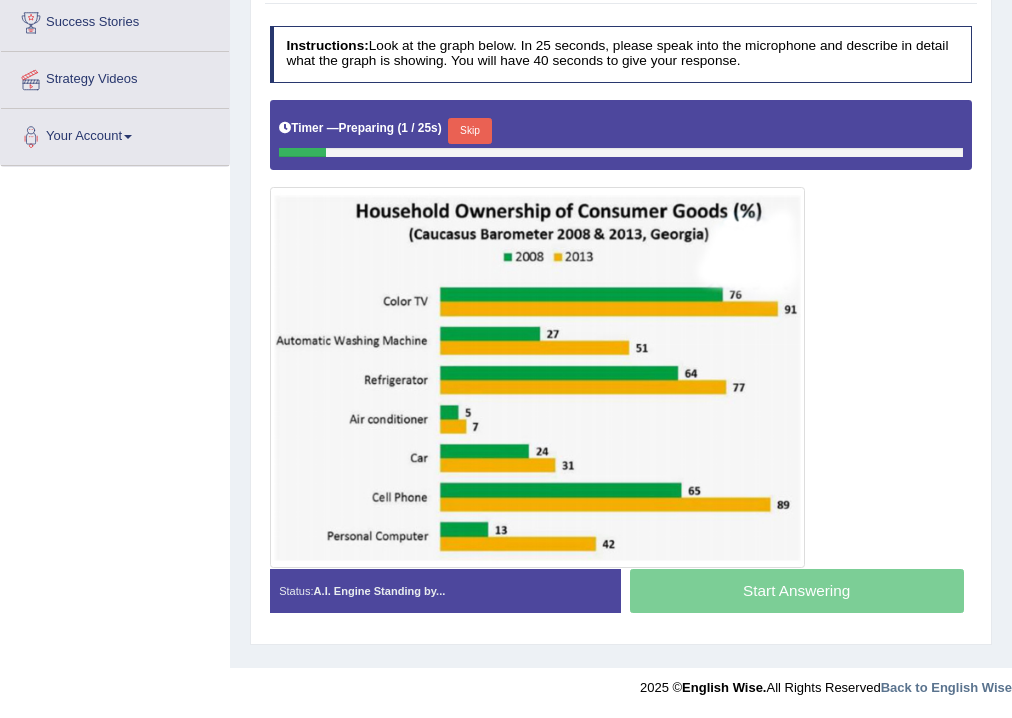 click on "Timer —  Preparing   ( 1 / 25s ) Skip" at bounding box center (621, 131) 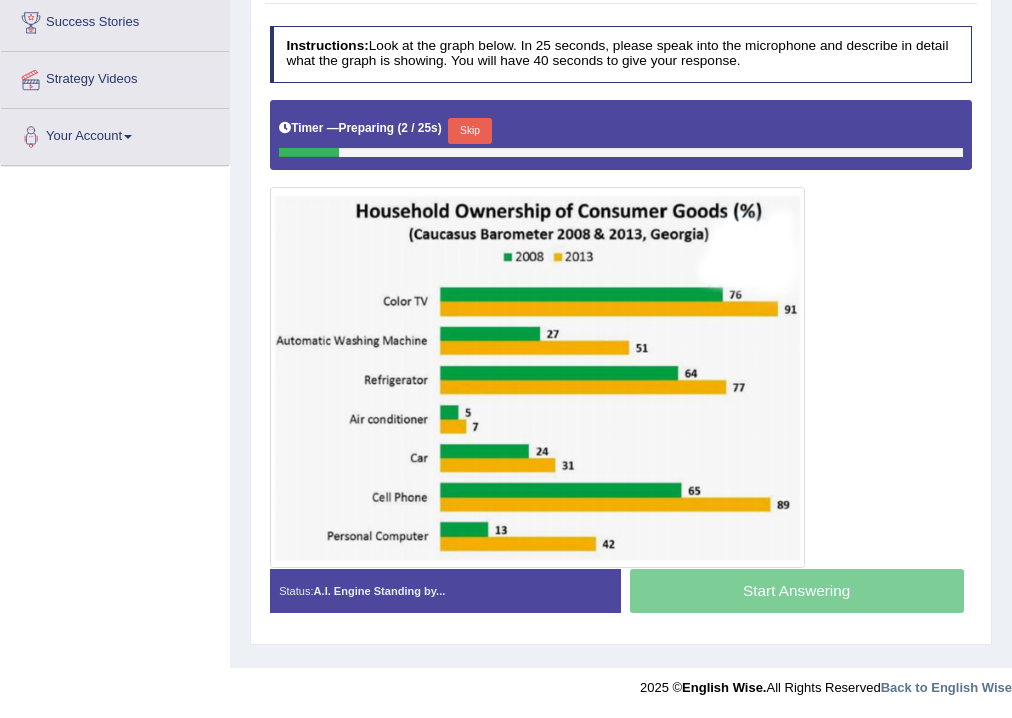 click on "Skip" at bounding box center (469, 131) 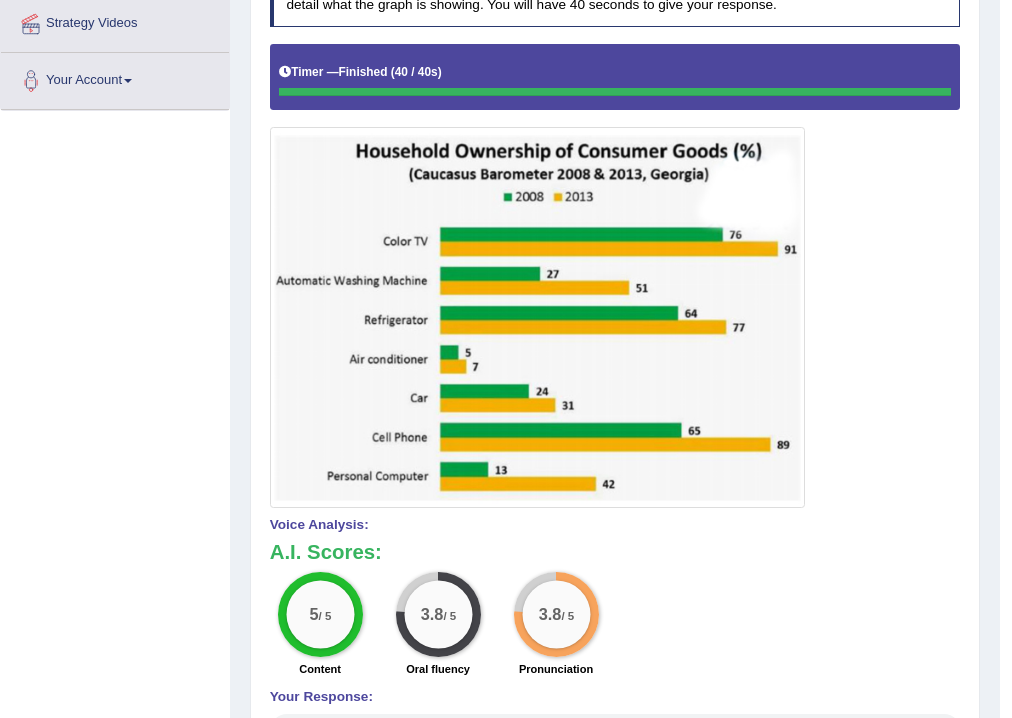 scroll, scrollTop: 172, scrollLeft: 0, axis: vertical 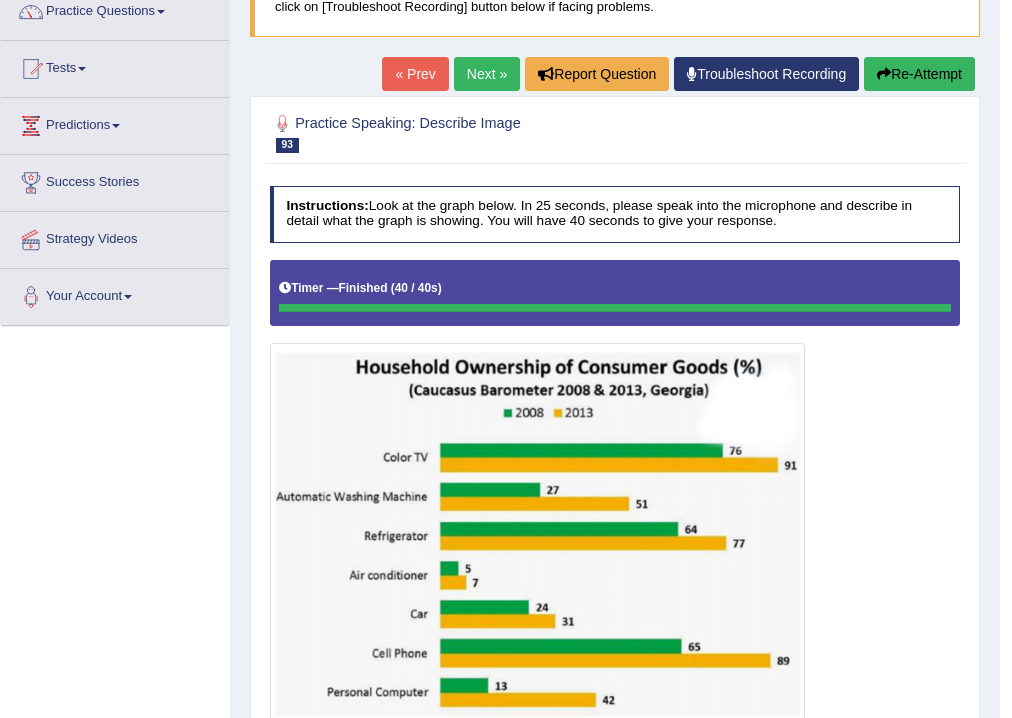 click on "Next »" at bounding box center (487, 74) 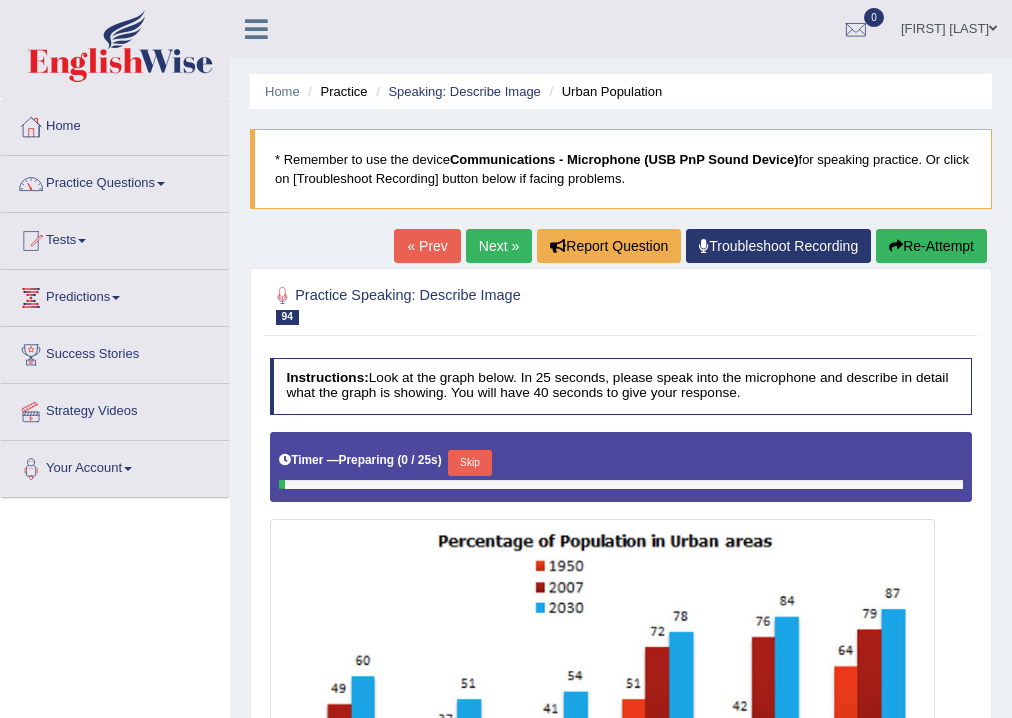 scroll, scrollTop: 0, scrollLeft: 0, axis: both 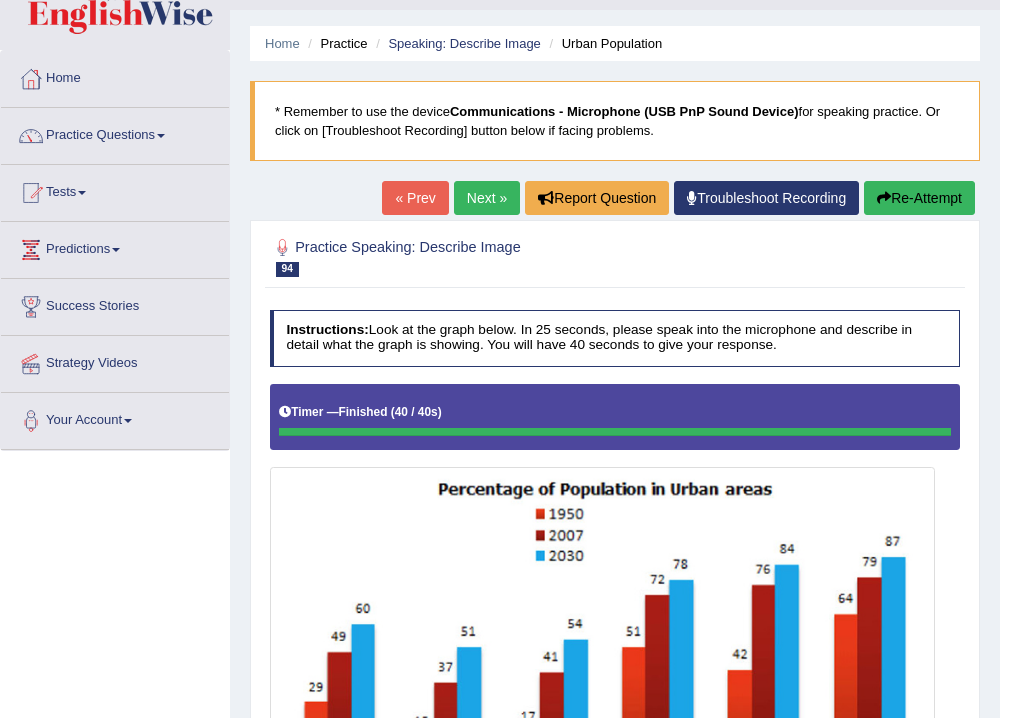 click on "Next »" at bounding box center (487, 198) 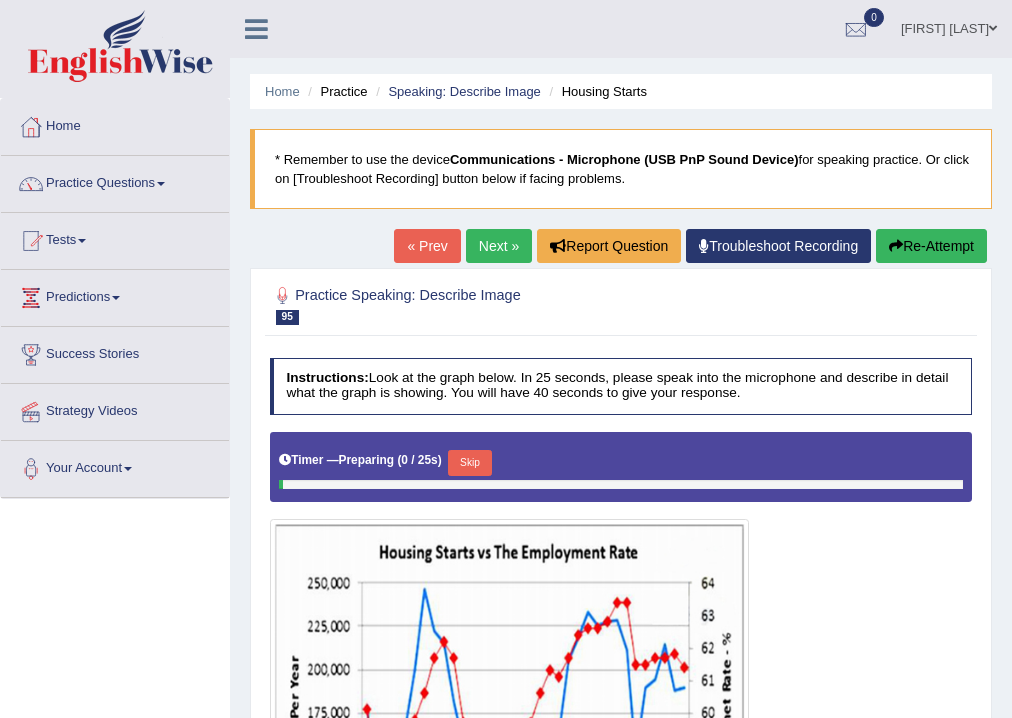scroll, scrollTop: 0, scrollLeft: 0, axis: both 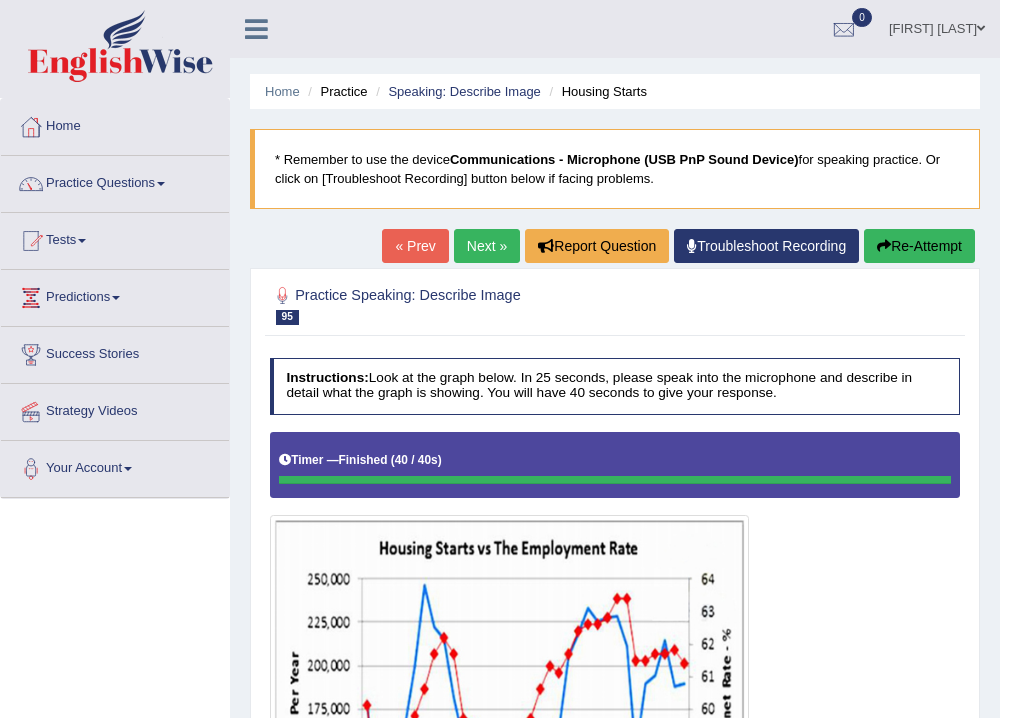 click on "Next »" at bounding box center (487, 246) 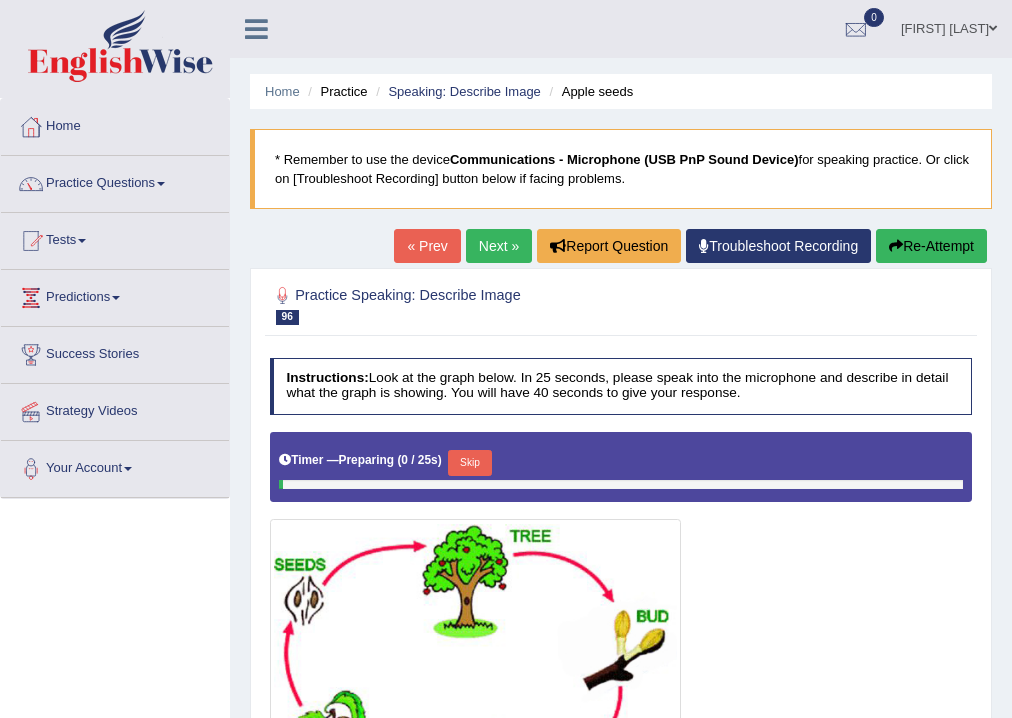 scroll, scrollTop: 0, scrollLeft: 0, axis: both 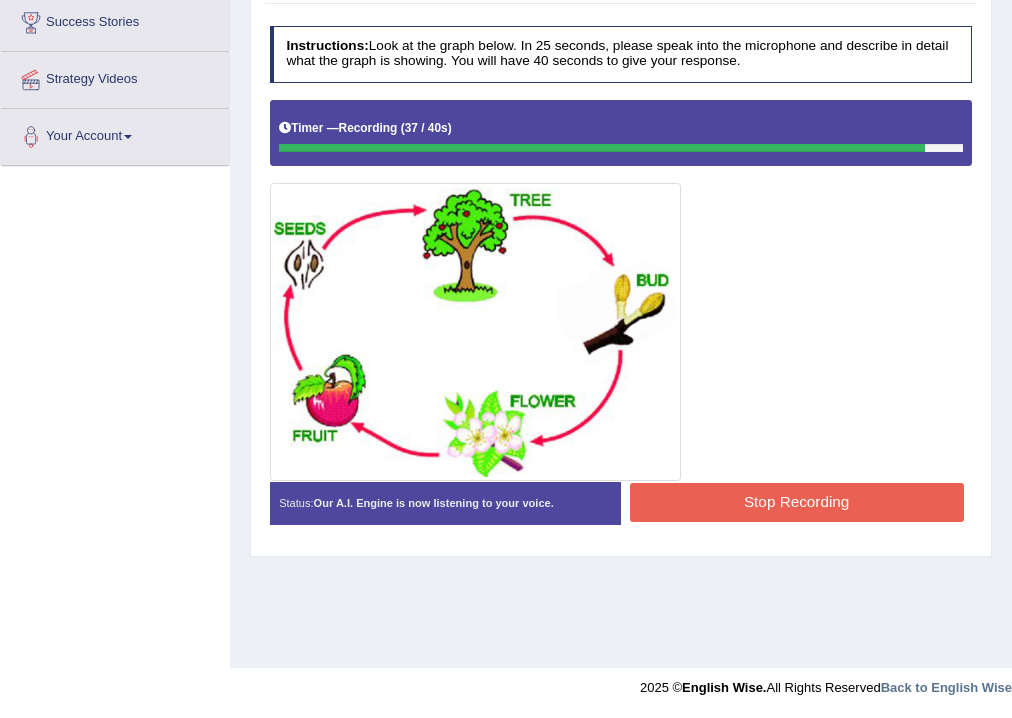 click on "Stop Recording" at bounding box center (797, 502) 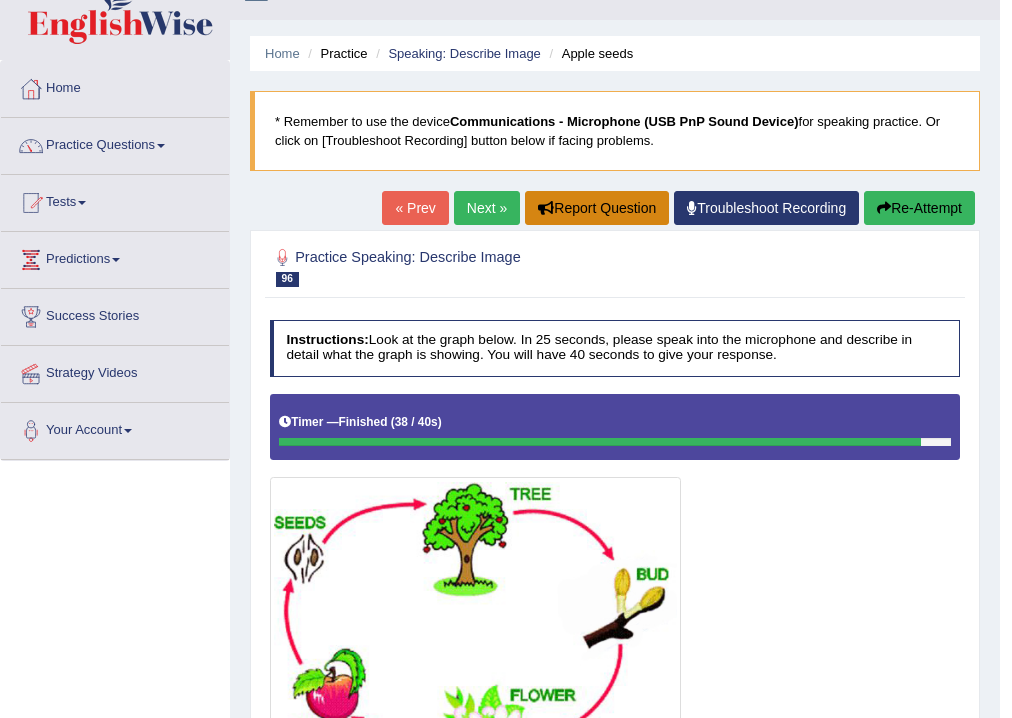 scroll, scrollTop: 0, scrollLeft: 0, axis: both 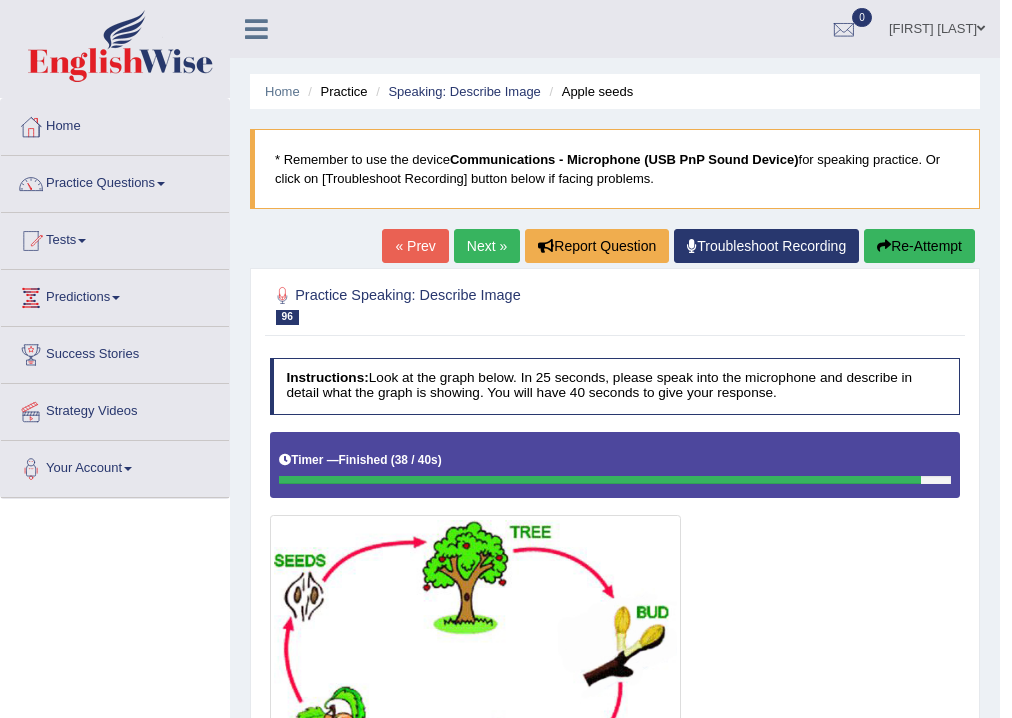 click on "Next »" at bounding box center (487, 246) 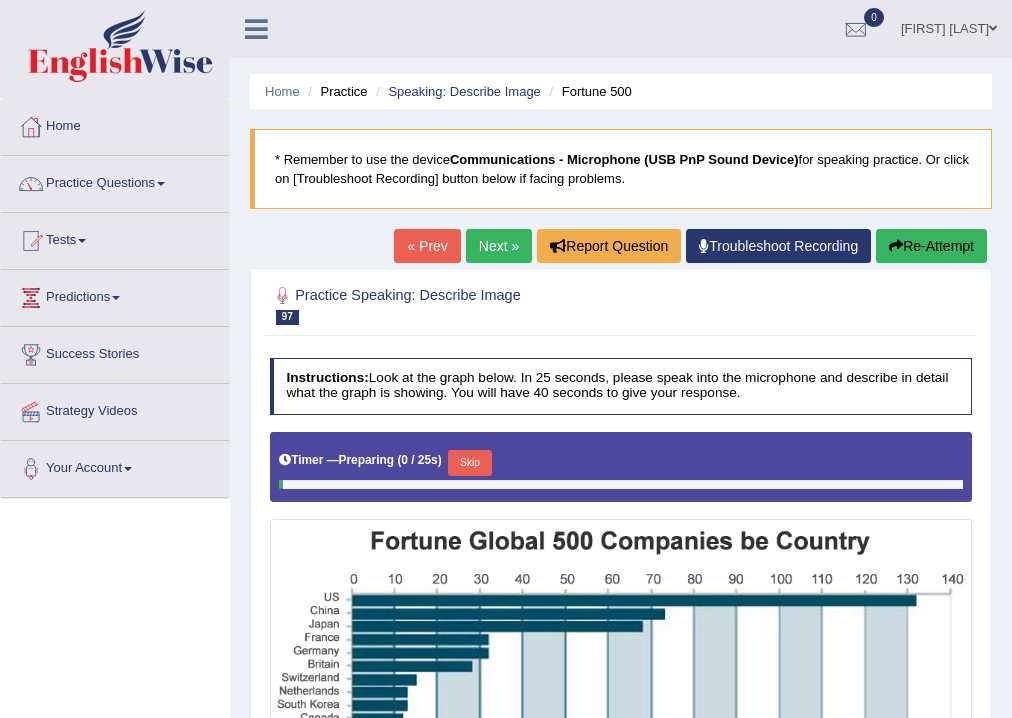 scroll, scrollTop: 0, scrollLeft: 0, axis: both 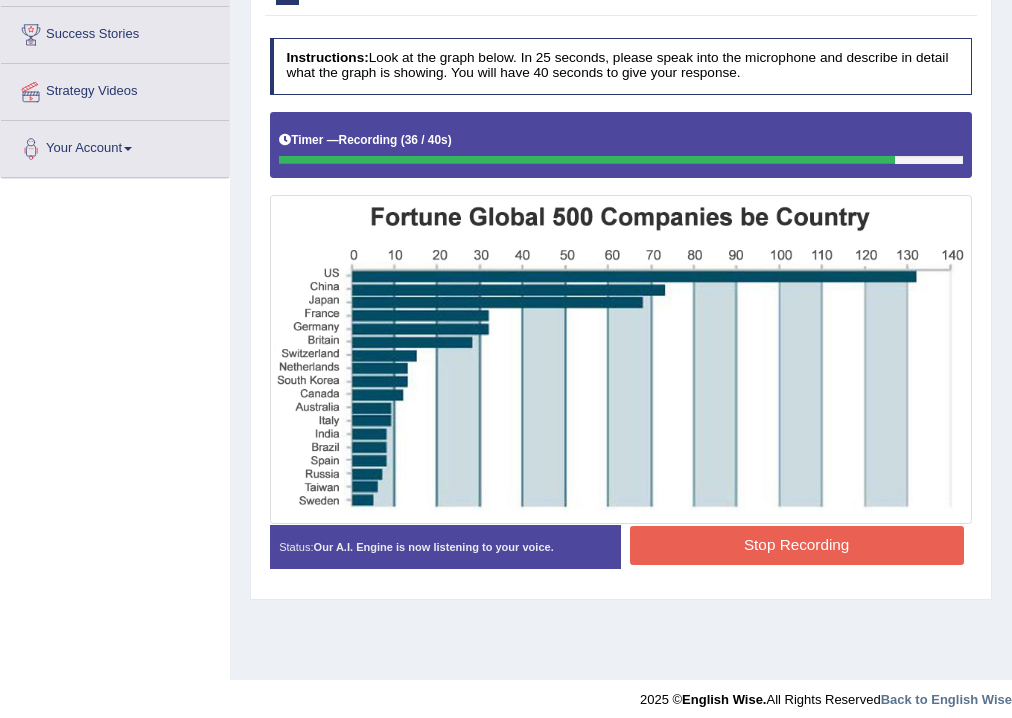 click on "Stop Recording" at bounding box center [797, 545] 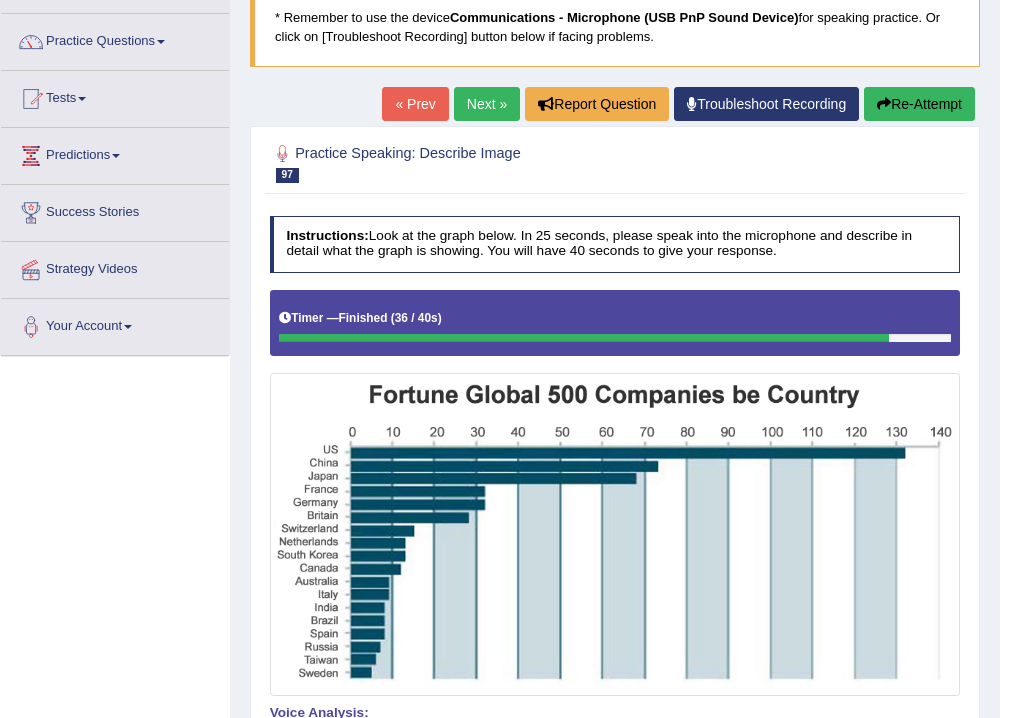 scroll, scrollTop: 0, scrollLeft: 0, axis: both 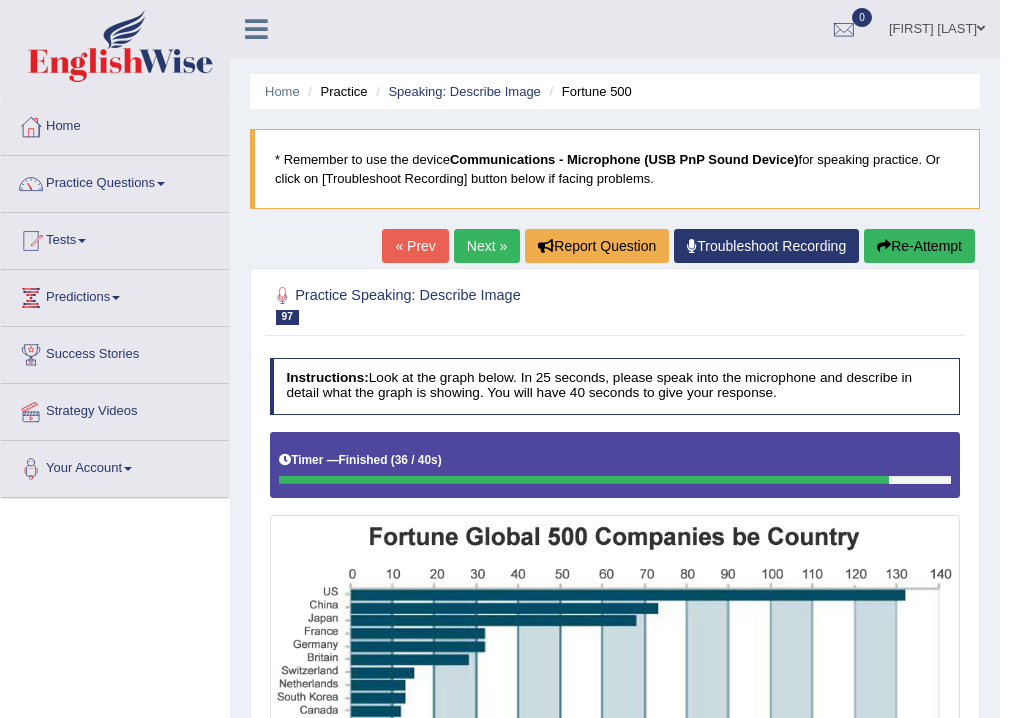 click on "Next »" at bounding box center [487, 246] 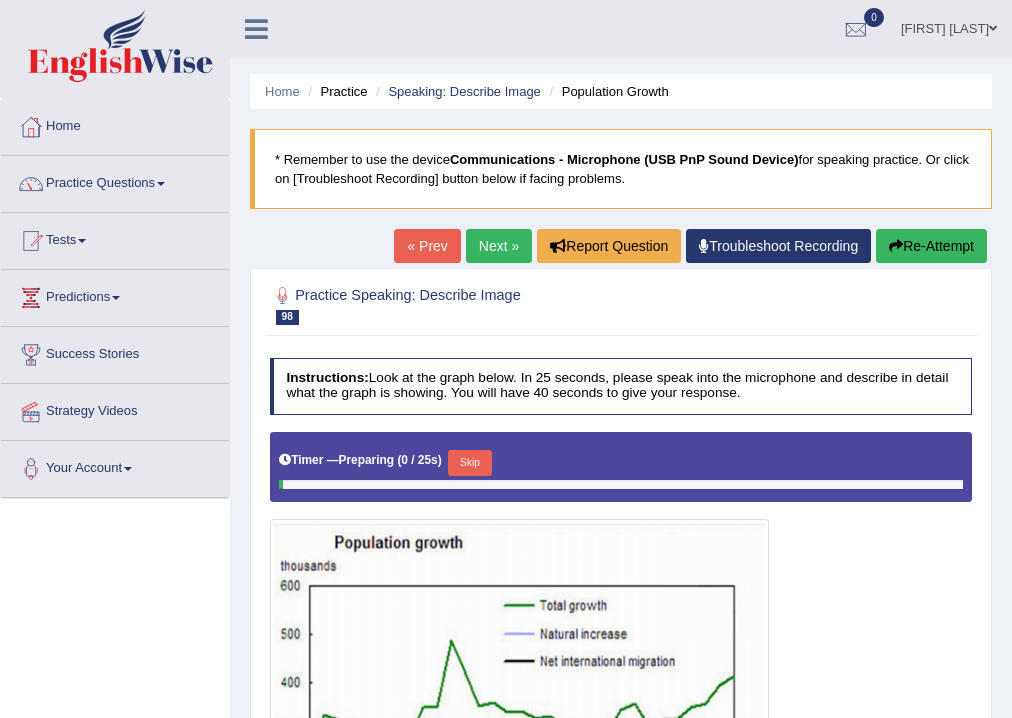 scroll, scrollTop: 0, scrollLeft: 0, axis: both 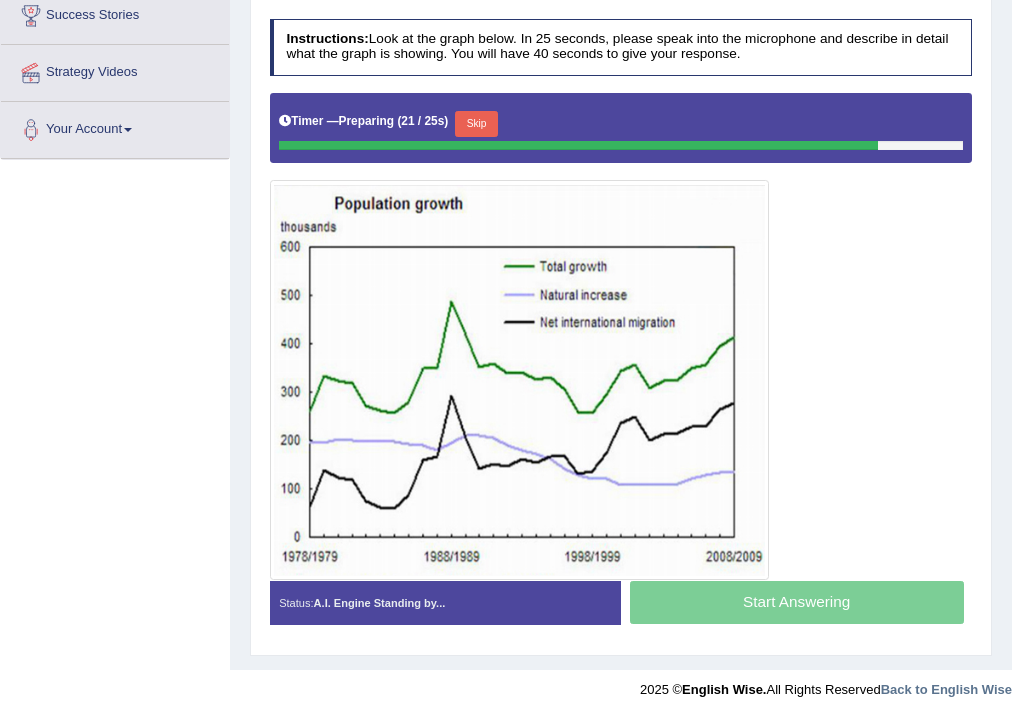 click on "Skip" at bounding box center [476, 124] 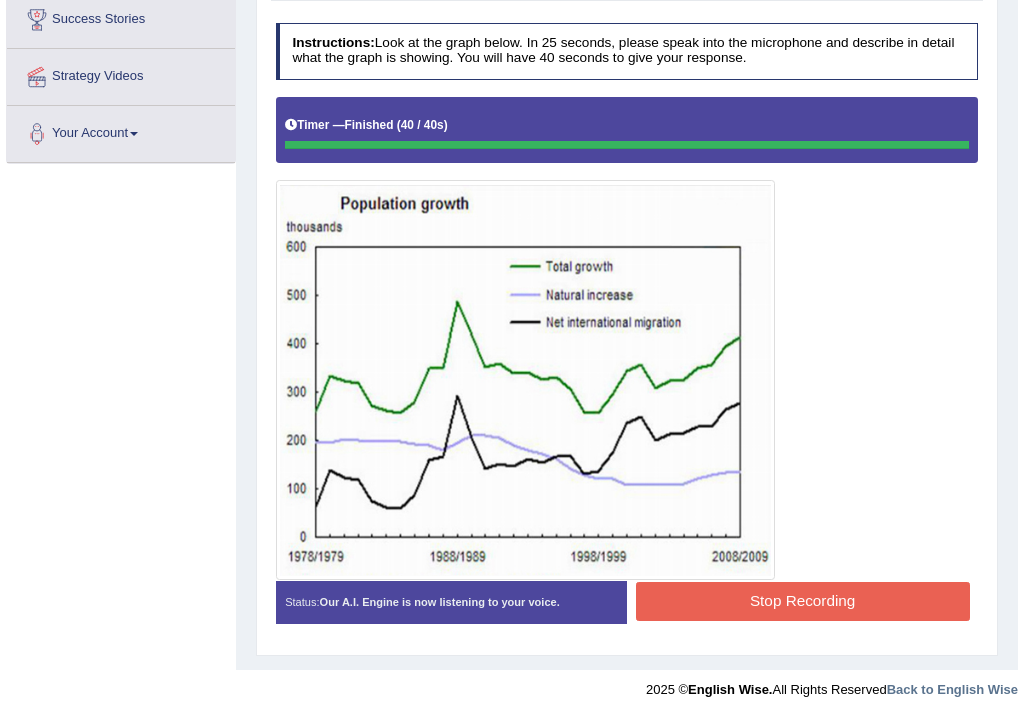 scroll, scrollTop: 339, scrollLeft: 0, axis: vertical 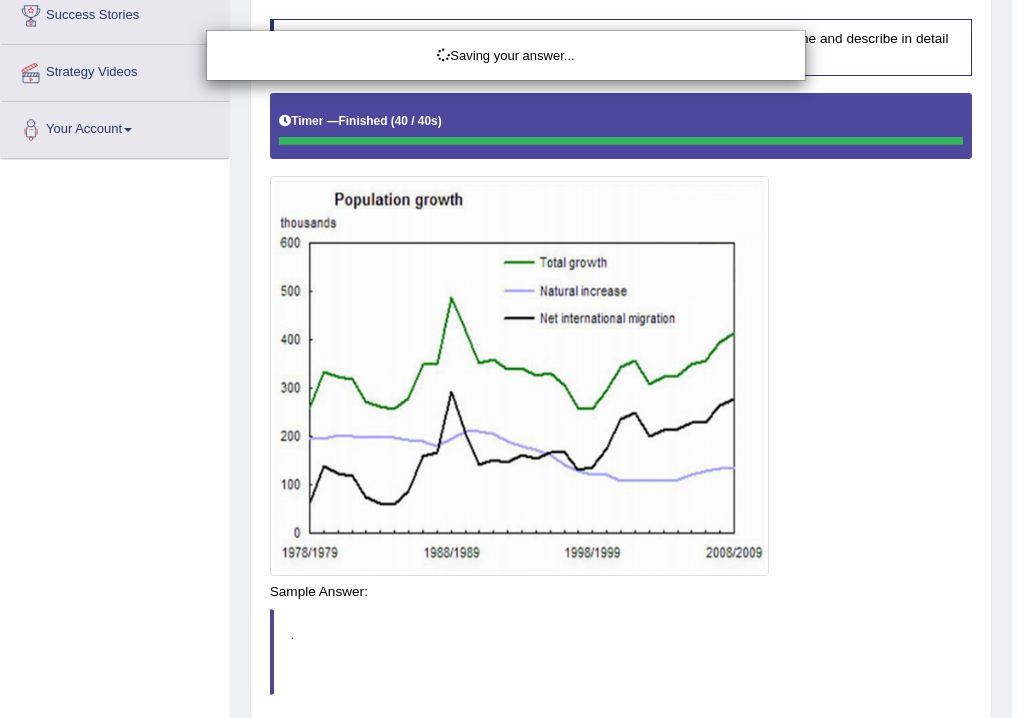 click on "Saving your answer..." at bounding box center [512, 359] 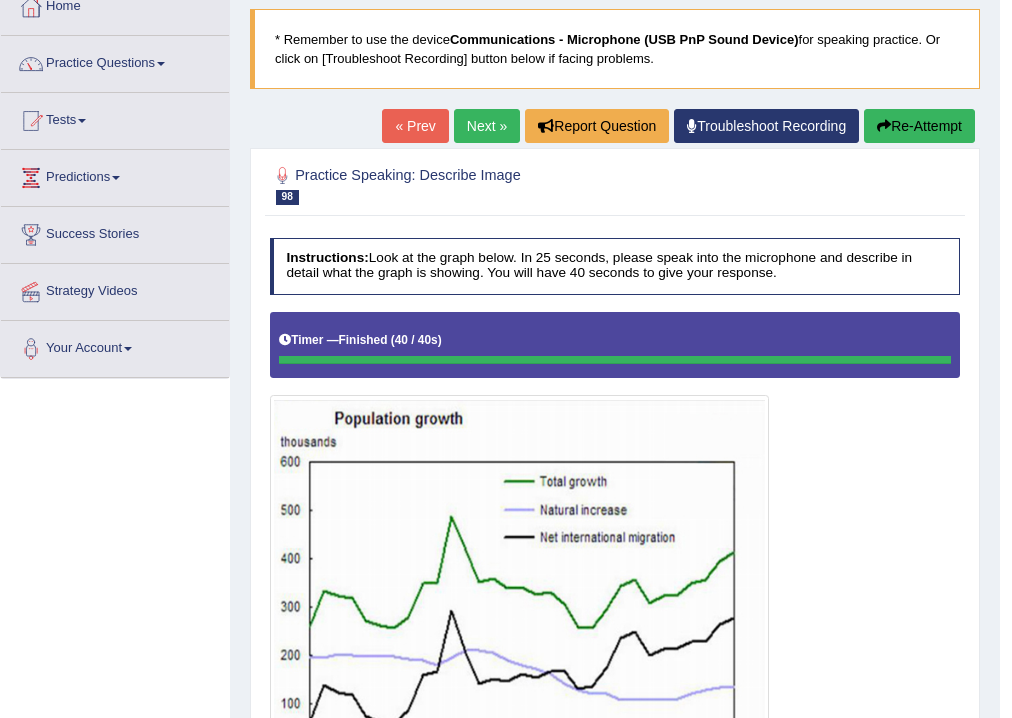 scroll, scrollTop: 0, scrollLeft: 0, axis: both 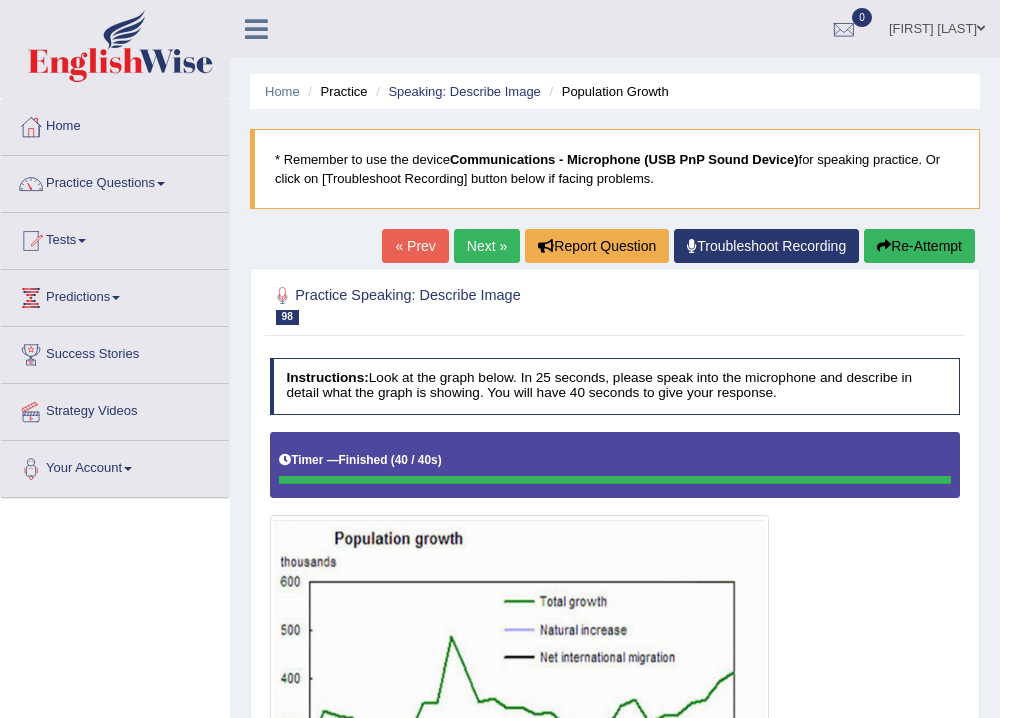 click on "Next »" at bounding box center (487, 246) 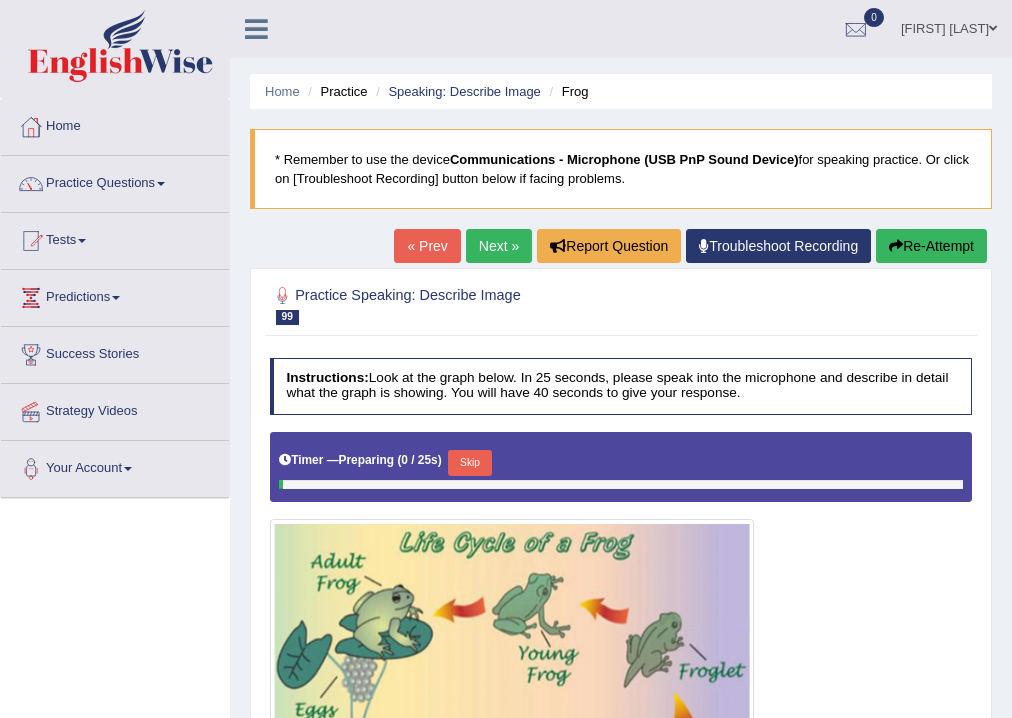 scroll, scrollTop: 0, scrollLeft: 0, axis: both 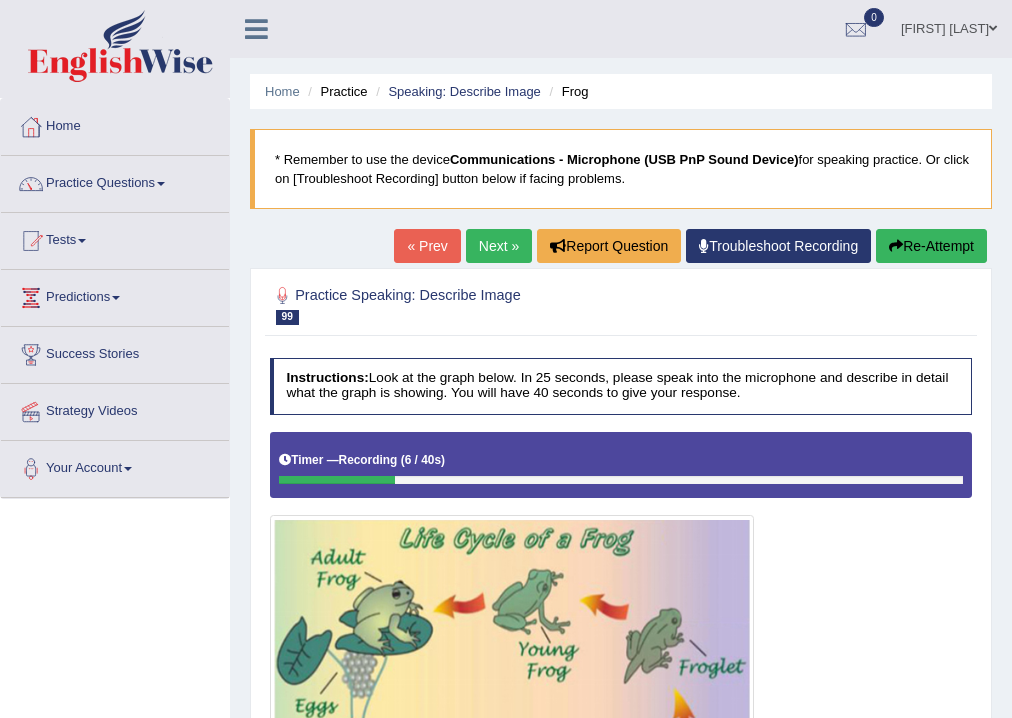 click on "Re-Attempt" at bounding box center (931, 246) 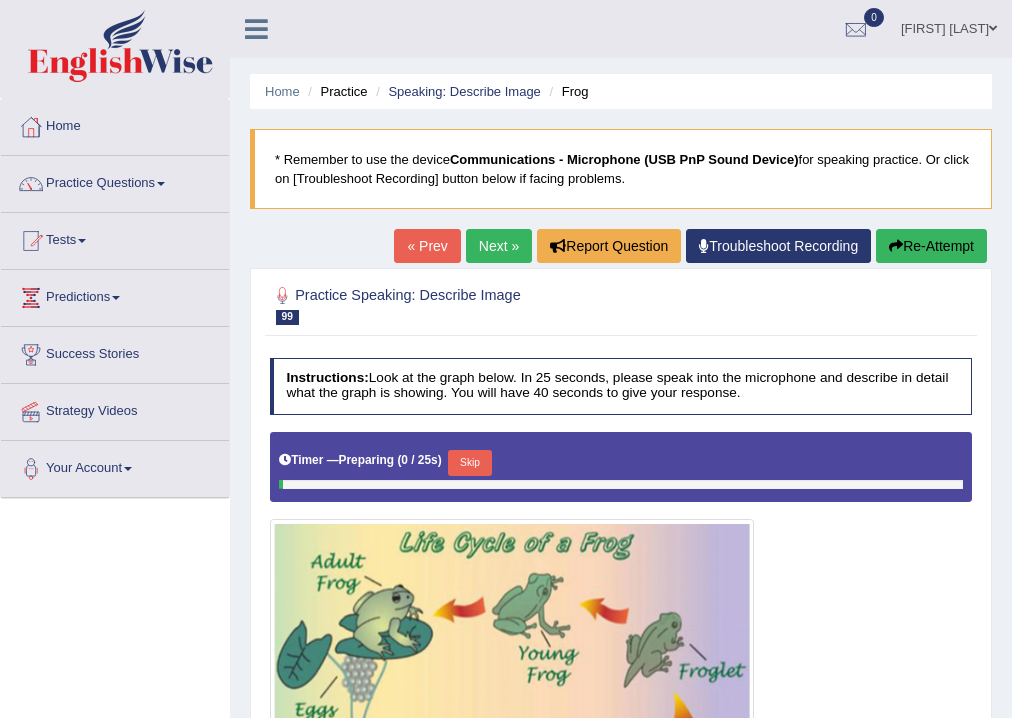 scroll, scrollTop: 0, scrollLeft: 0, axis: both 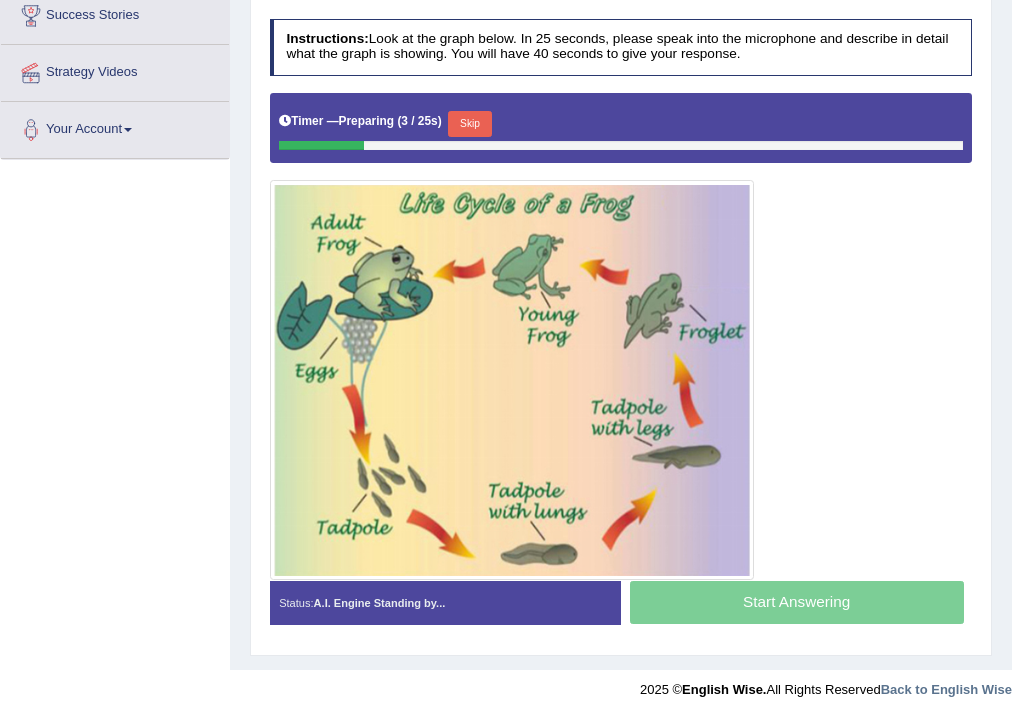 click on "Skip" at bounding box center [469, 124] 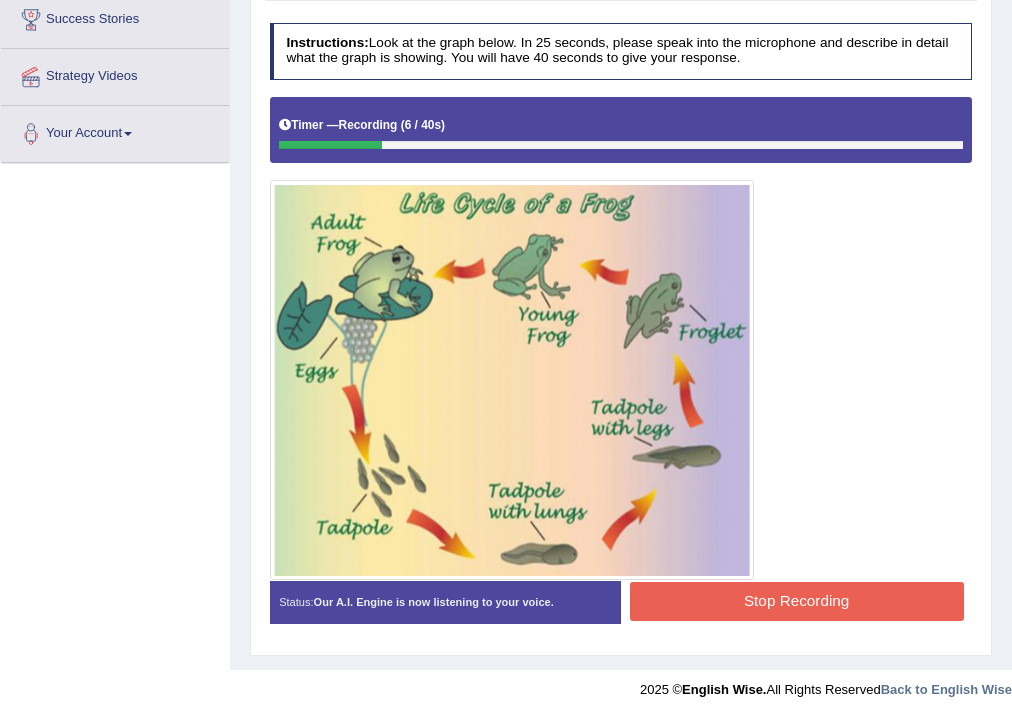 click on "Stop Recording" at bounding box center [797, 601] 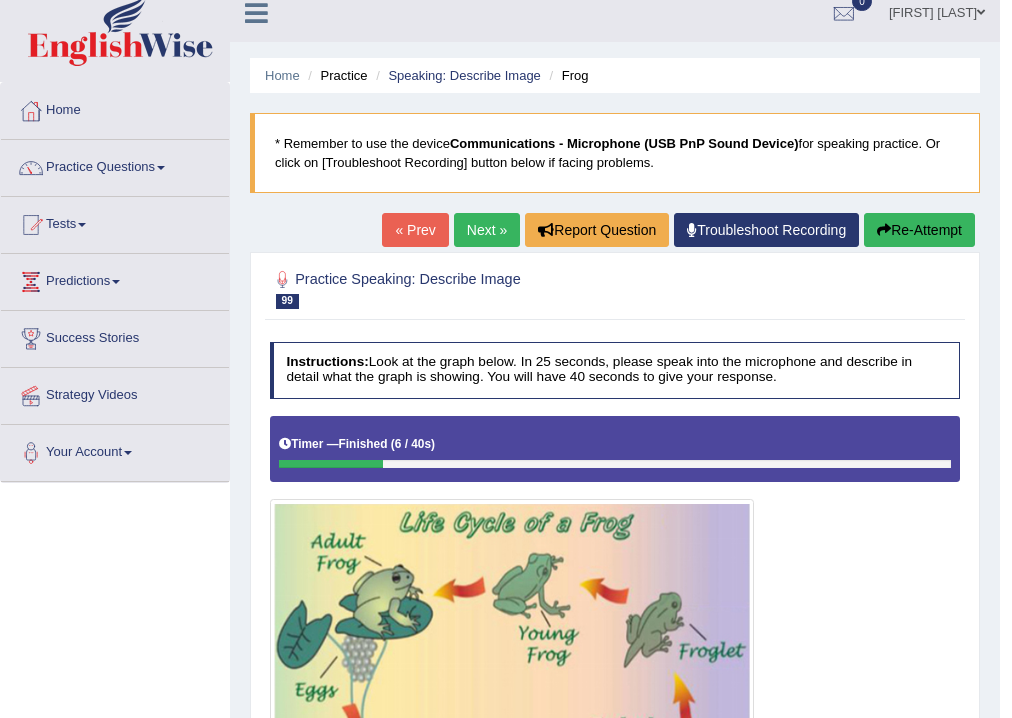 scroll, scrollTop: 15, scrollLeft: 0, axis: vertical 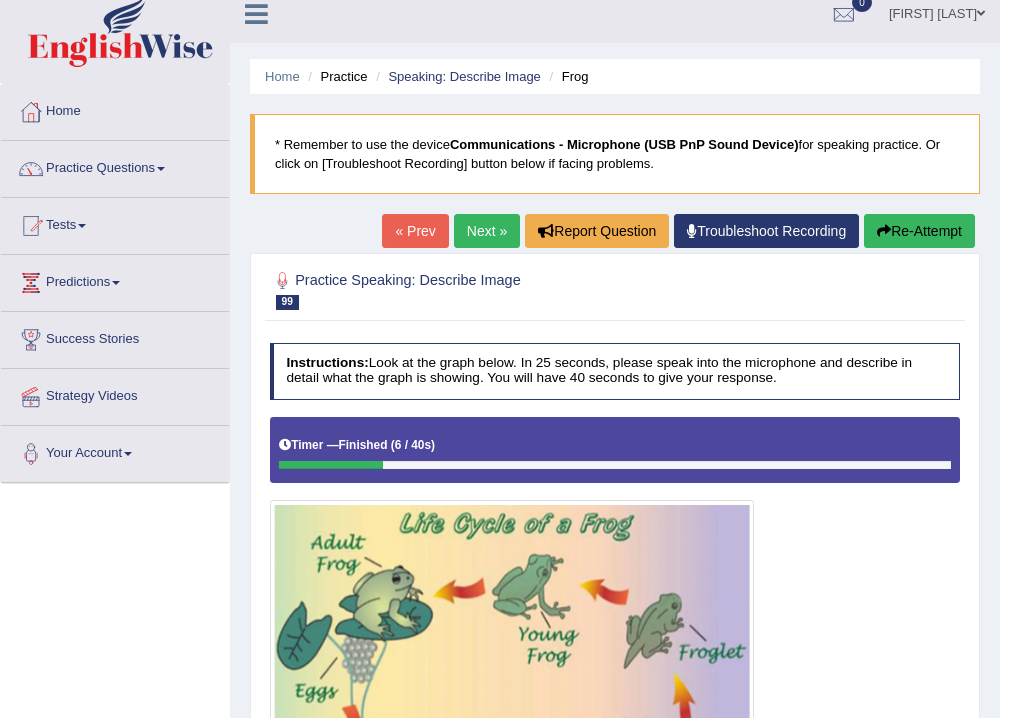 click on "Re-Attempt" at bounding box center [919, 231] 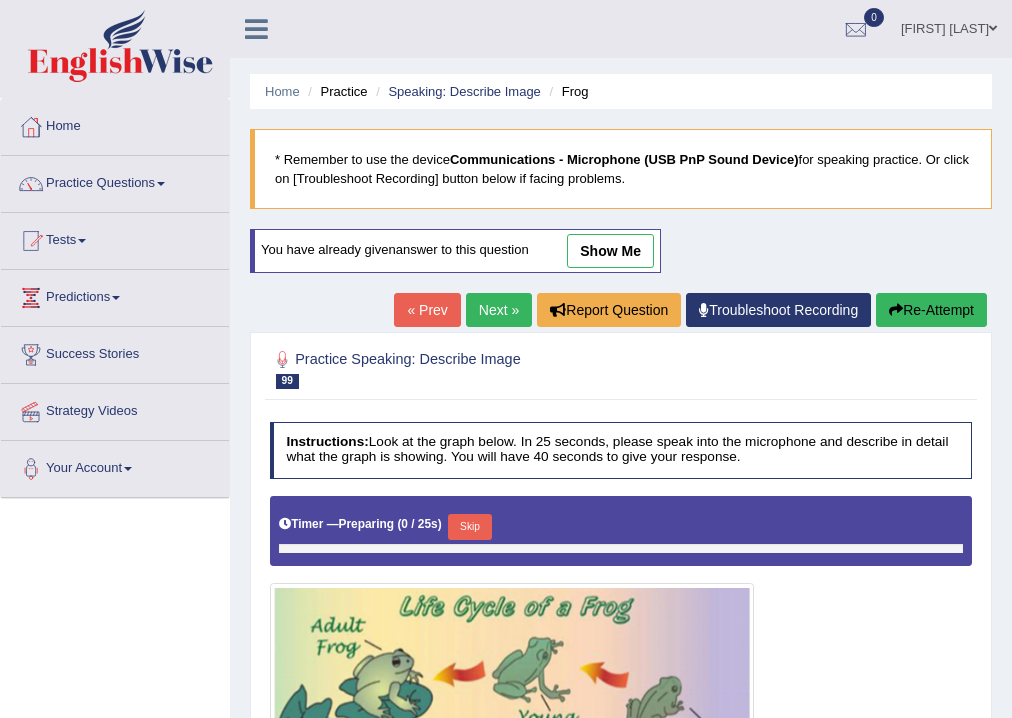 scroll, scrollTop: 15, scrollLeft: 0, axis: vertical 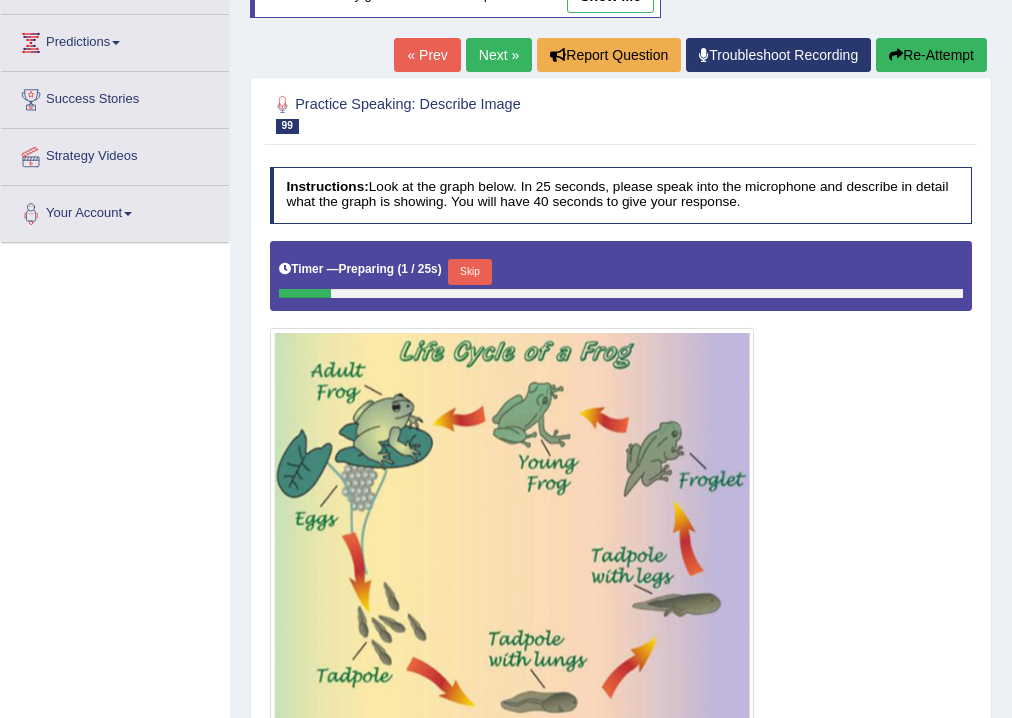 click on "Skip" at bounding box center [469, 272] 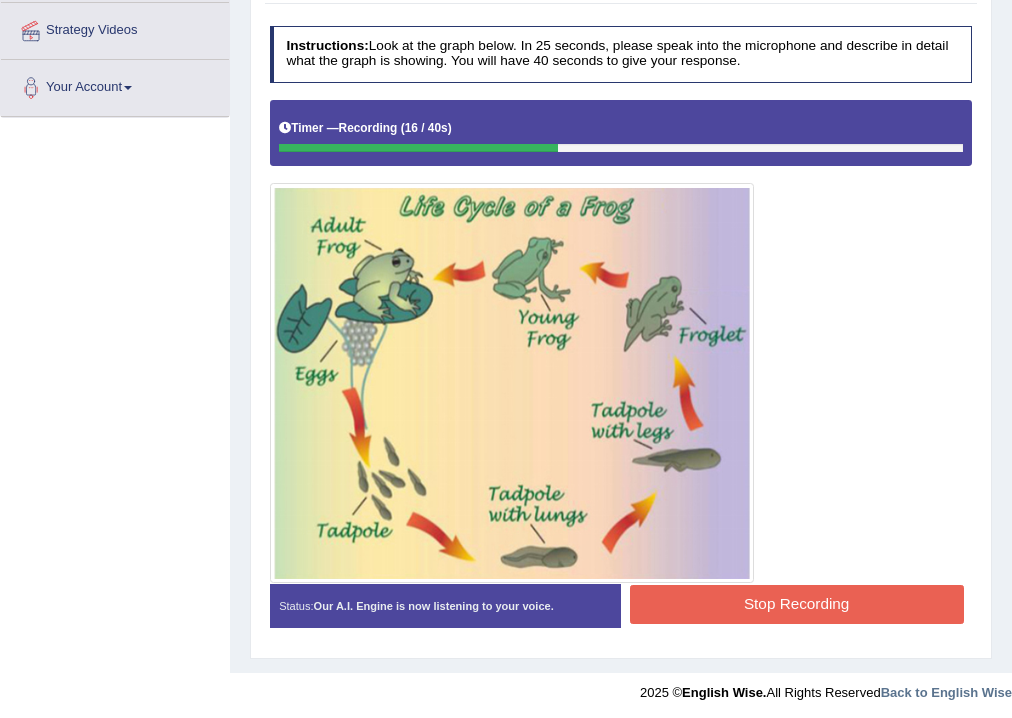 scroll, scrollTop: 384, scrollLeft: 0, axis: vertical 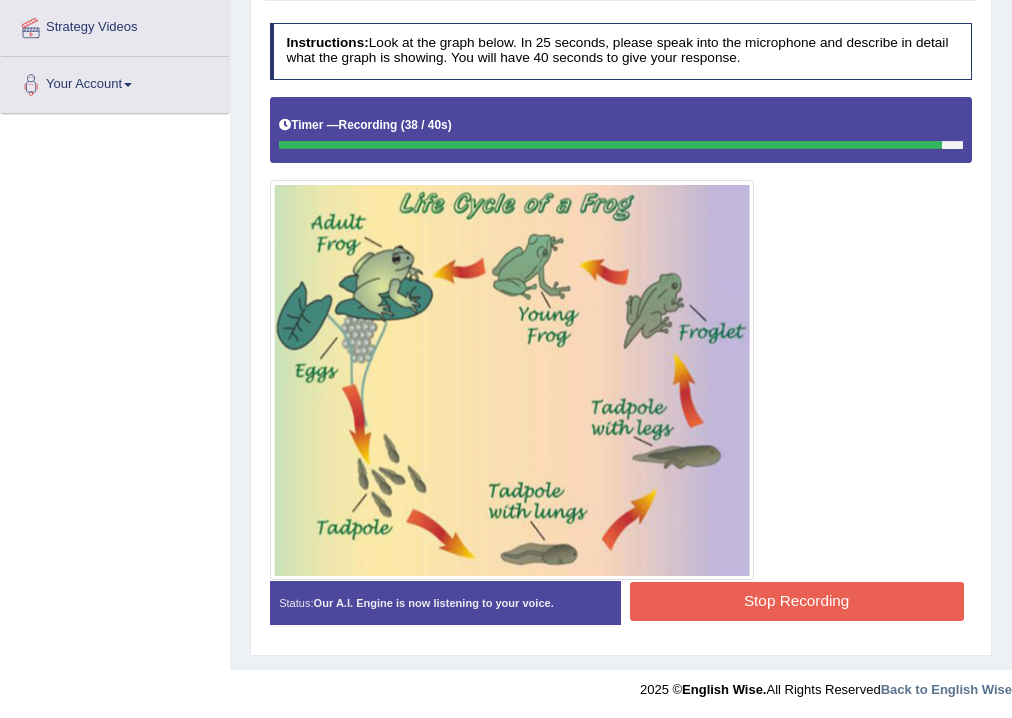 click on "Stop Recording" at bounding box center [797, 601] 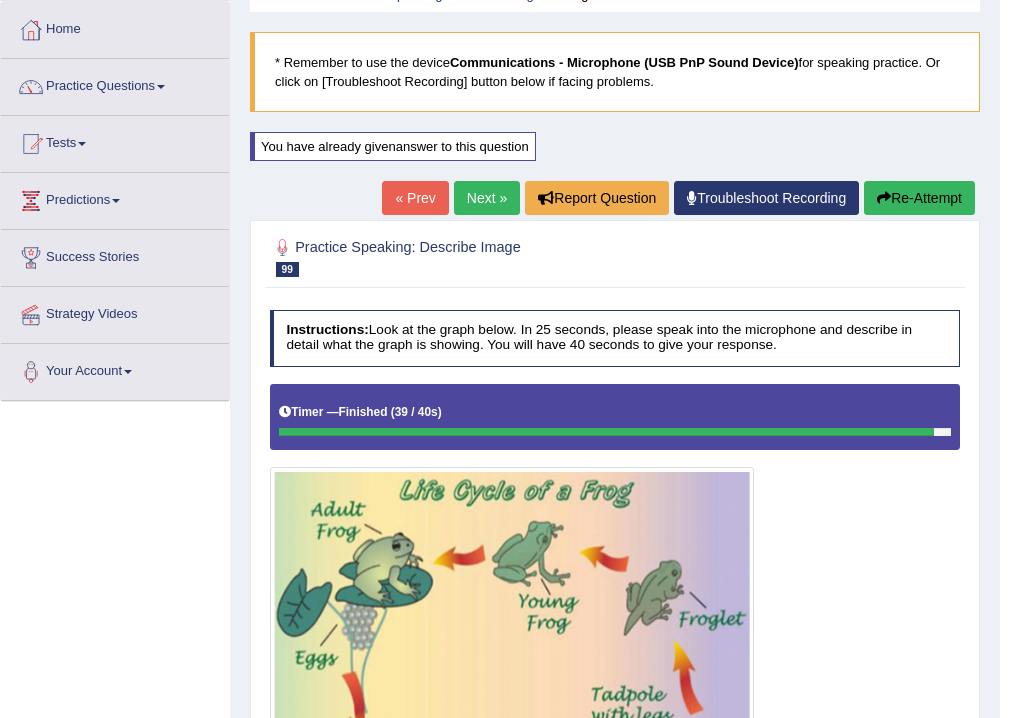 scroll, scrollTop: 41, scrollLeft: 0, axis: vertical 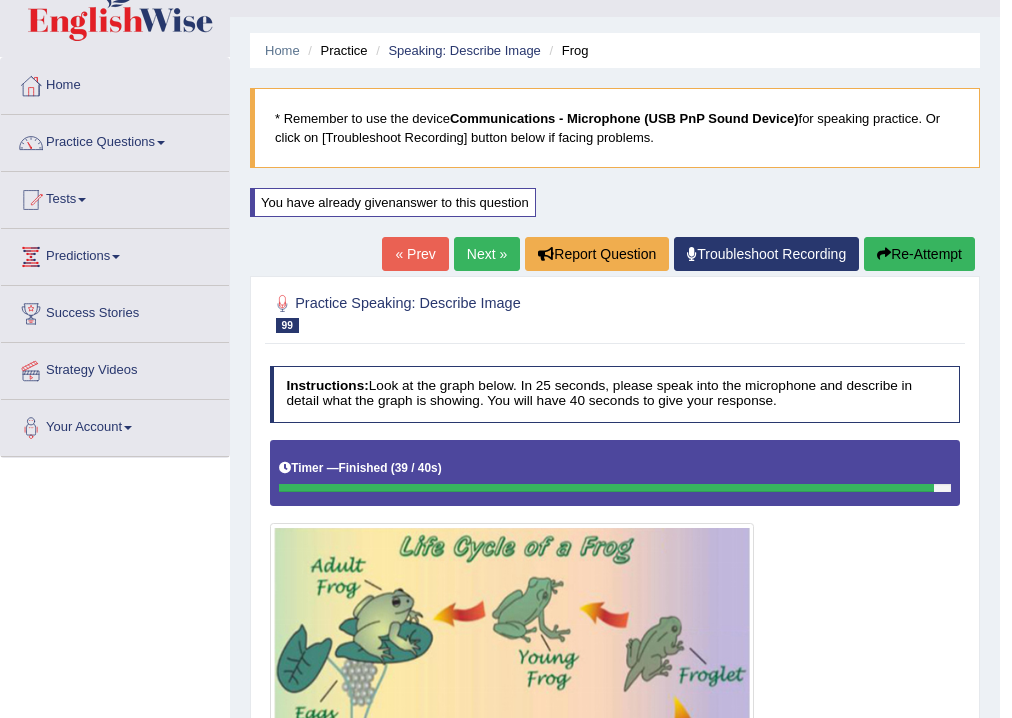 click on "You have already given   answer to this question" at bounding box center (394, 212) 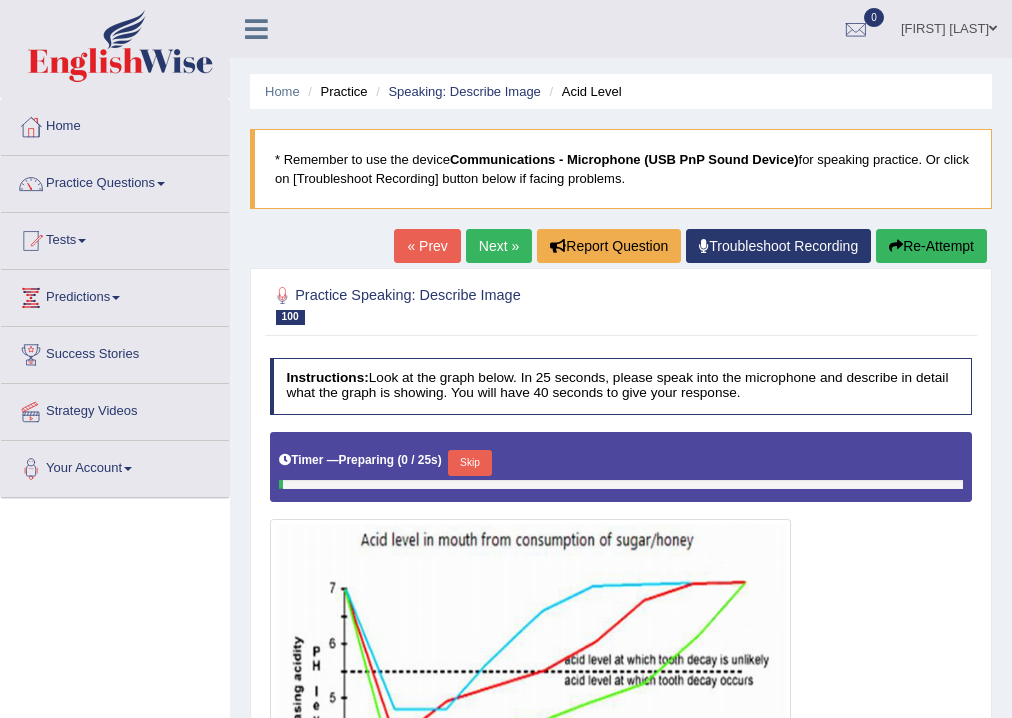 scroll, scrollTop: 320, scrollLeft: 0, axis: vertical 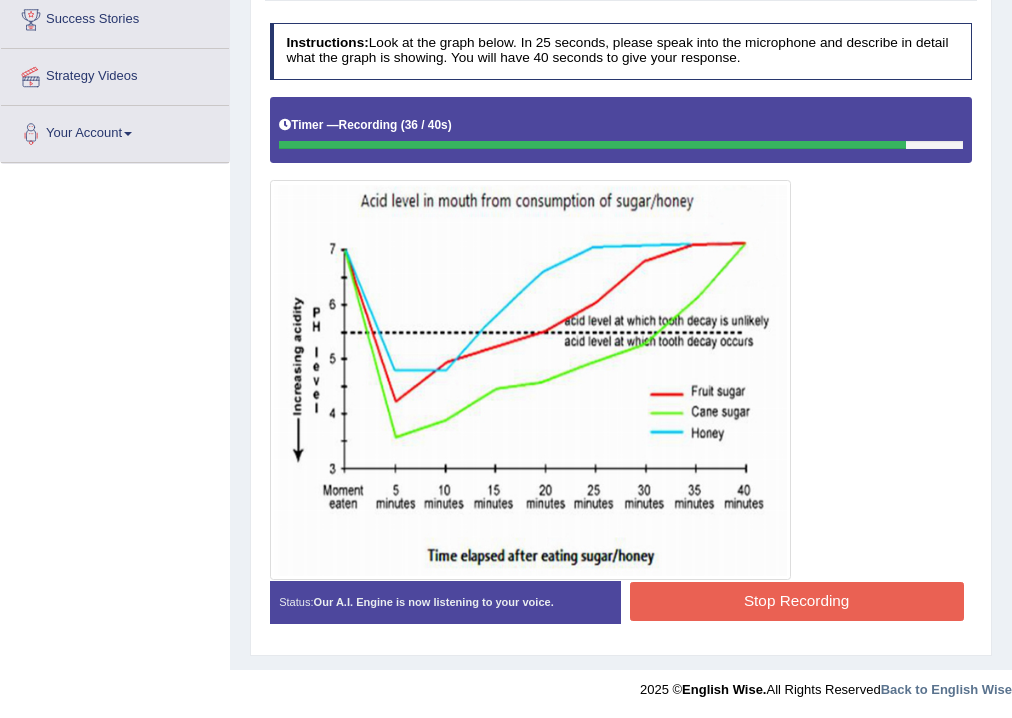 click on "Stop Recording" at bounding box center [797, 601] 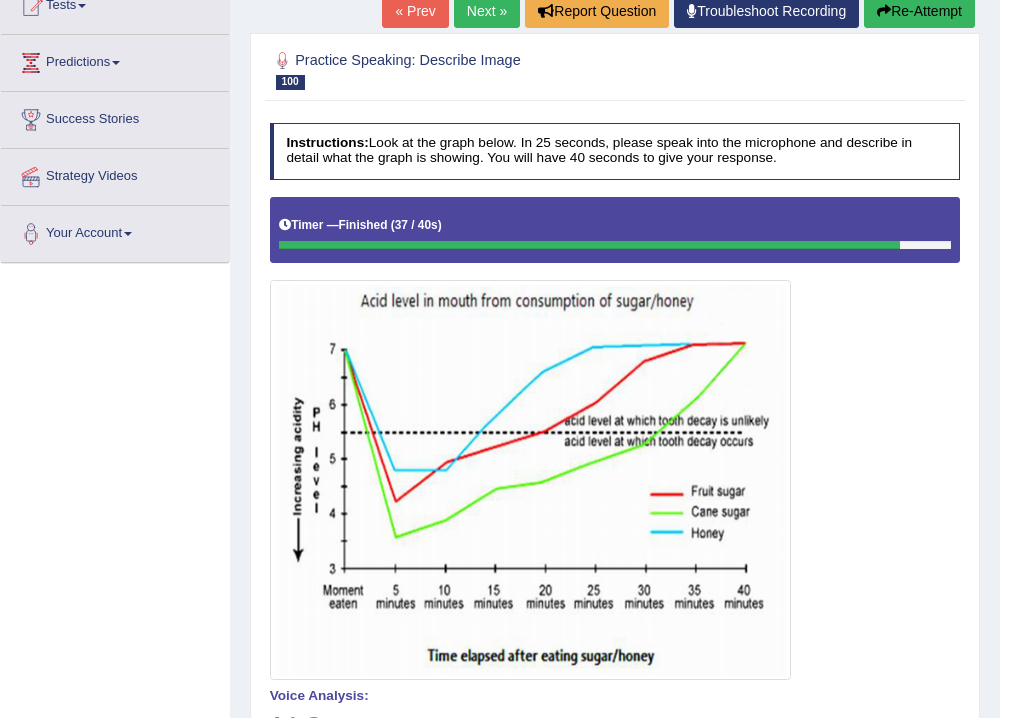 scroll, scrollTop: 15, scrollLeft: 0, axis: vertical 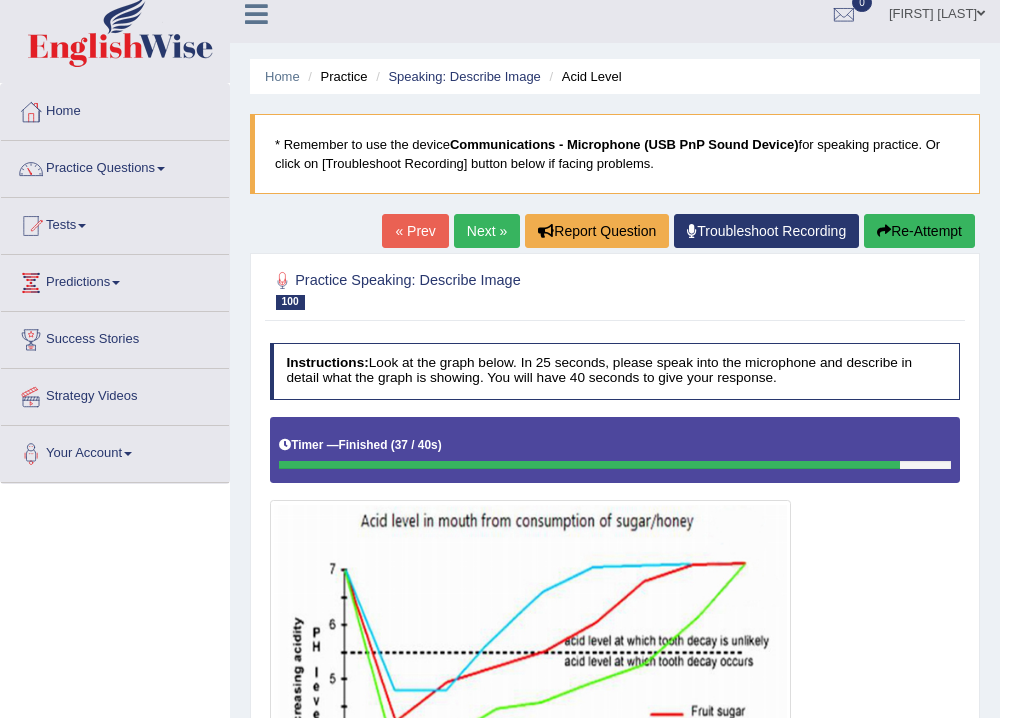 click on "Next »" at bounding box center (487, 231) 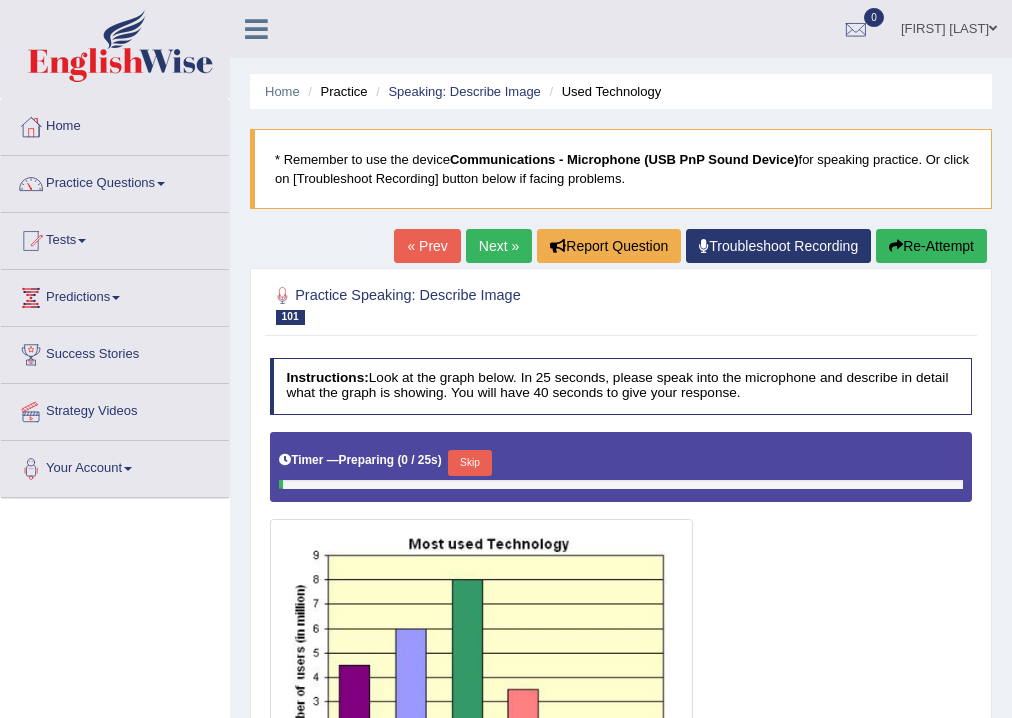 scroll, scrollTop: 0, scrollLeft: 0, axis: both 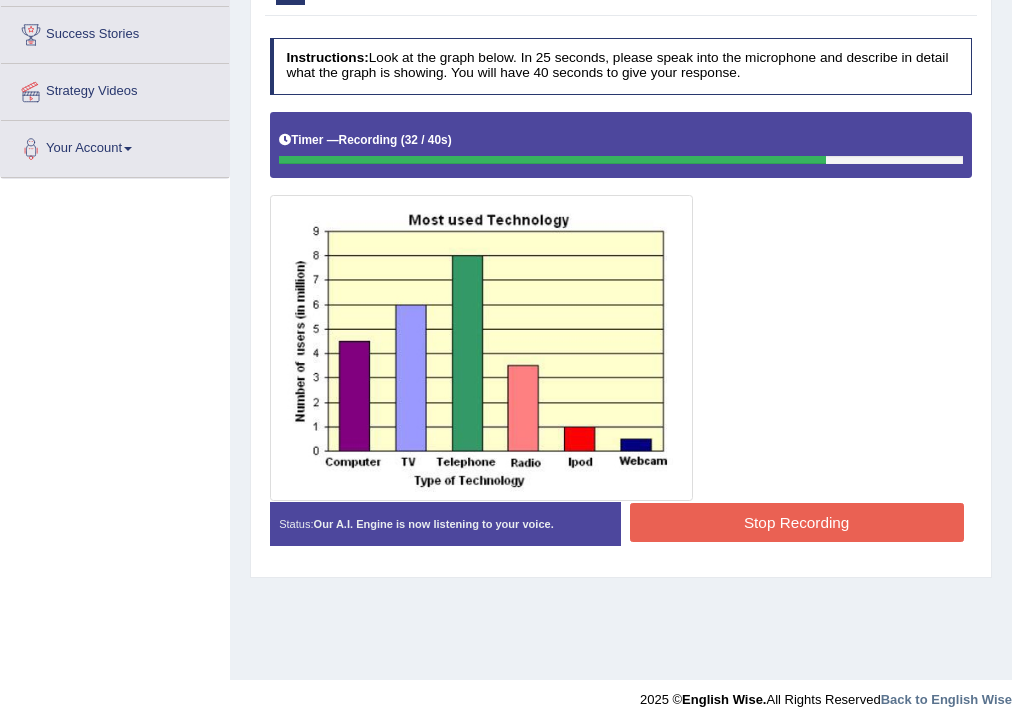 click on "Stop Recording" at bounding box center (797, 522) 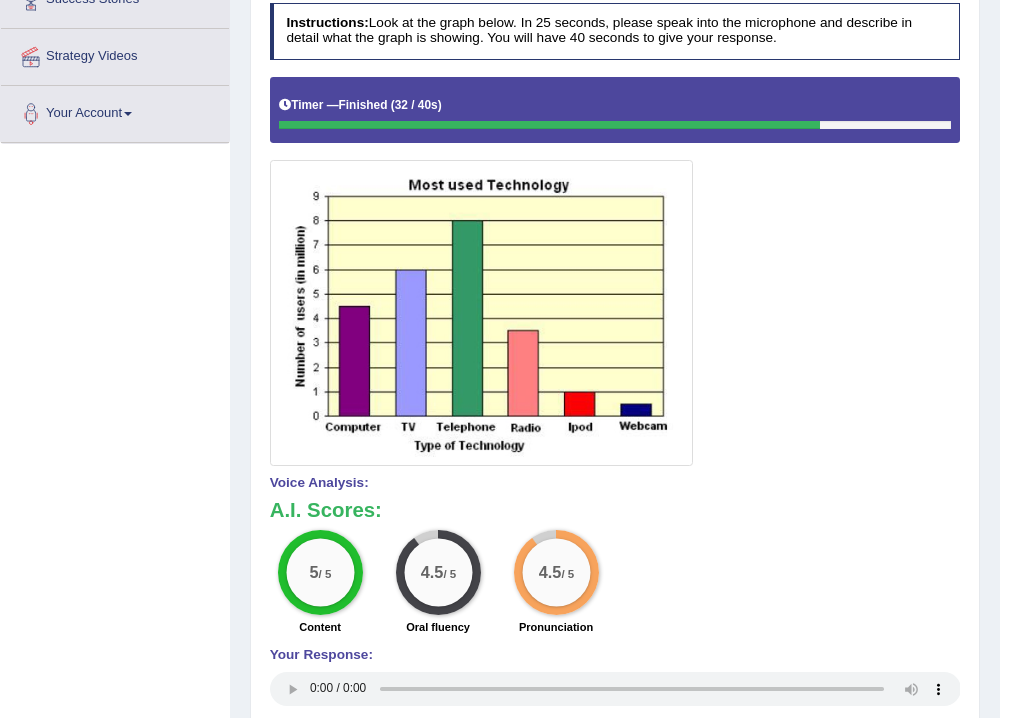 scroll, scrollTop: 80, scrollLeft: 0, axis: vertical 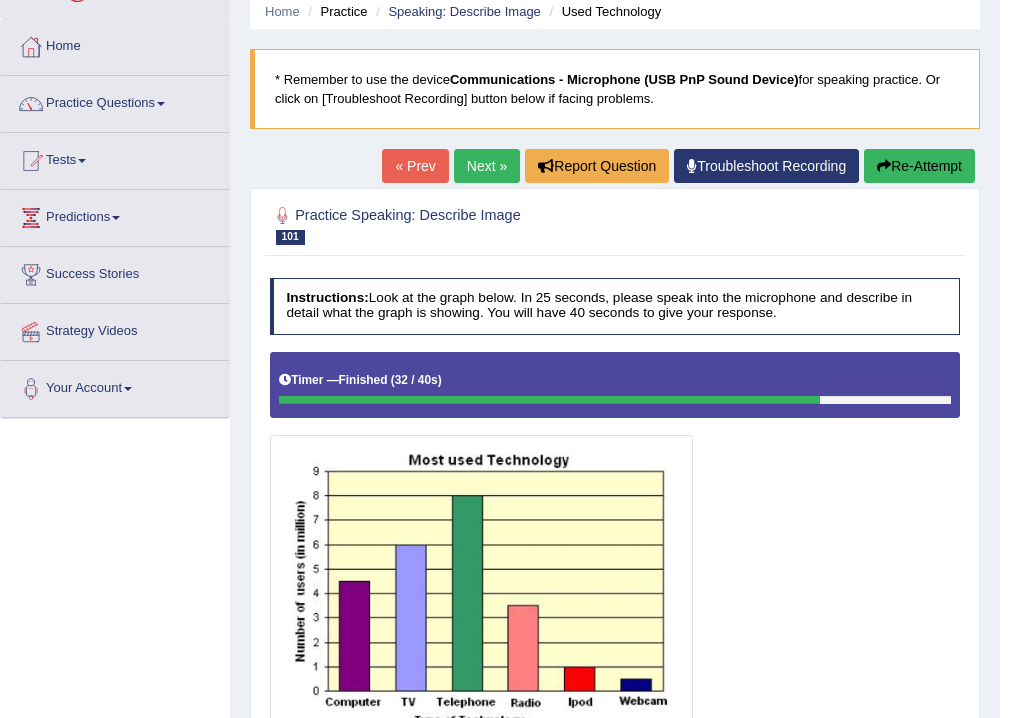 click on "Next »" at bounding box center [487, 166] 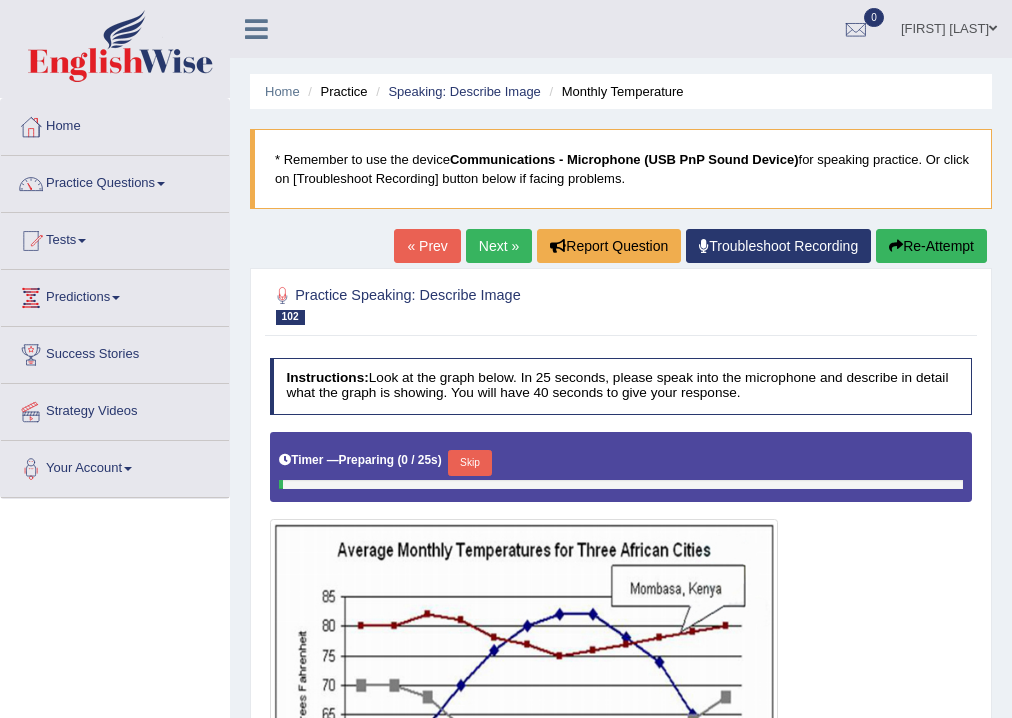 scroll, scrollTop: 0, scrollLeft: 0, axis: both 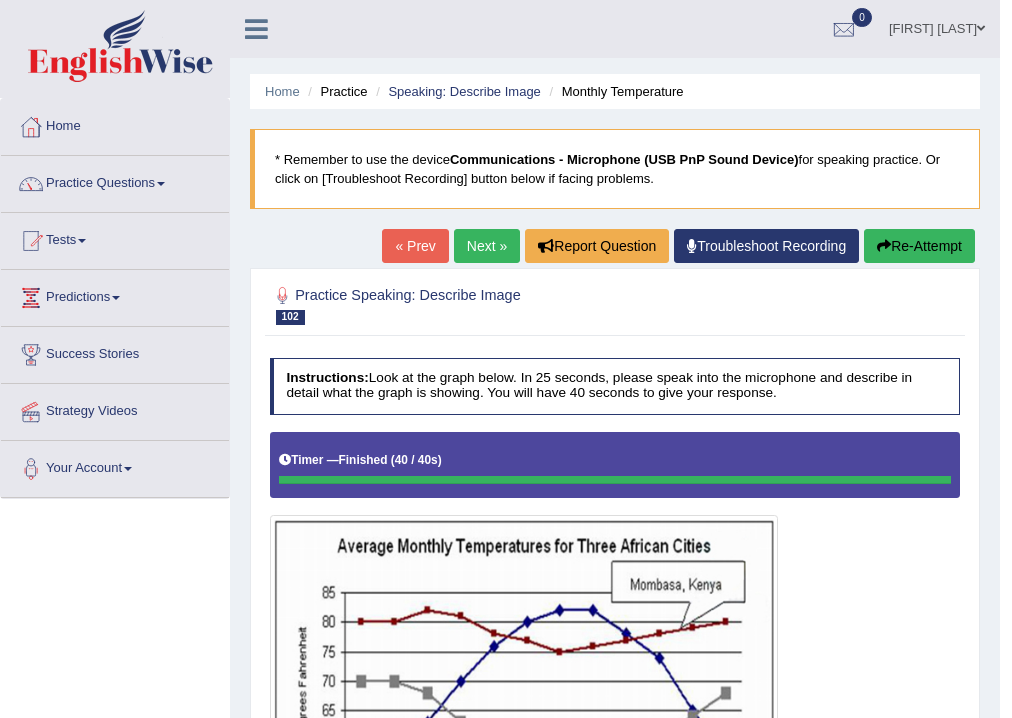 click on "Next »" at bounding box center [487, 246] 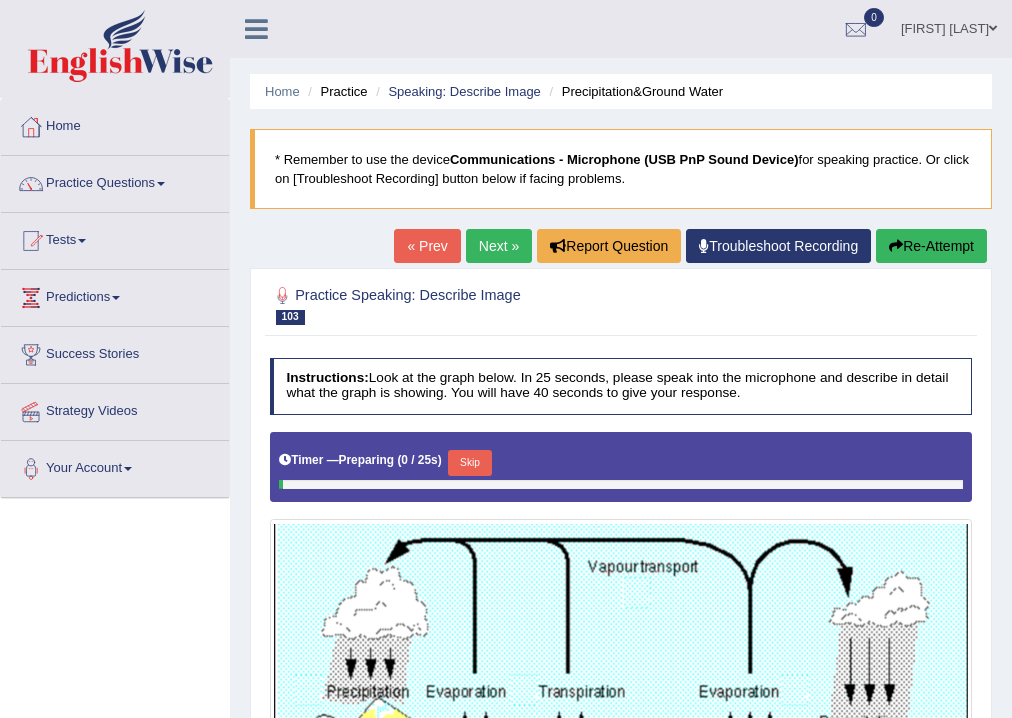 scroll, scrollTop: 0, scrollLeft: 0, axis: both 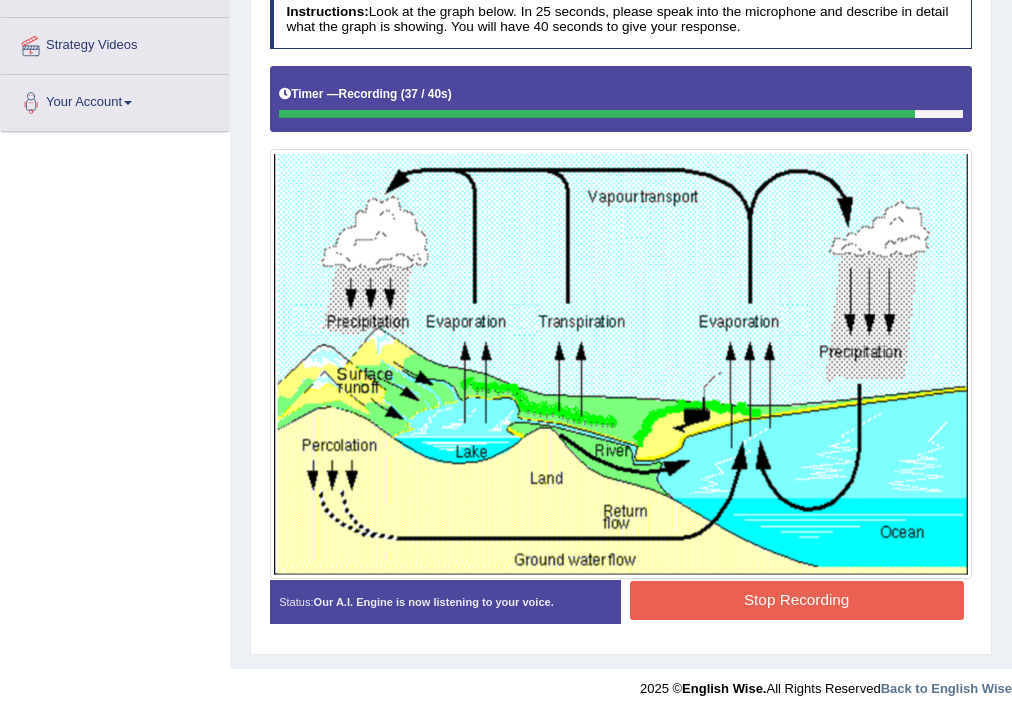 click on "Stop Recording" at bounding box center (797, 600) 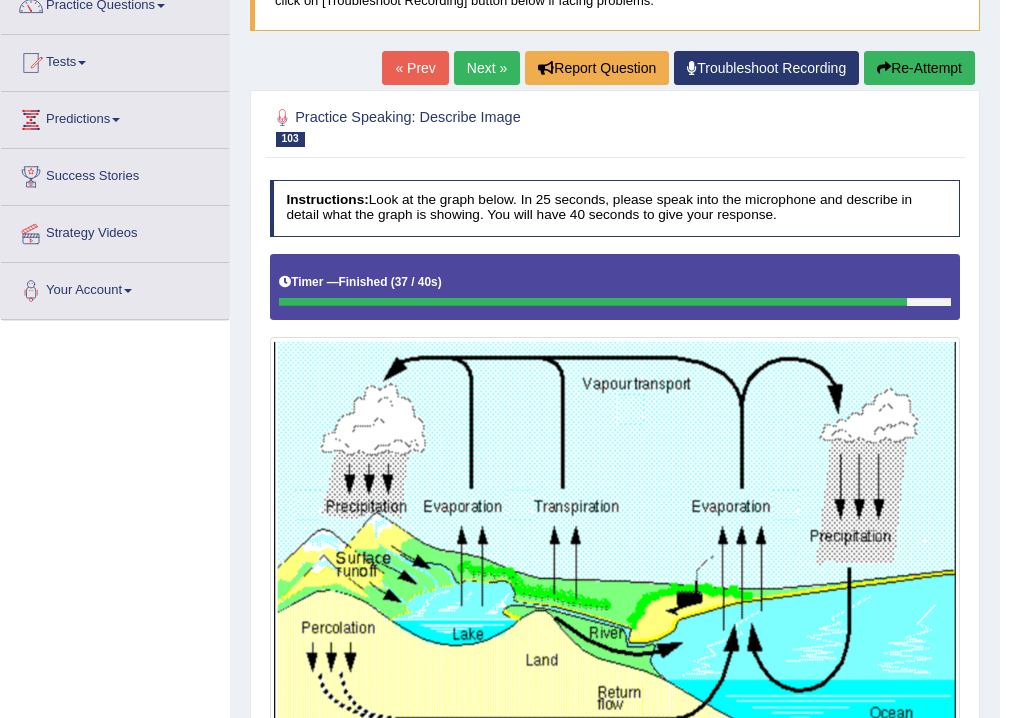 scroll, scrollTop: 176, scrollLeft: 0, axis: vertical 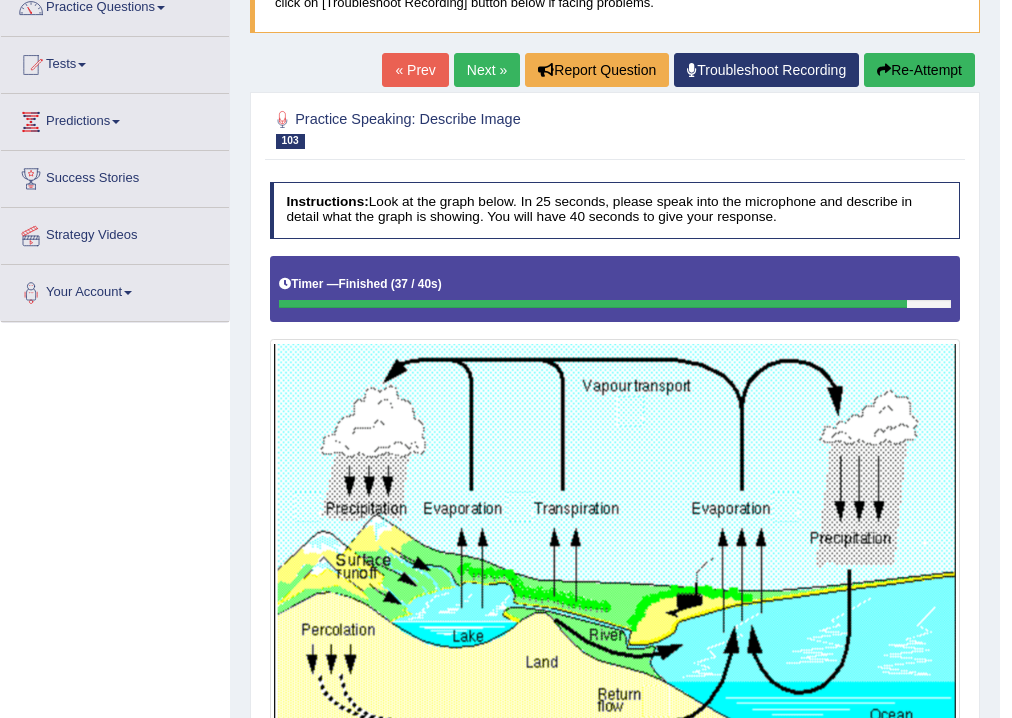 click on "Next »" at bounding box center [487, 70] 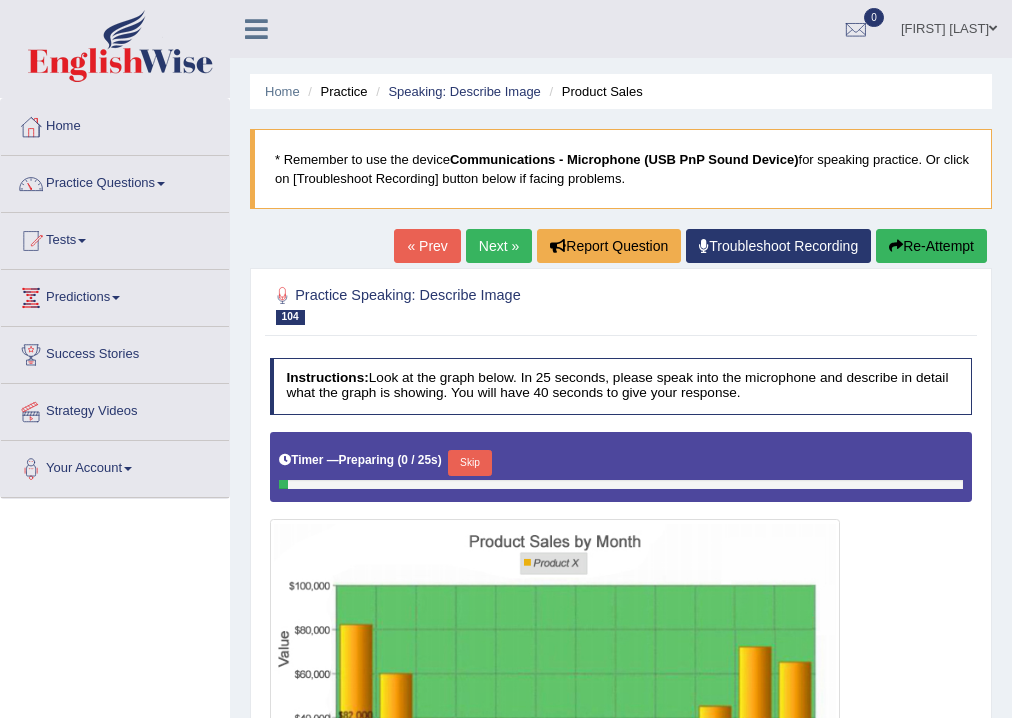 scroll, scrollTop: 332, scrollLeft: 0, axis: vertical 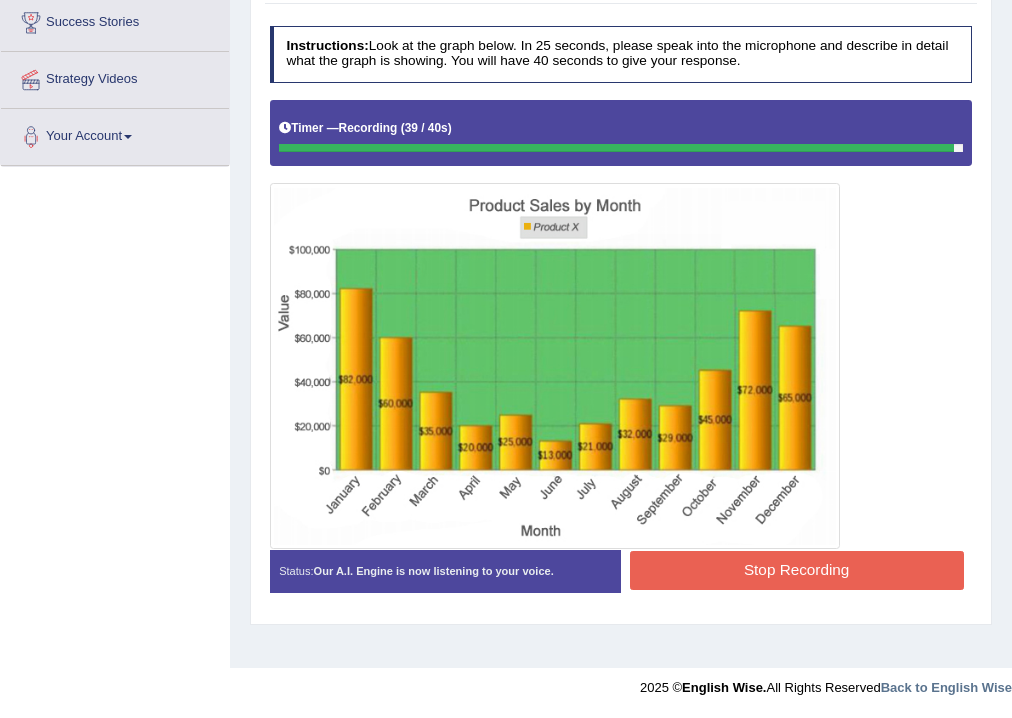 click on "Stop Recording" at bounding box center (797, 570) 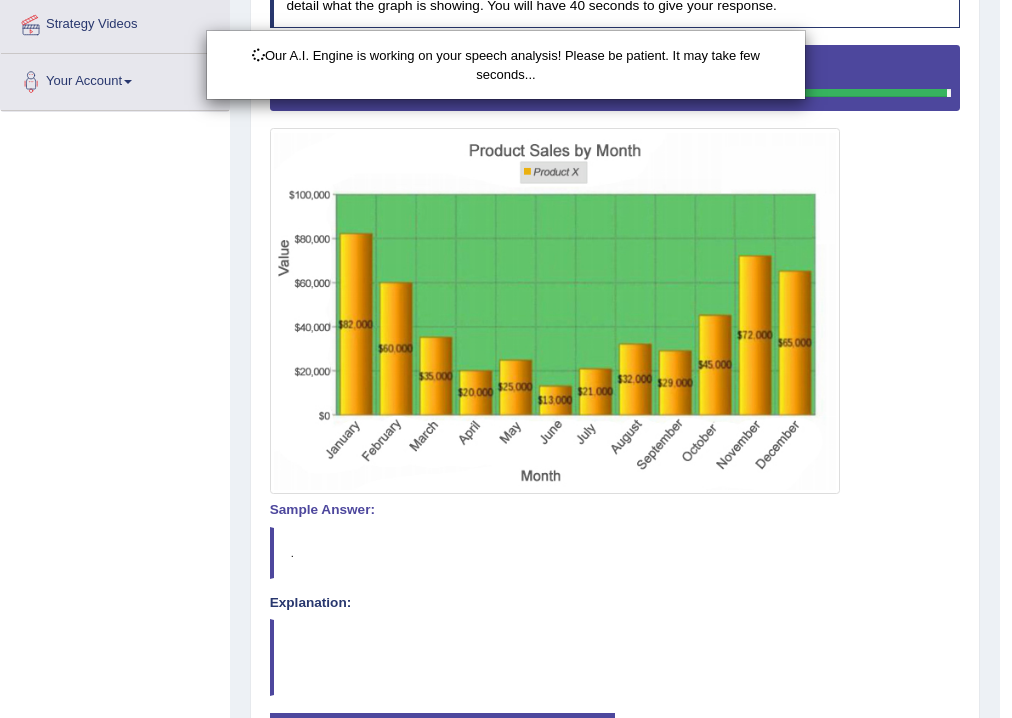 scroll, scrollTop: 492, scrollLeft: 0, axis: vertical 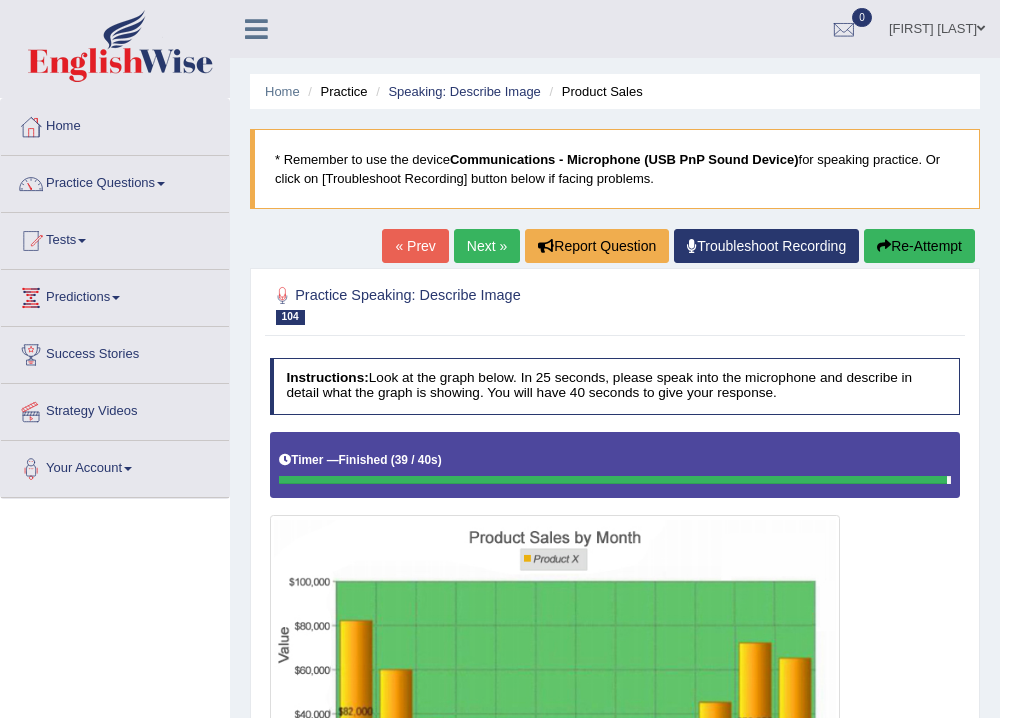 click on "Next »" at bounding box center (487, 246) 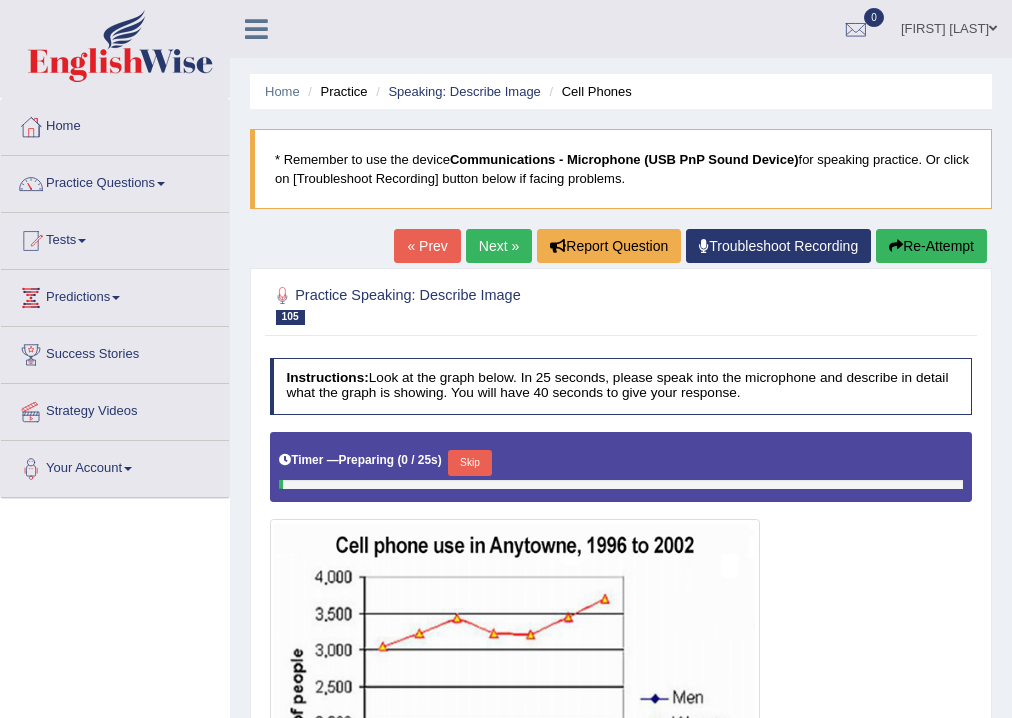scroll, scrollTop: 0, scrollLeft: 0, axis: both 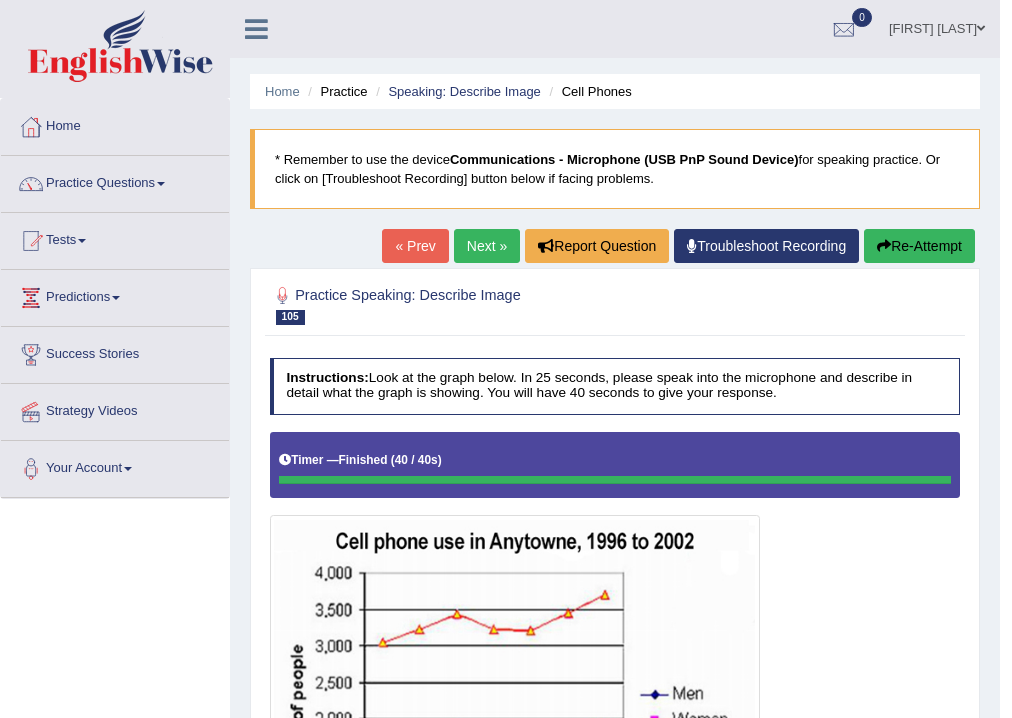 click on "Next »" at bounding box center (487, 246) 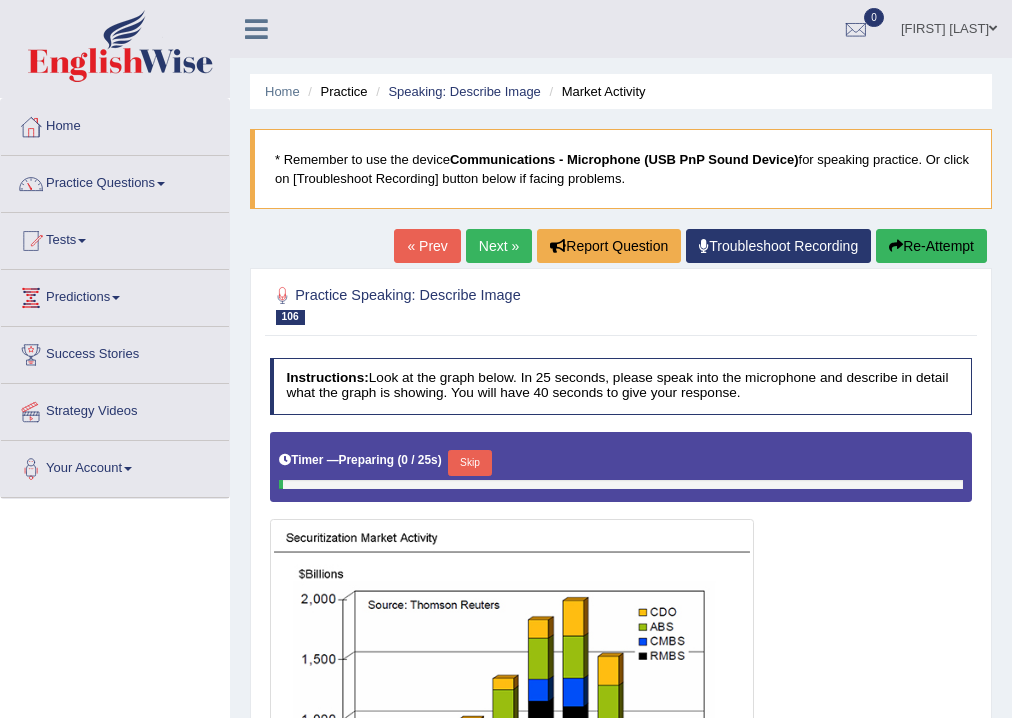 scroll, scrollTop: 0, scrollLeft: 0, axis: both 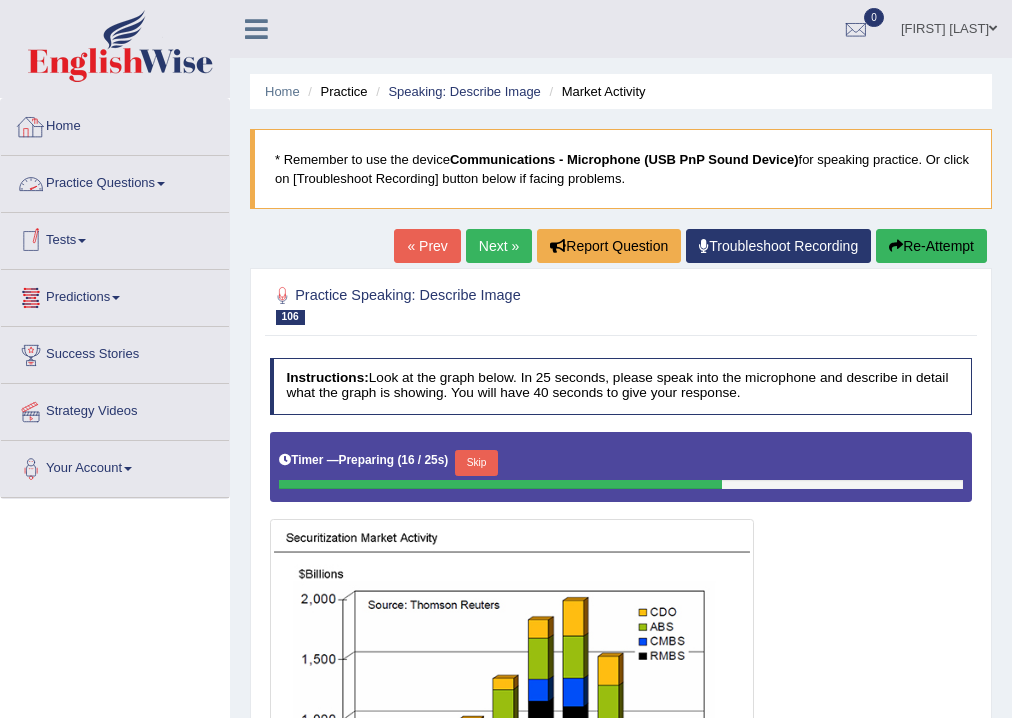 click on "Practice Questions" at bounding box center [115, 181] 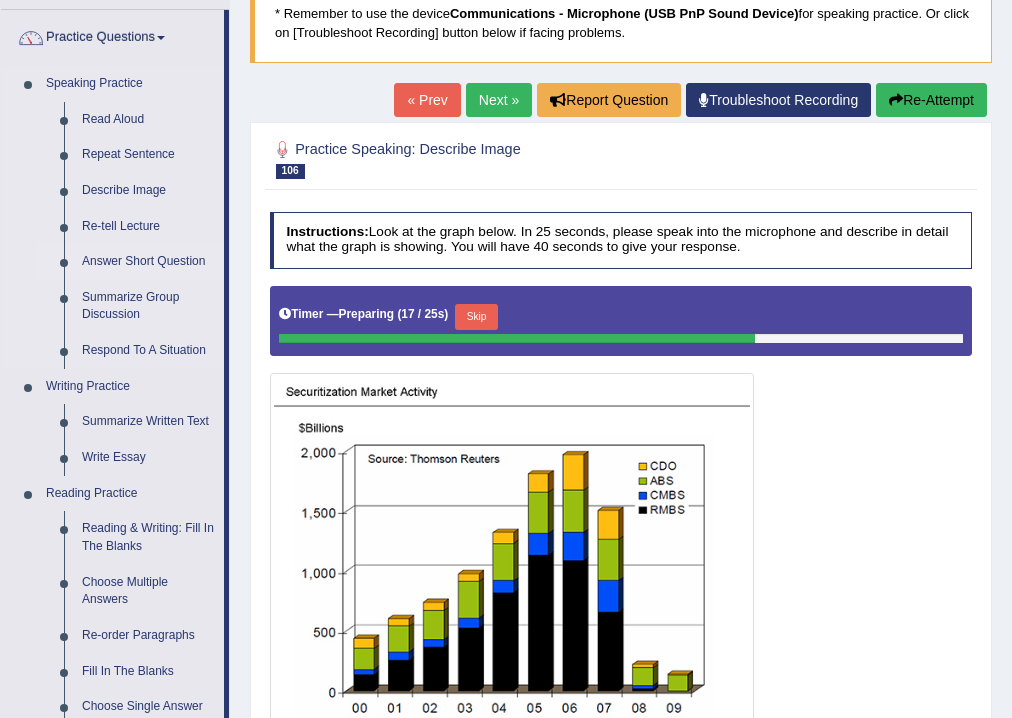 scroll, scrollTop: 160, scrollLeft: 0, axis: vertical 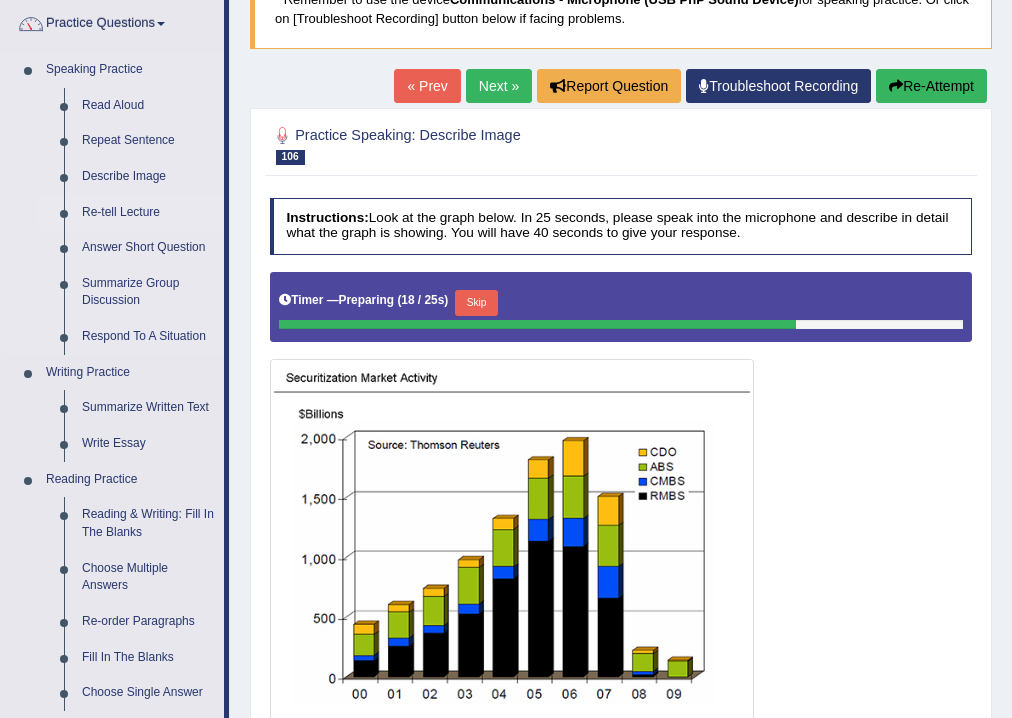 click on "Re-tell Lecture" at bounding box center [148, 213] 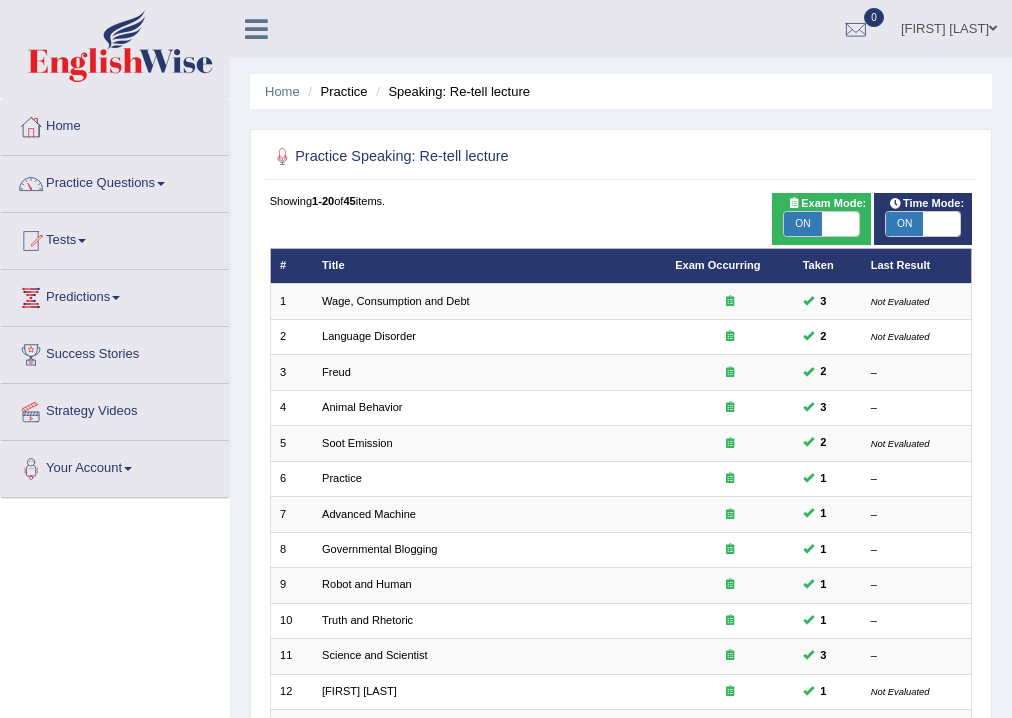 scroll, scrollTop: 0, scrollLeft: 0, axis: both 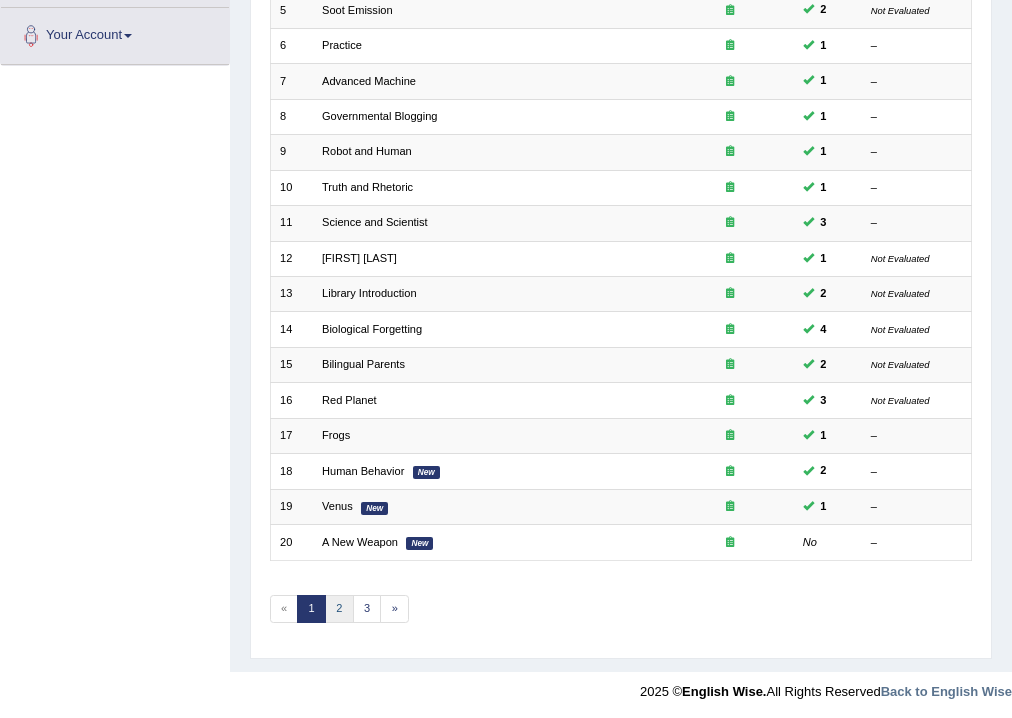 click on "2" at bounding box center (339, 609) 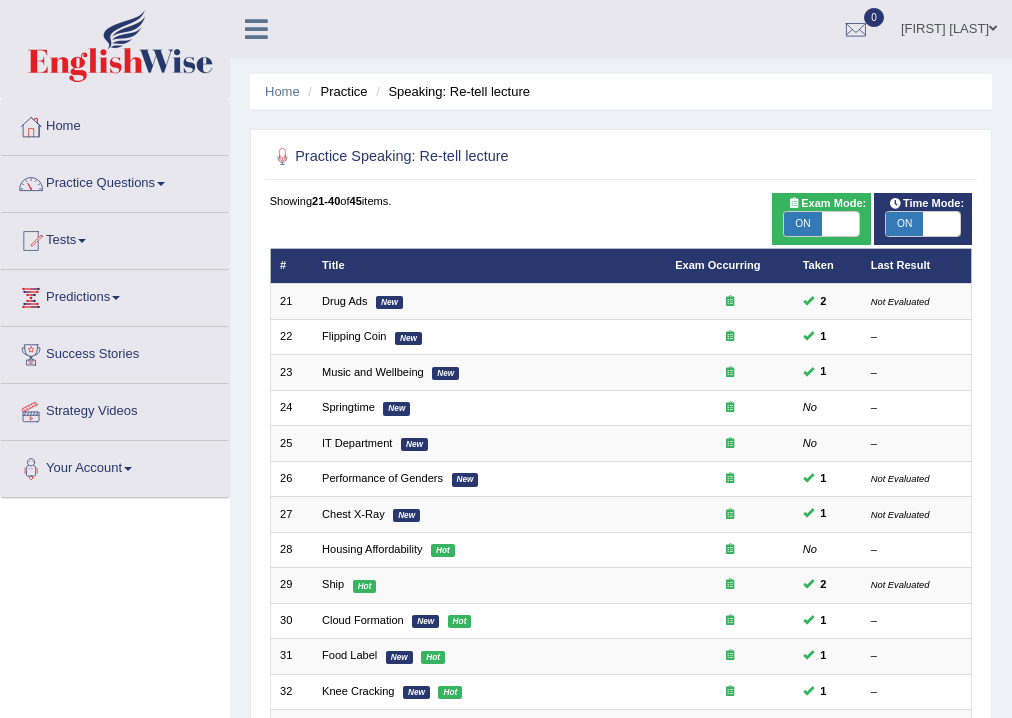 scroll, scrollTop: 222, scrollLeft: 0, axis: vertical 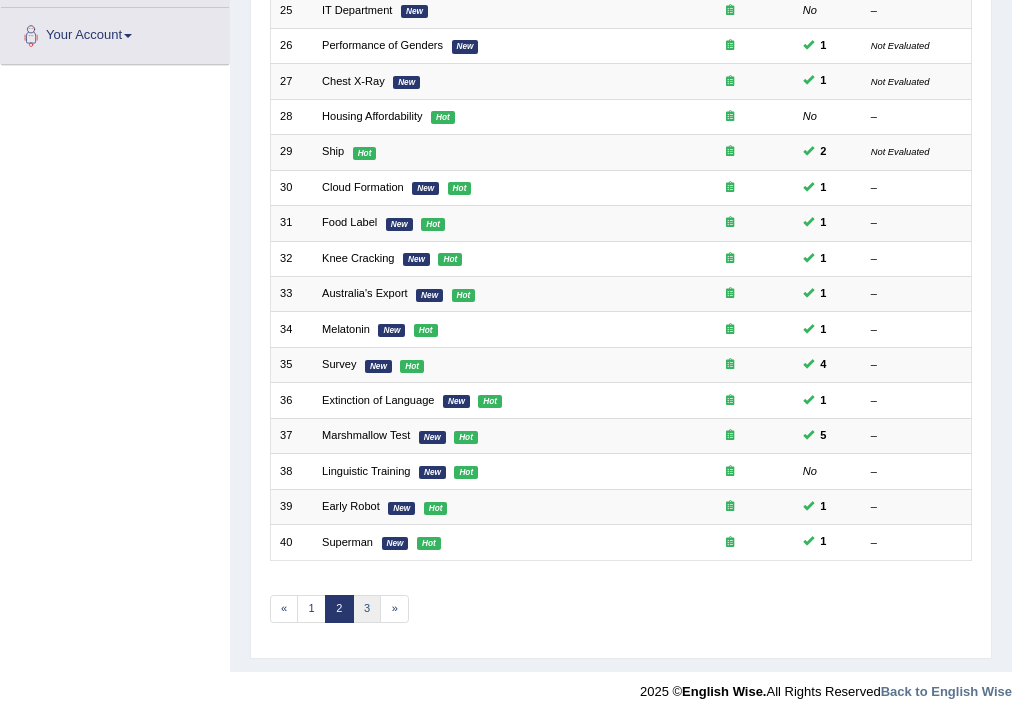click on "3" at bounding box center [367, 609] 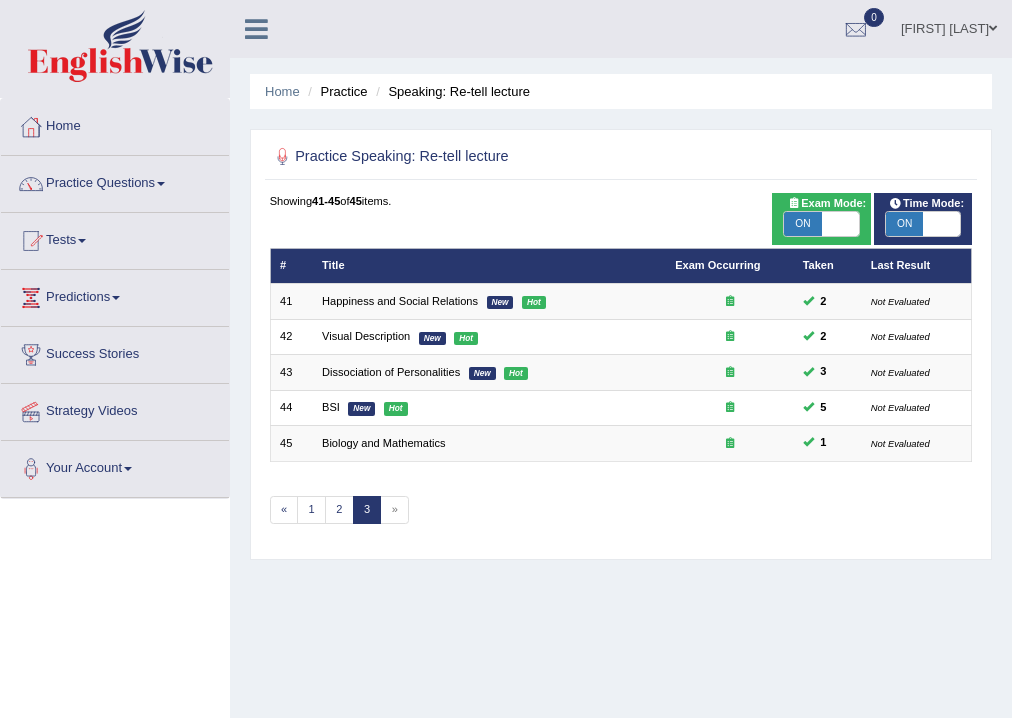 scroll, scrollTop: 0, scrollLeft: 0, axis: both 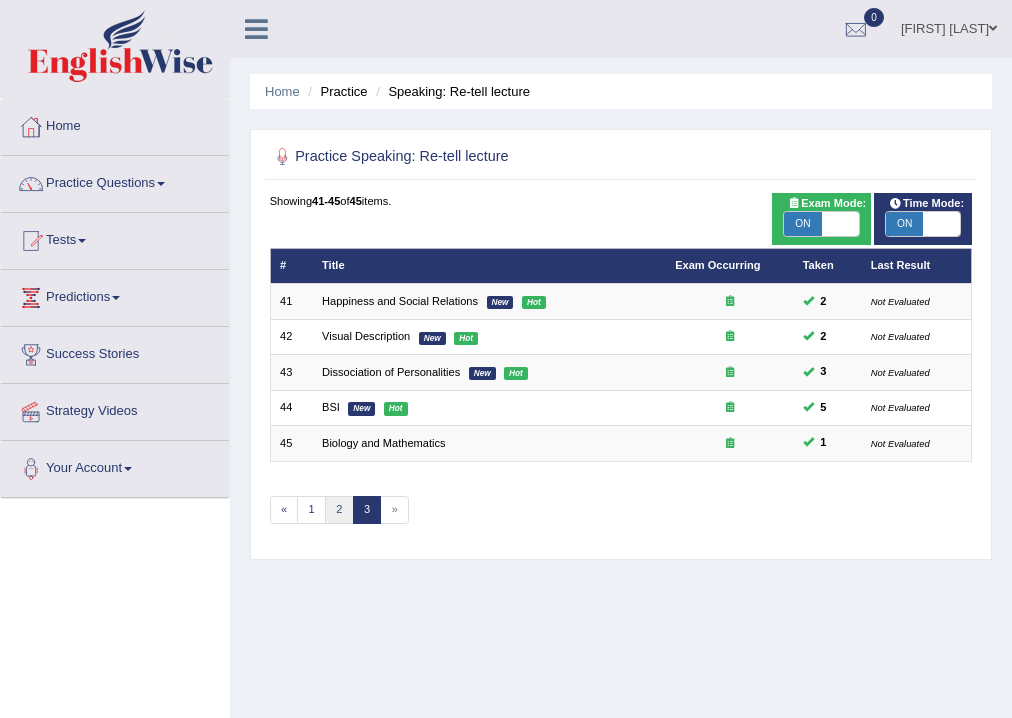 click on "2" at bounding box center [339, 510] 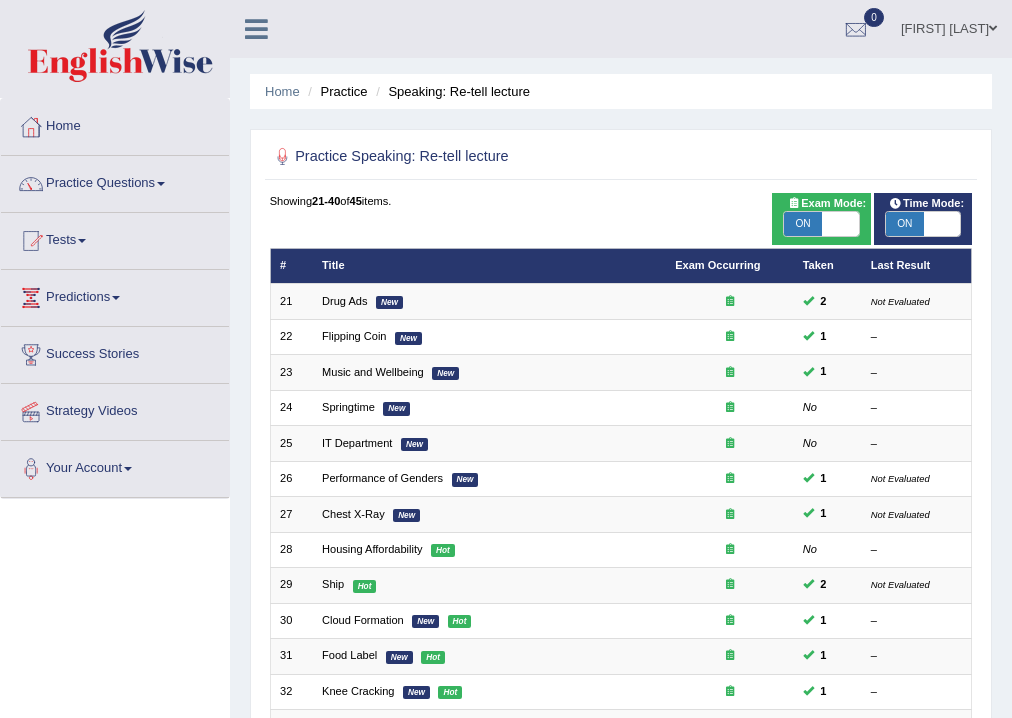 scroll, scrollTop: 0, scrollLeft: 0, axis: both 